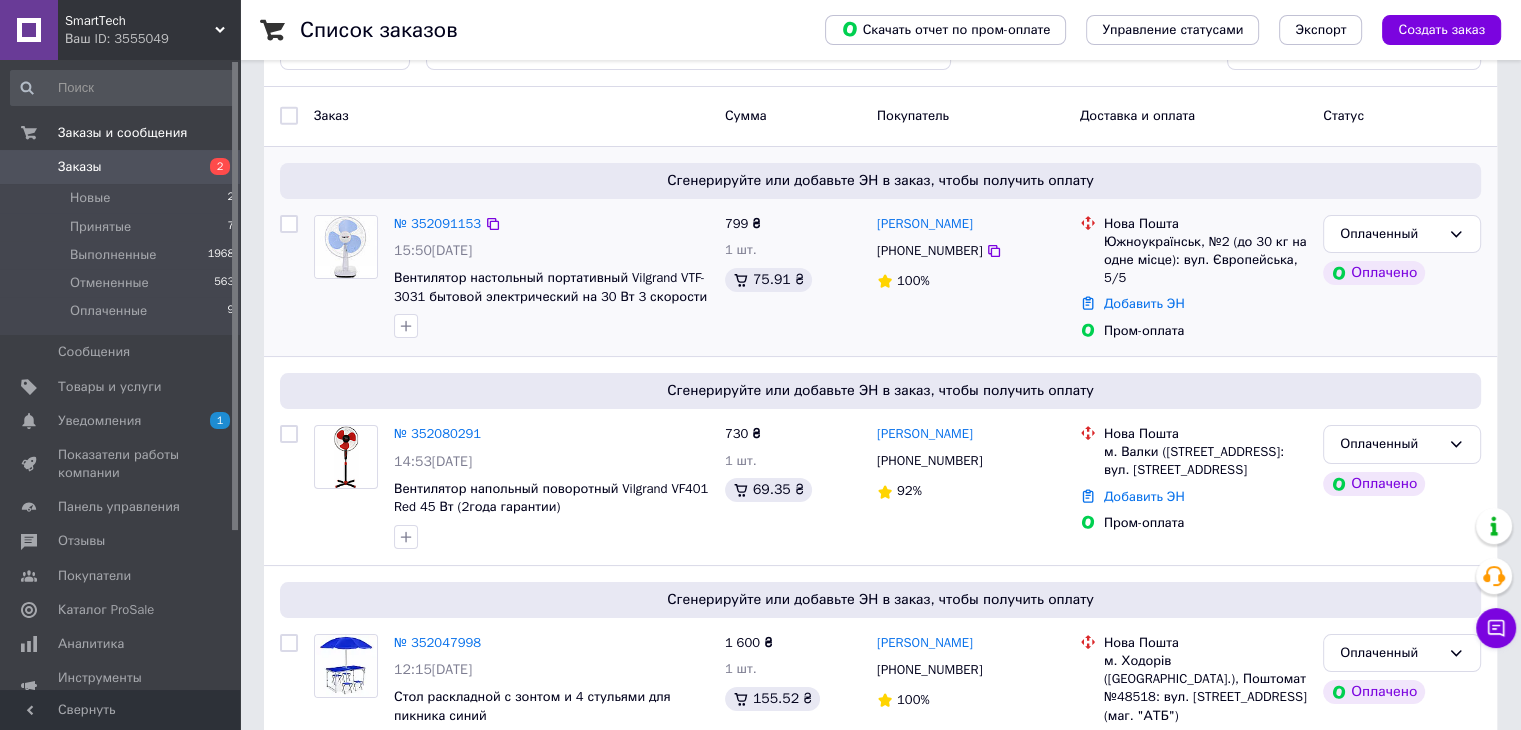 scroll, scrollTop: 0, scrollLeft: 0, axis: both 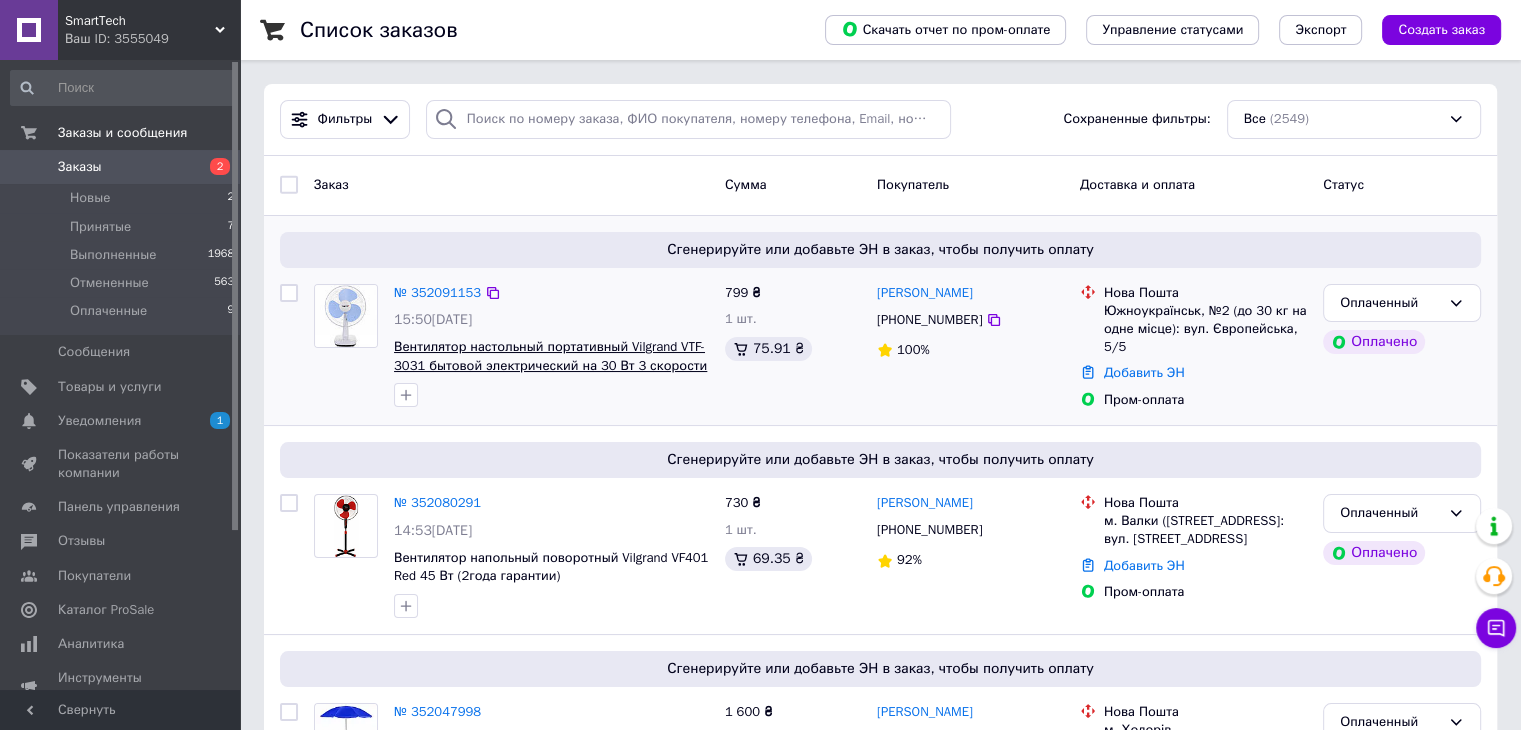 click on "Вентилятор настольный портативный Vilgrand VTF-3031 бытовой электрический на 30 Вт 3 скорости таймер" at bounding box center (550, 365) 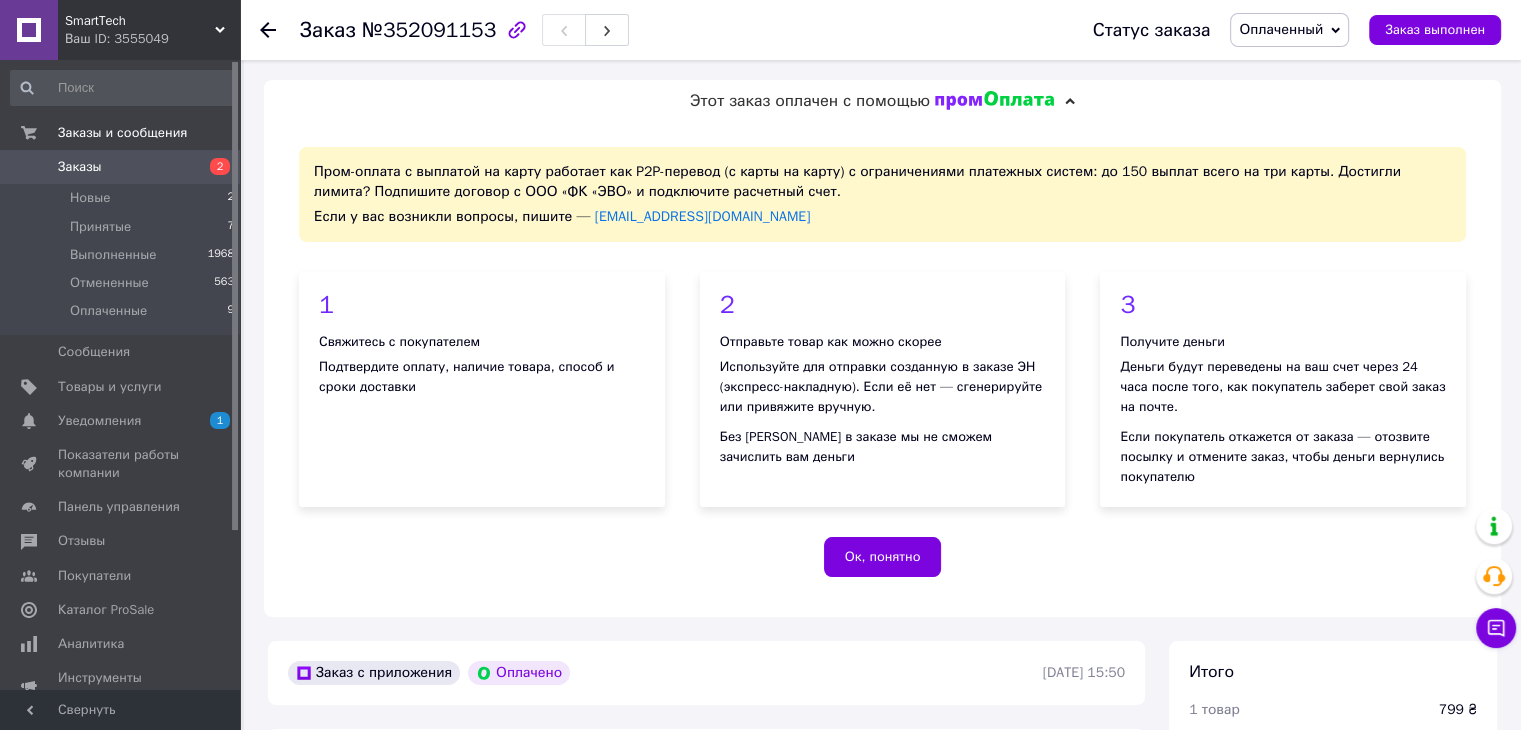 scroll, scrollTop: 400, scrollLeft: 0, axis: vertical 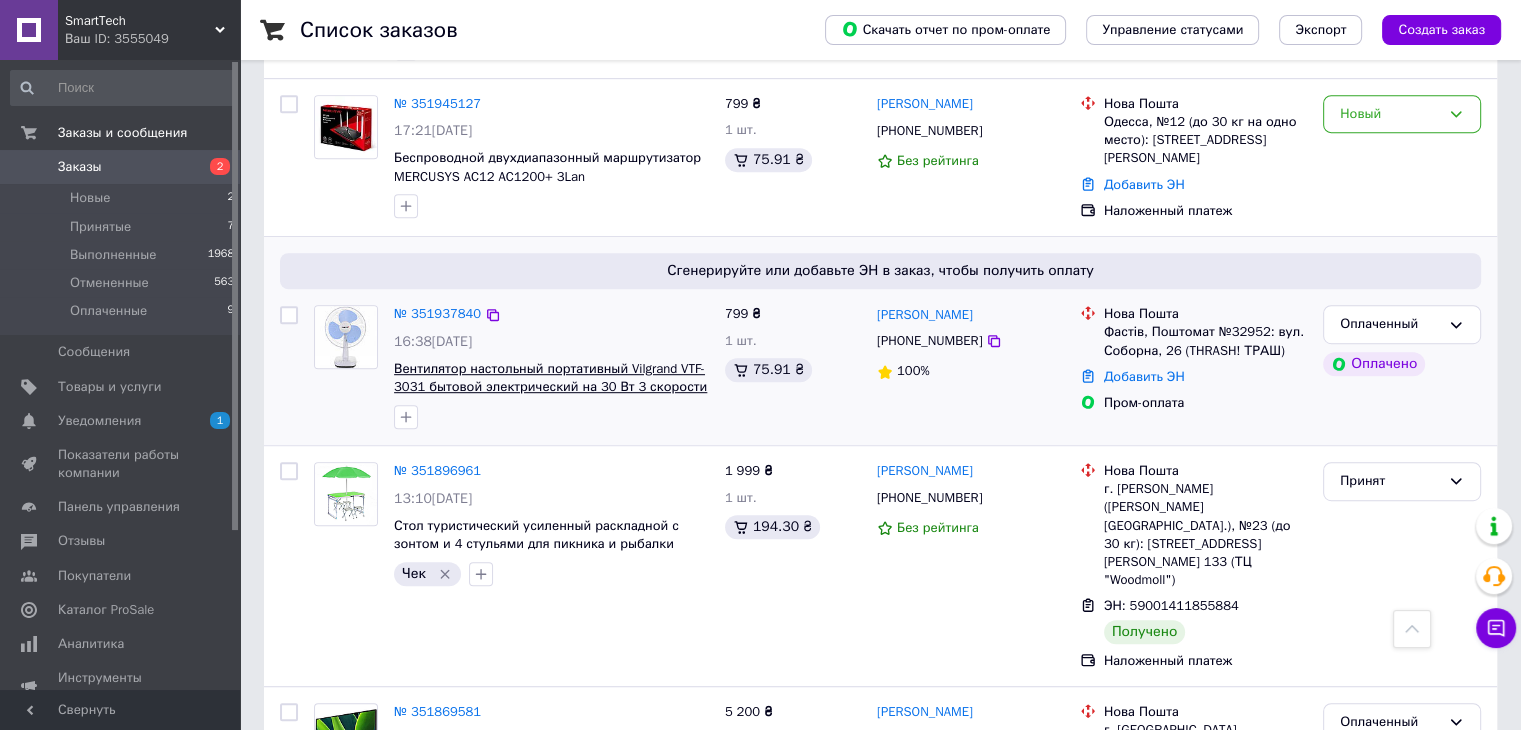 click on "Вентилятор настольный портативный Vilgrand VTF-3031 бытовой электрический на 30 Вт 3 скорости таймер" at bounding box center [550, 387] 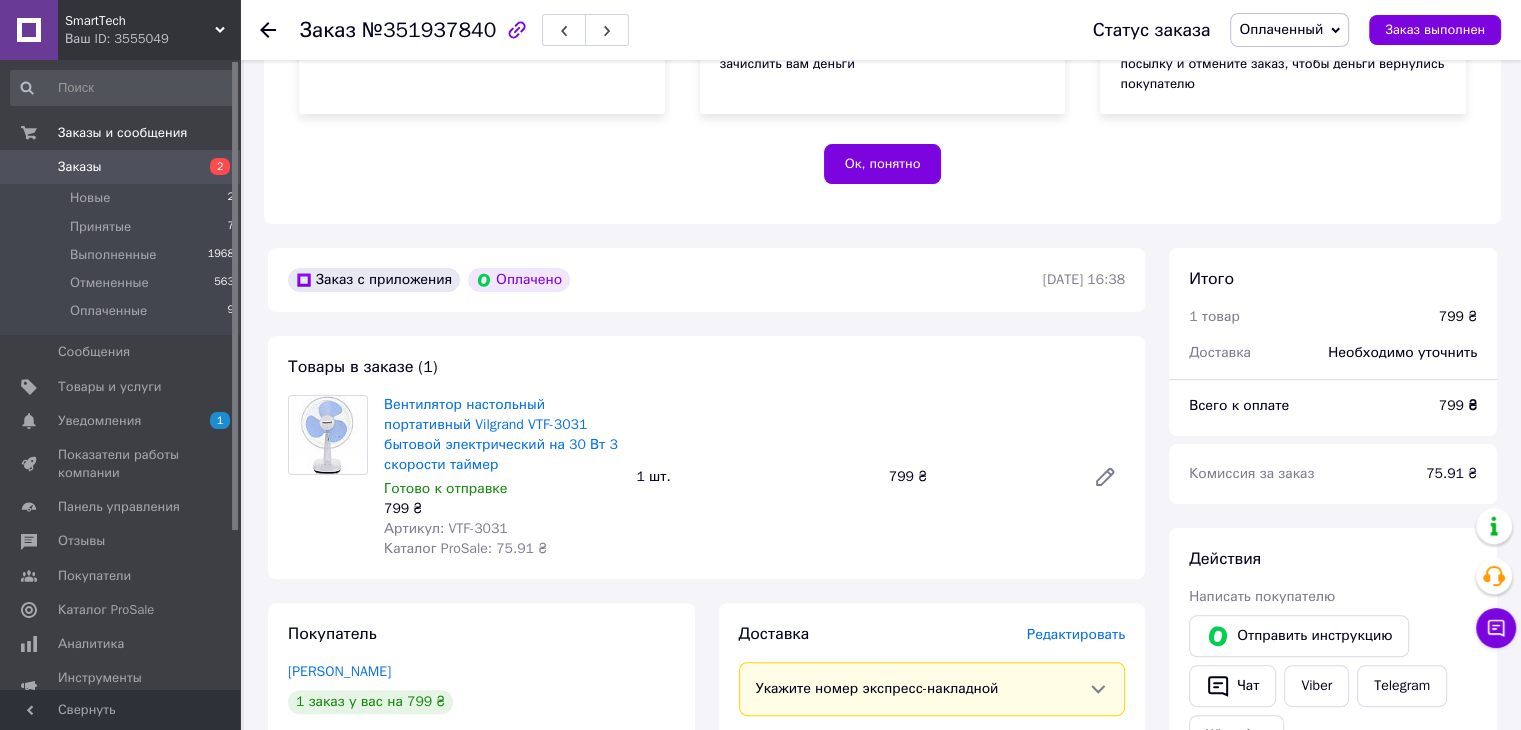 scroll, scrollTop: 0, scrollLeft: 0, axis: both 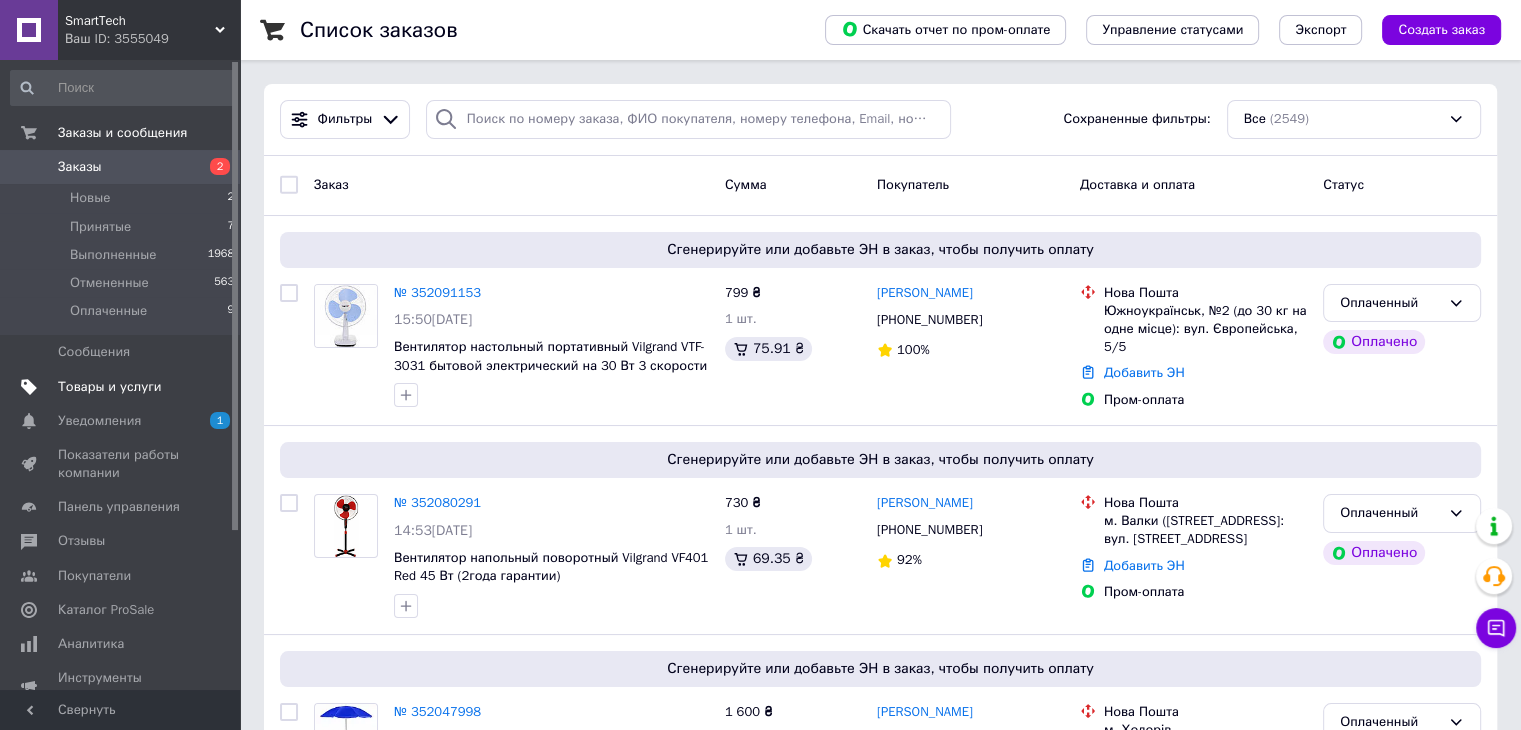 click on "Товары и услуги" at bounding box center (110, 387) 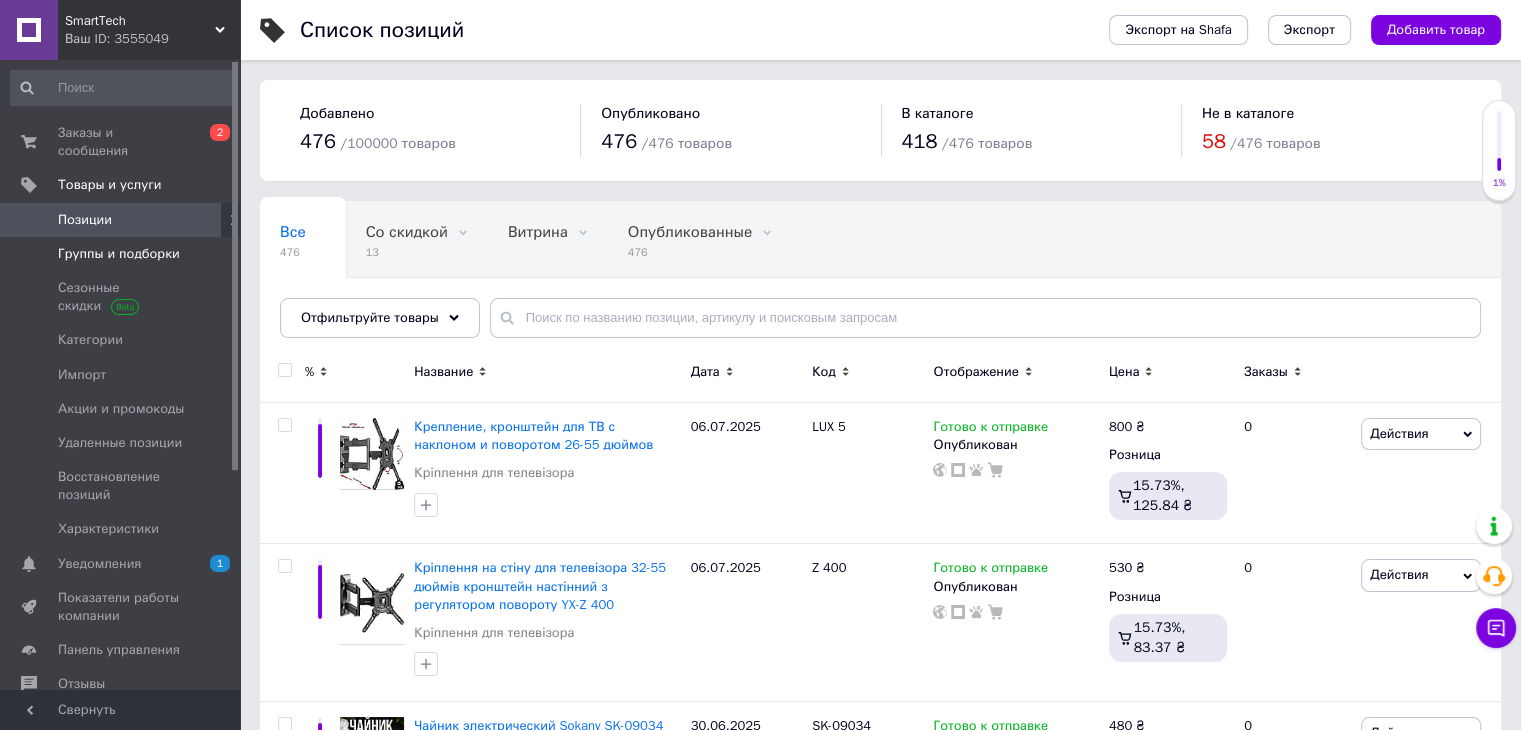 click on "Группы и подборки" at bounding box center (119, 254) 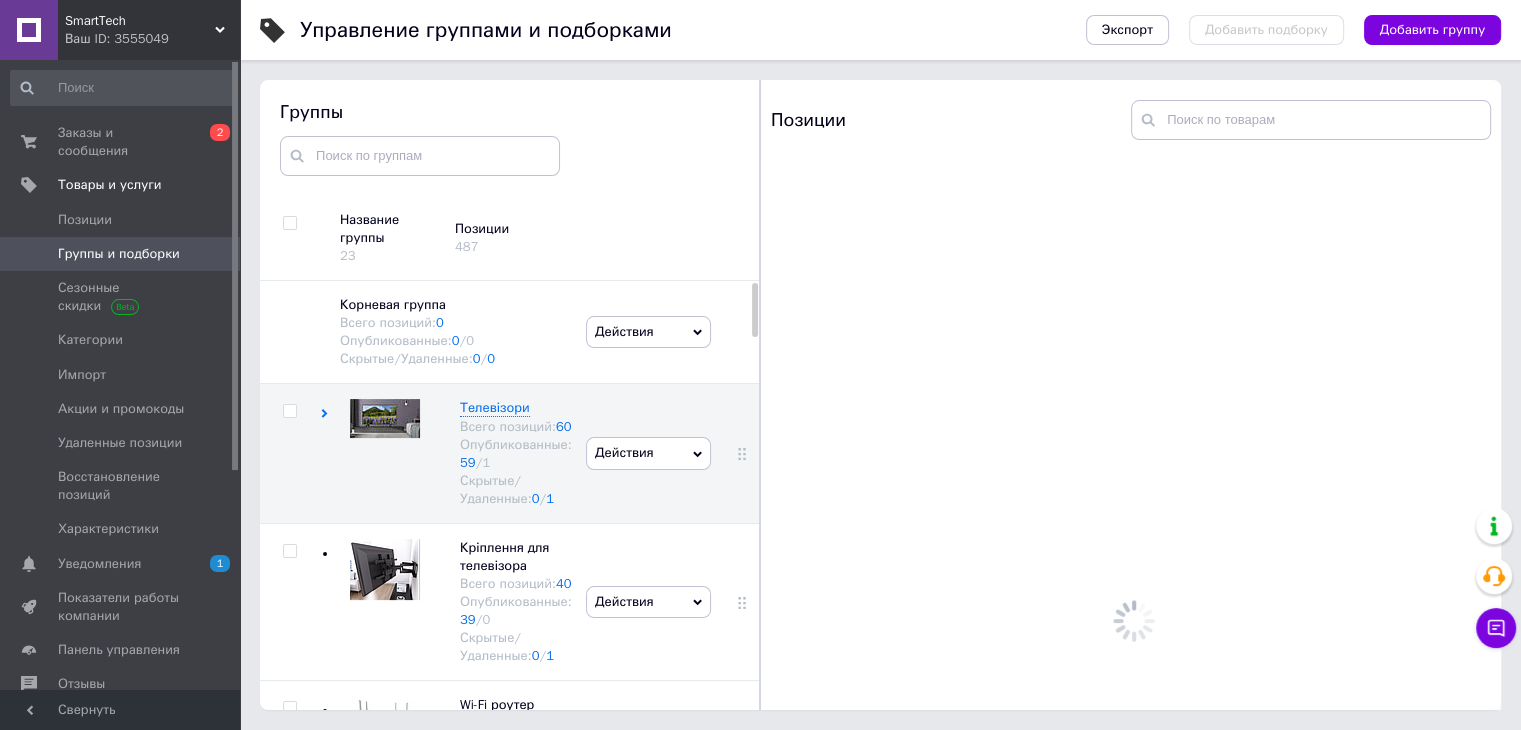 scroll, scrollTop: 113, scrollLeft: 0, axis: vertical 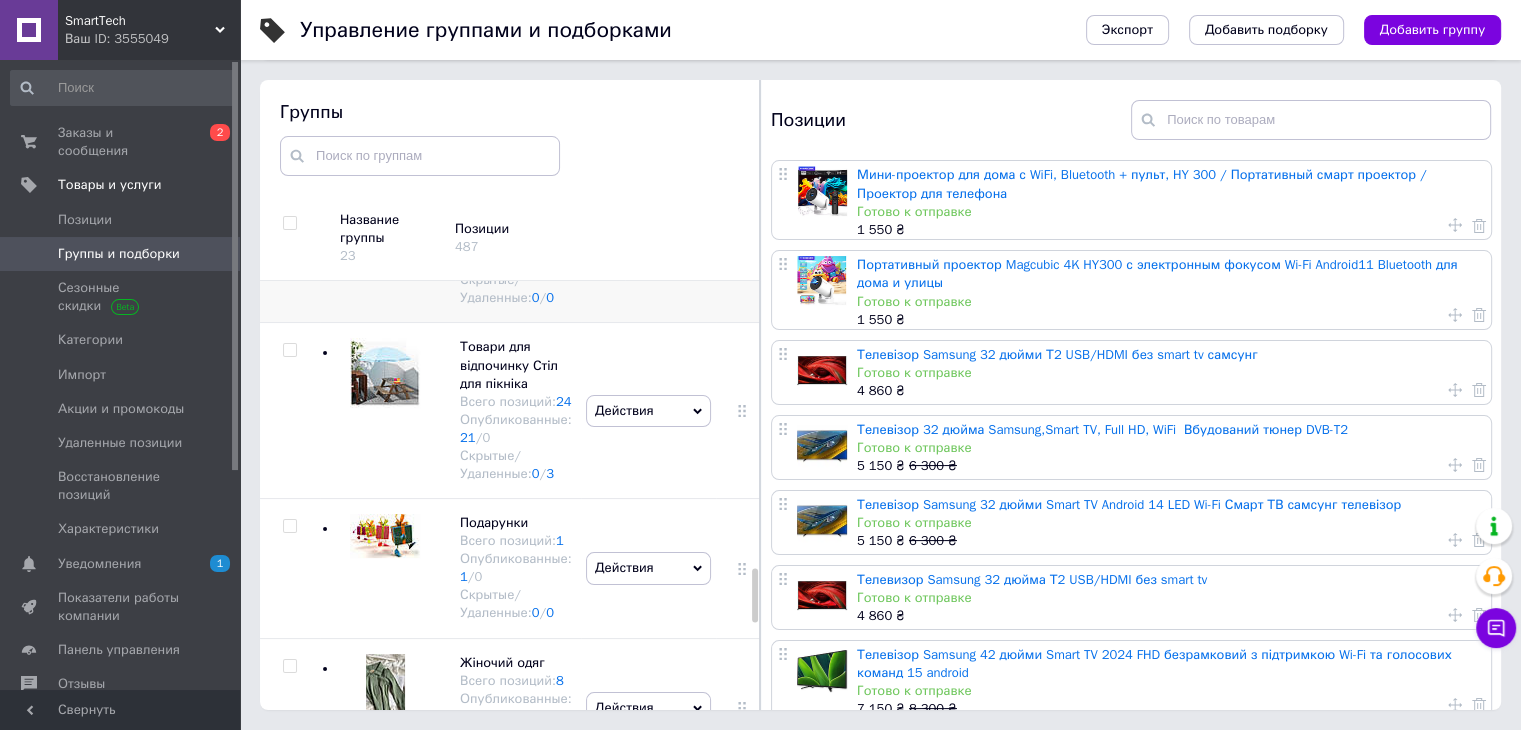 click on "Товари для дому" at bounding box center [513, 189] 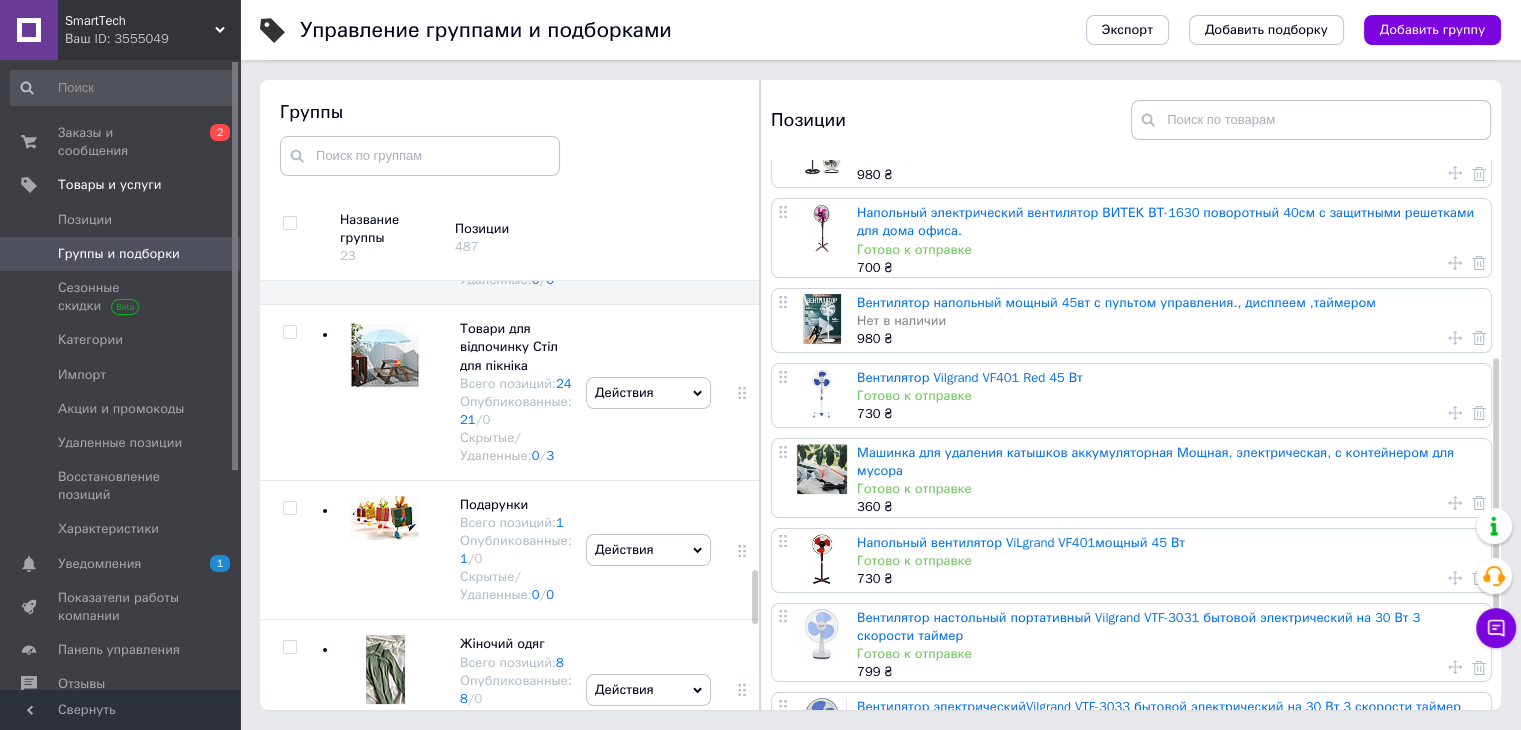 scroll, scrollTop: 400, scrollLeft: 0, axis: vertical 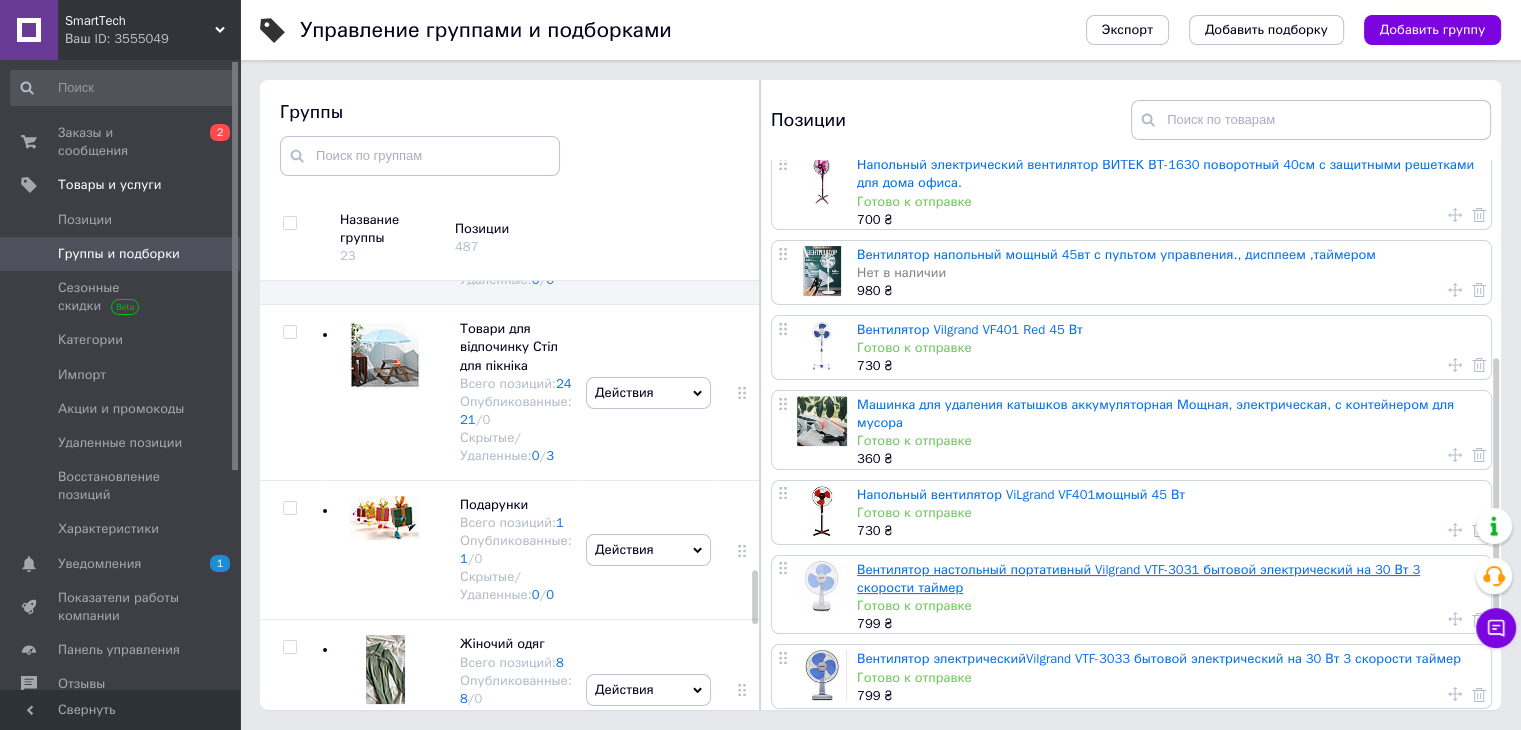 click on "Вентилятор настольный портативный Vilgrand VTF-3031 бытовой электрический на 30 Вт 3 скорости таймер" at bounding box center (1138, 578) 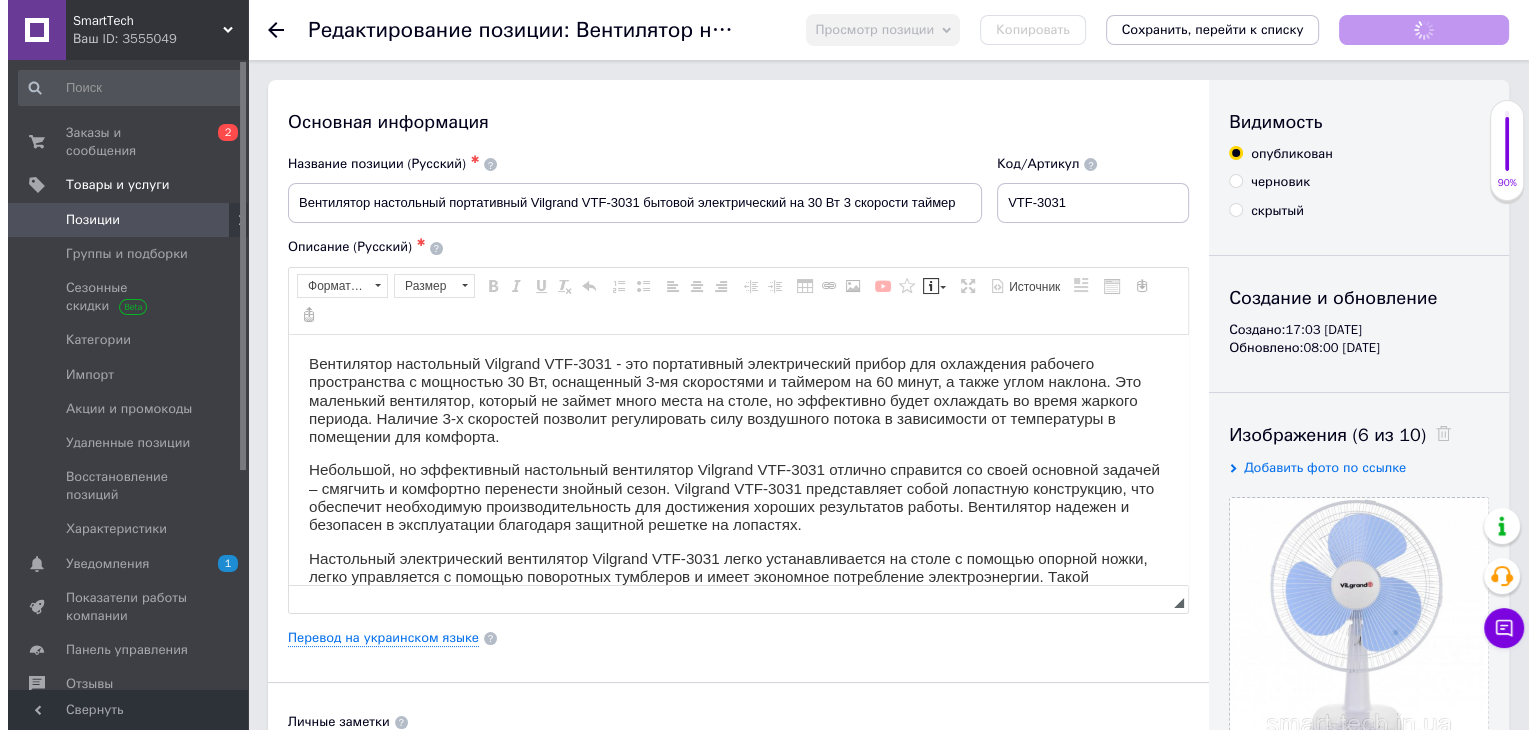 scroll, scrollTop: 0, scrollLeft: 0, axis: both 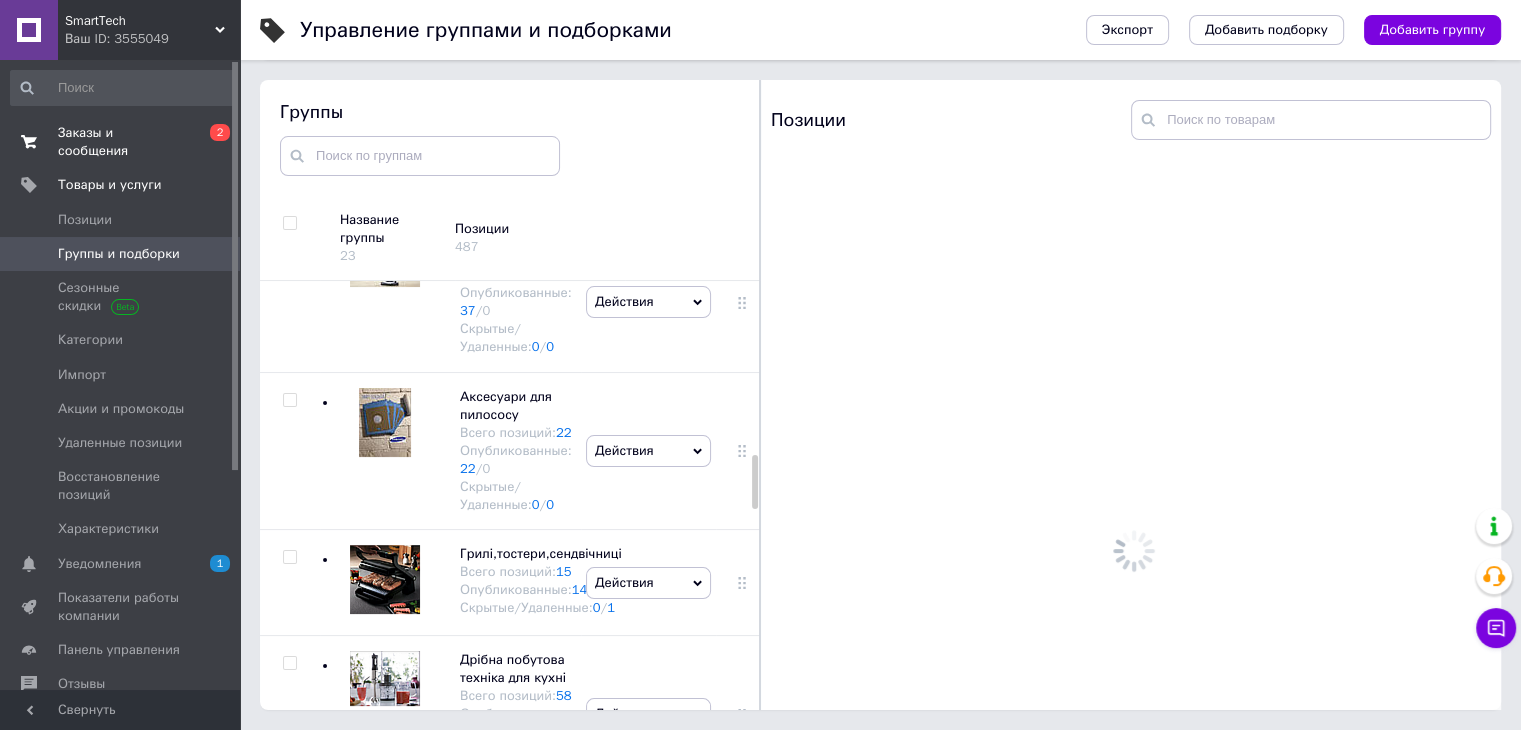 click on "Заказы и сообщения" at bounding box center (121, 142) 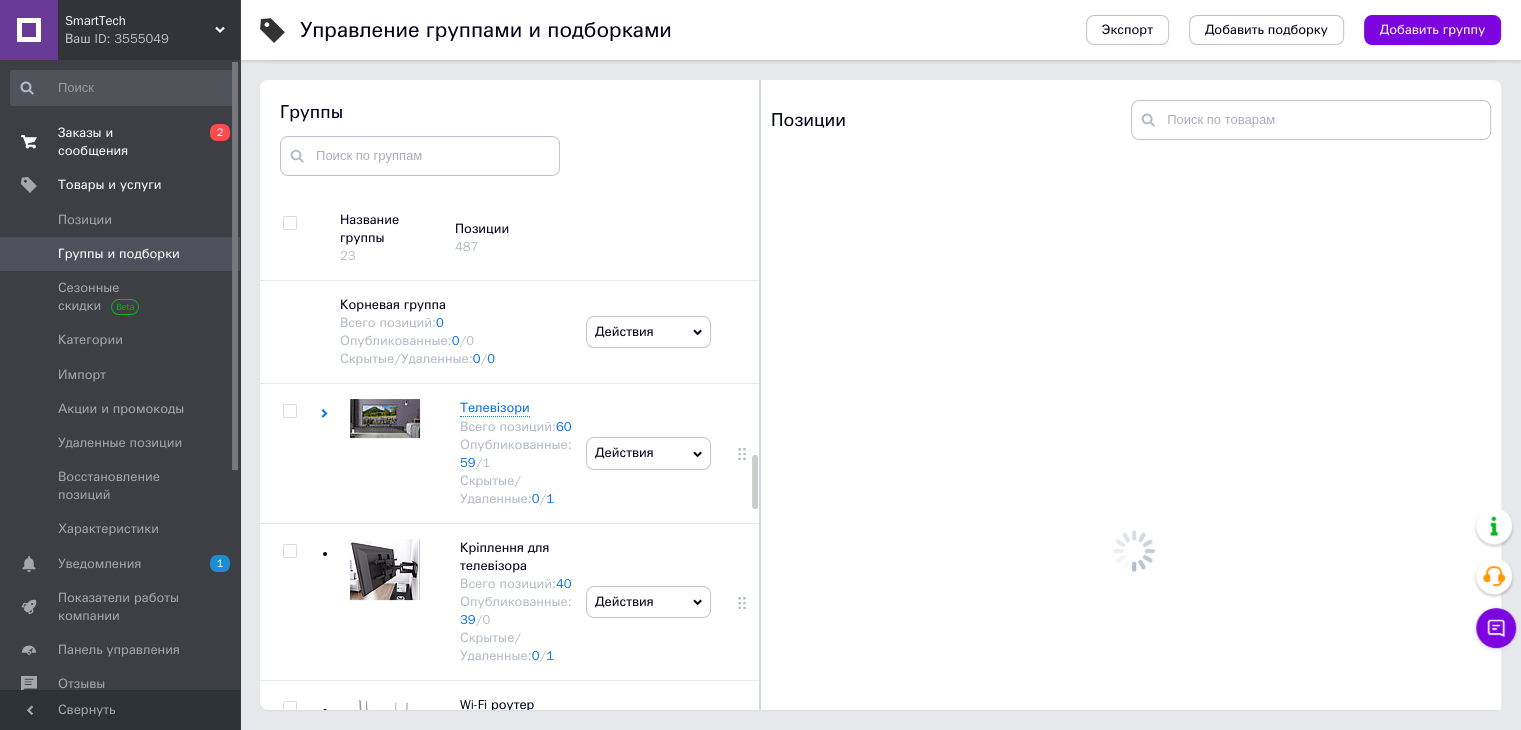 scroll, scrollTop: 0, scrollLeft: 0, axis: both 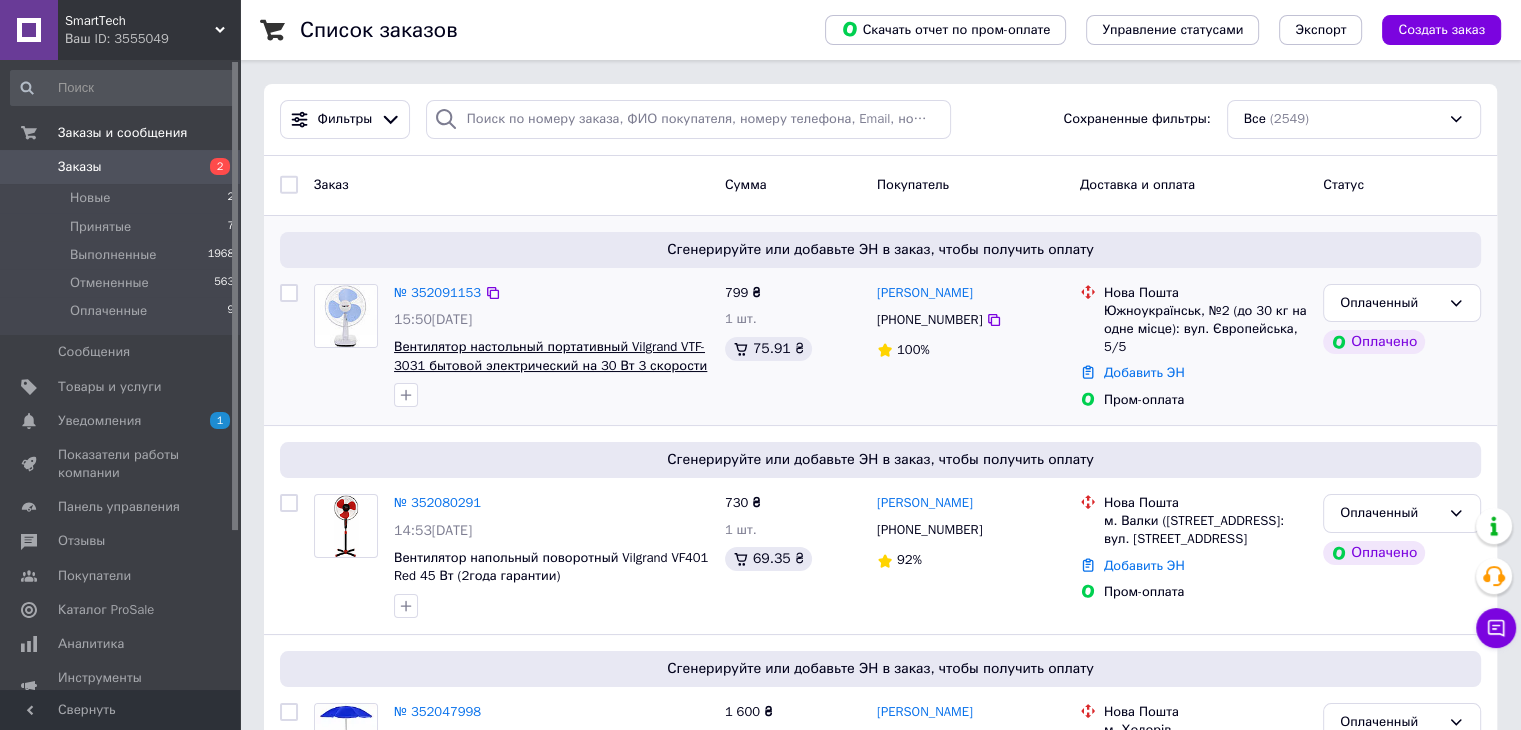 click on "Вентилятор настольный портативный Vilgrand VTF-3031 бытовой электрический на 30 Вт 3 скорости таймер" at bounding box center (550, 365) 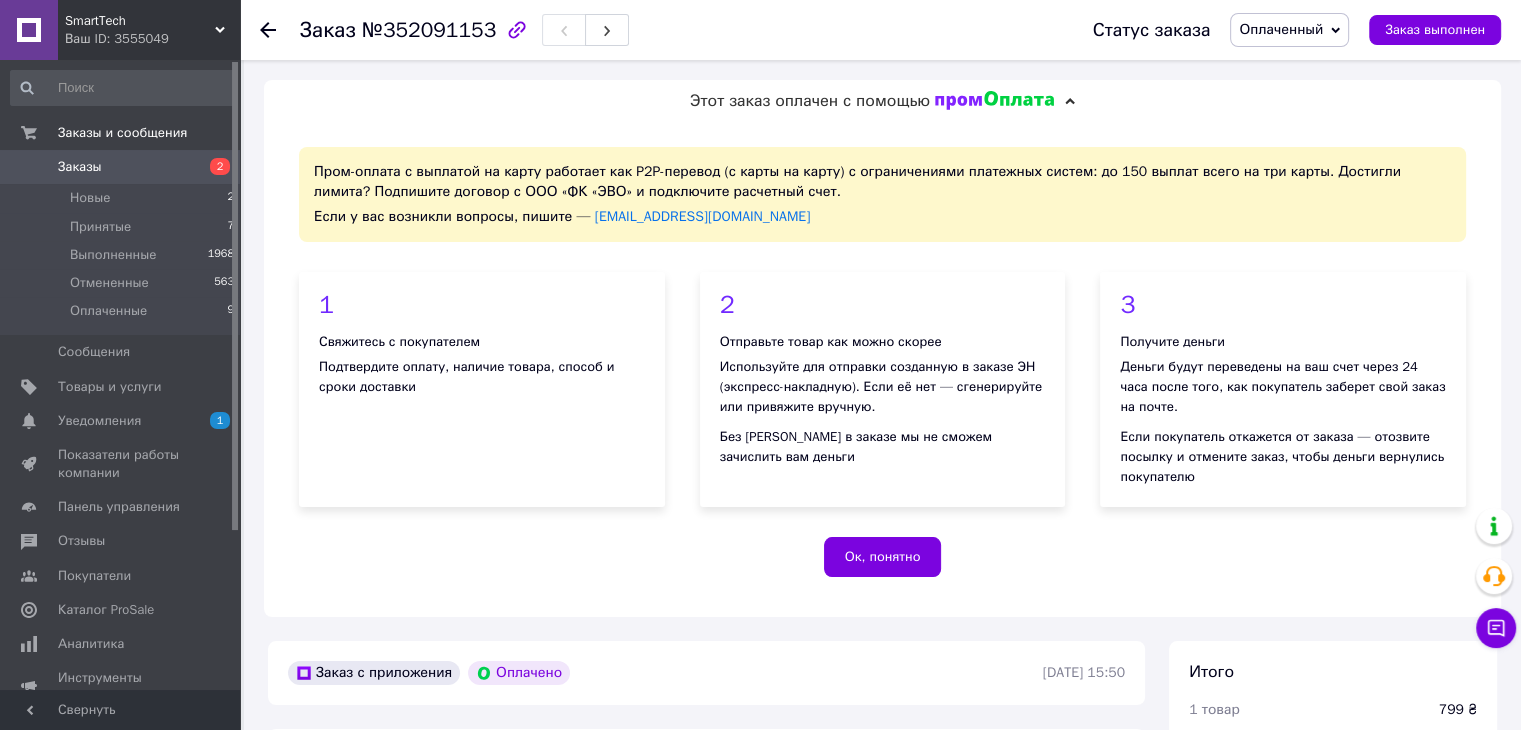 scroll, scrollTop: 400, scrollLeft: 0, axis: vertical 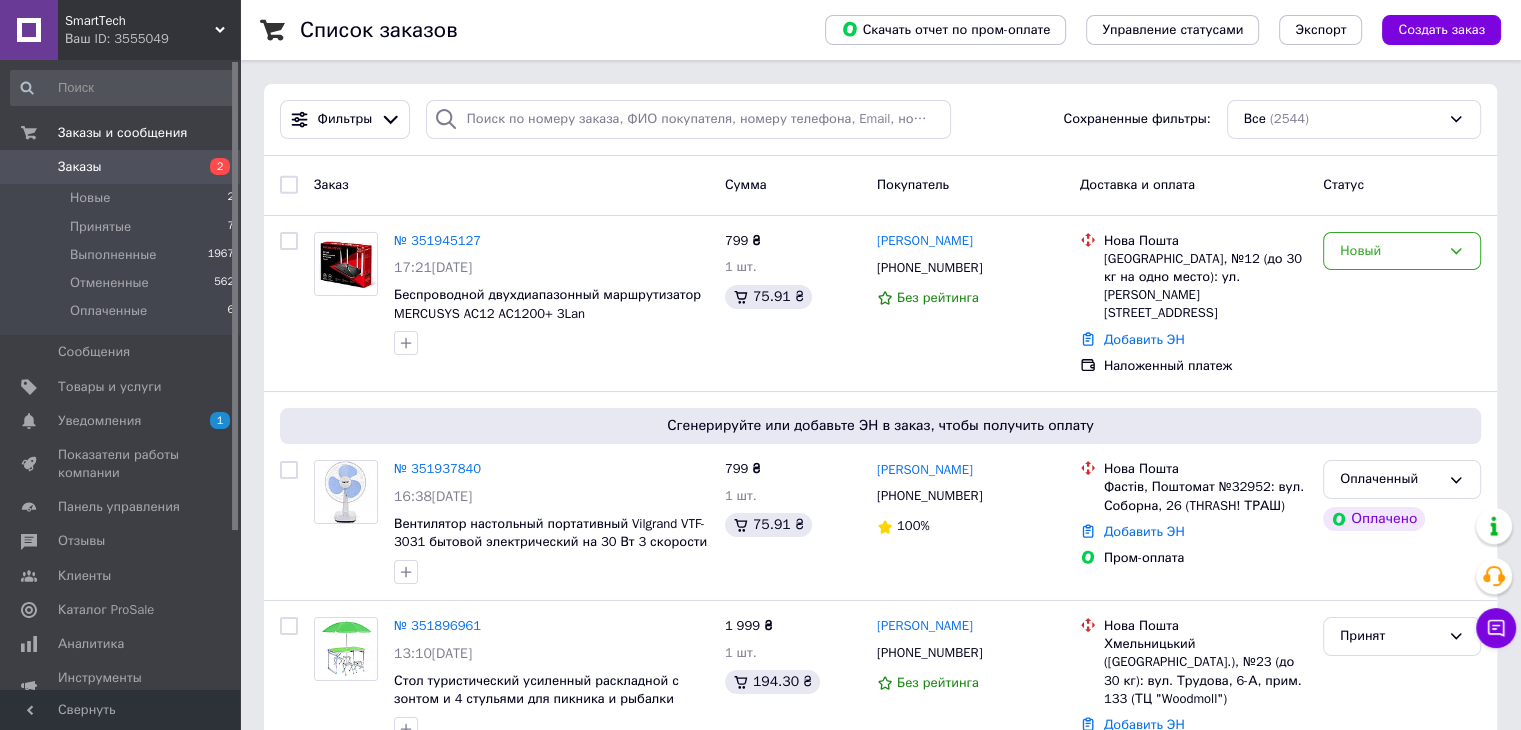 click on "Заказы 2" at bounding box center [123, 167] 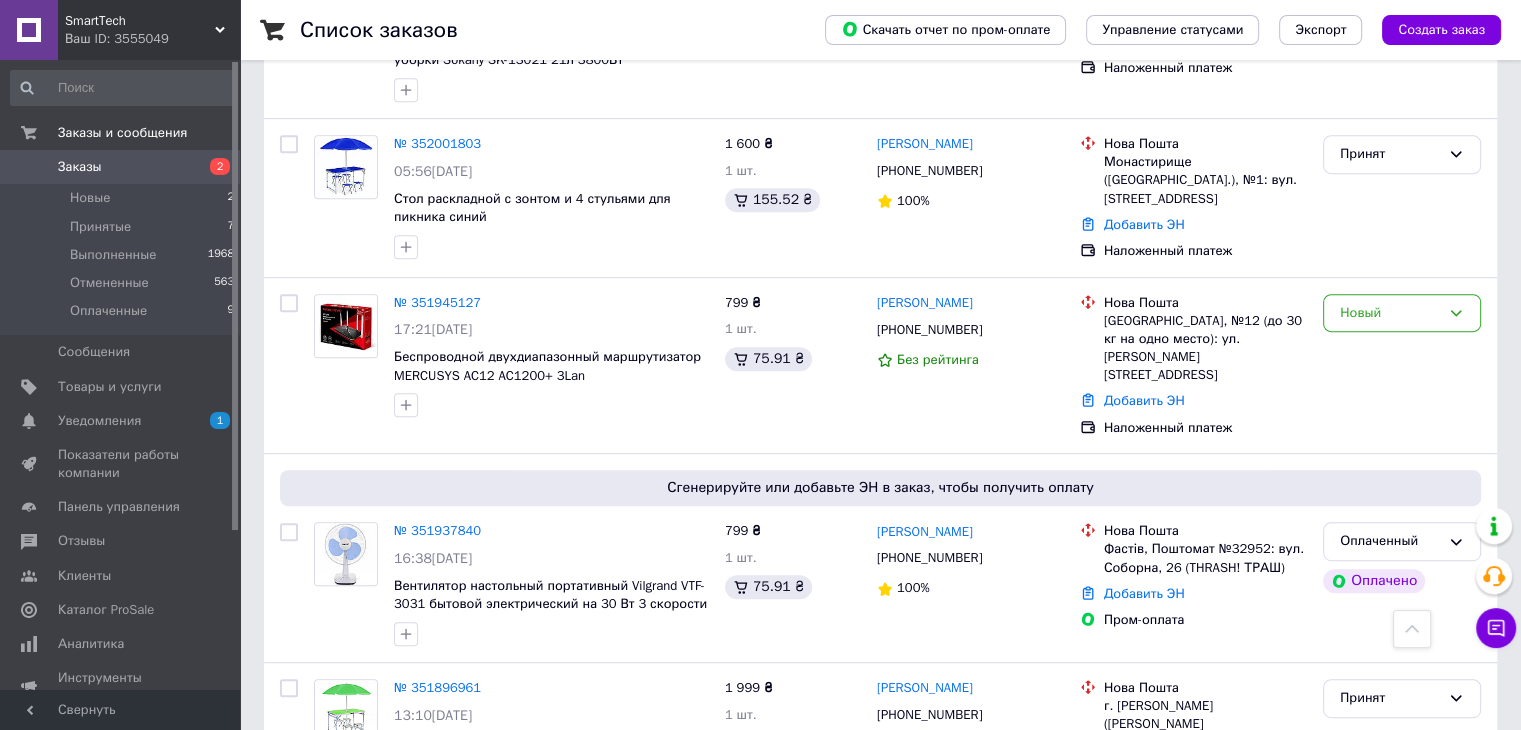 scroll, scrollTop: 1000, scrollLeft: 0, axis: vertical 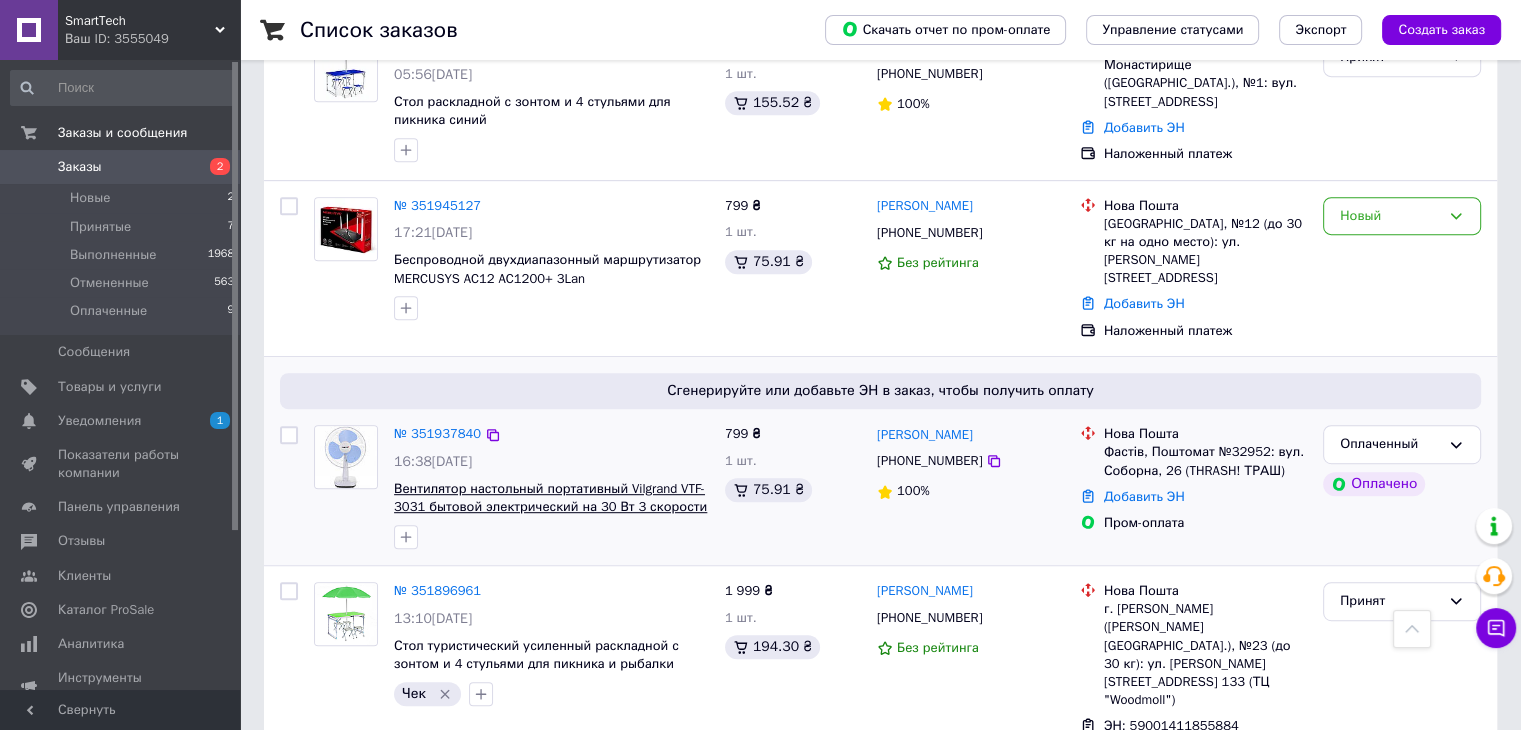 click on "Вентилятор настольный портативный Vilgrand VTF-3031 бытовой электрический на 30 Вт 3 скорости таймер" at bounding box center [550, 507] 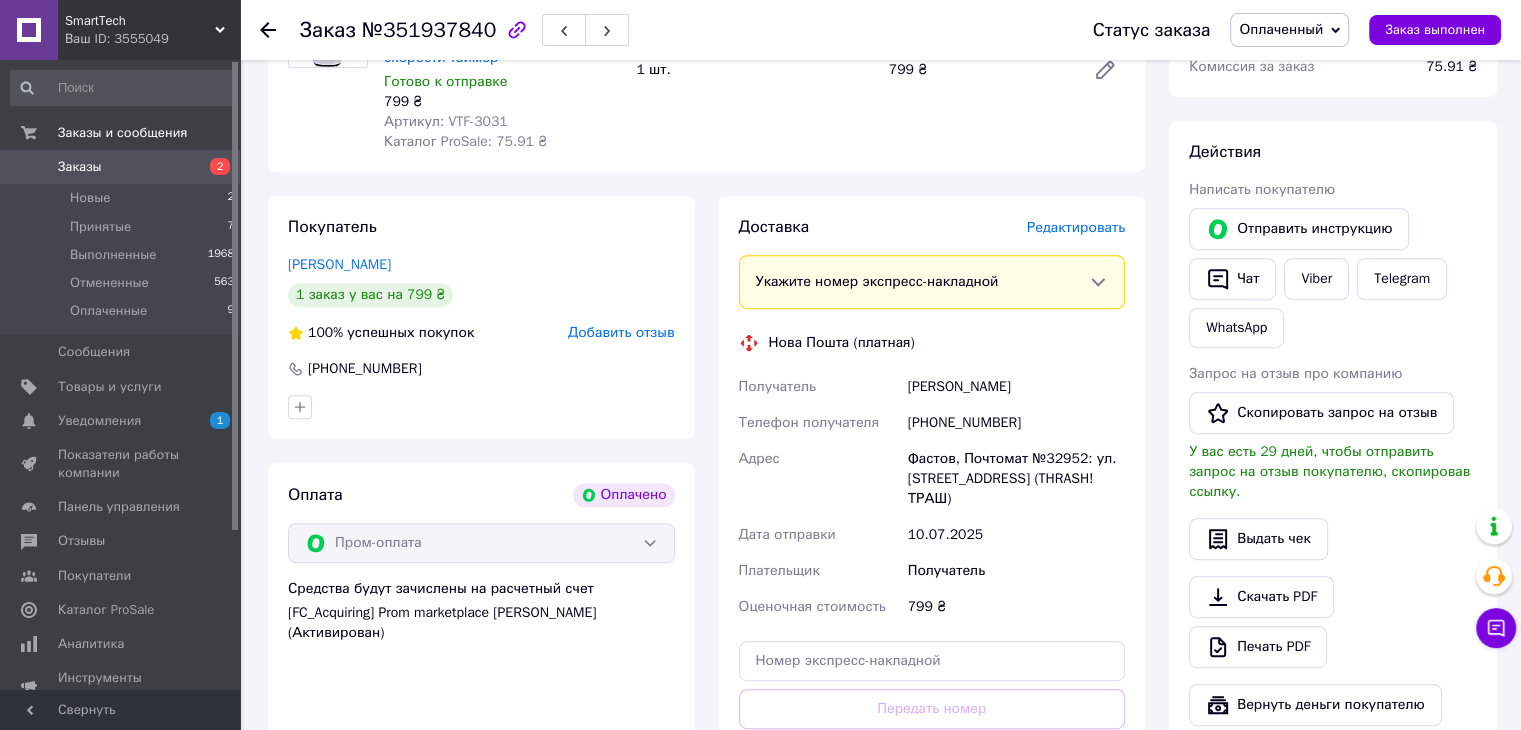 scroll, scrollTop: 400, scrollLeft: 0, axis: vertical 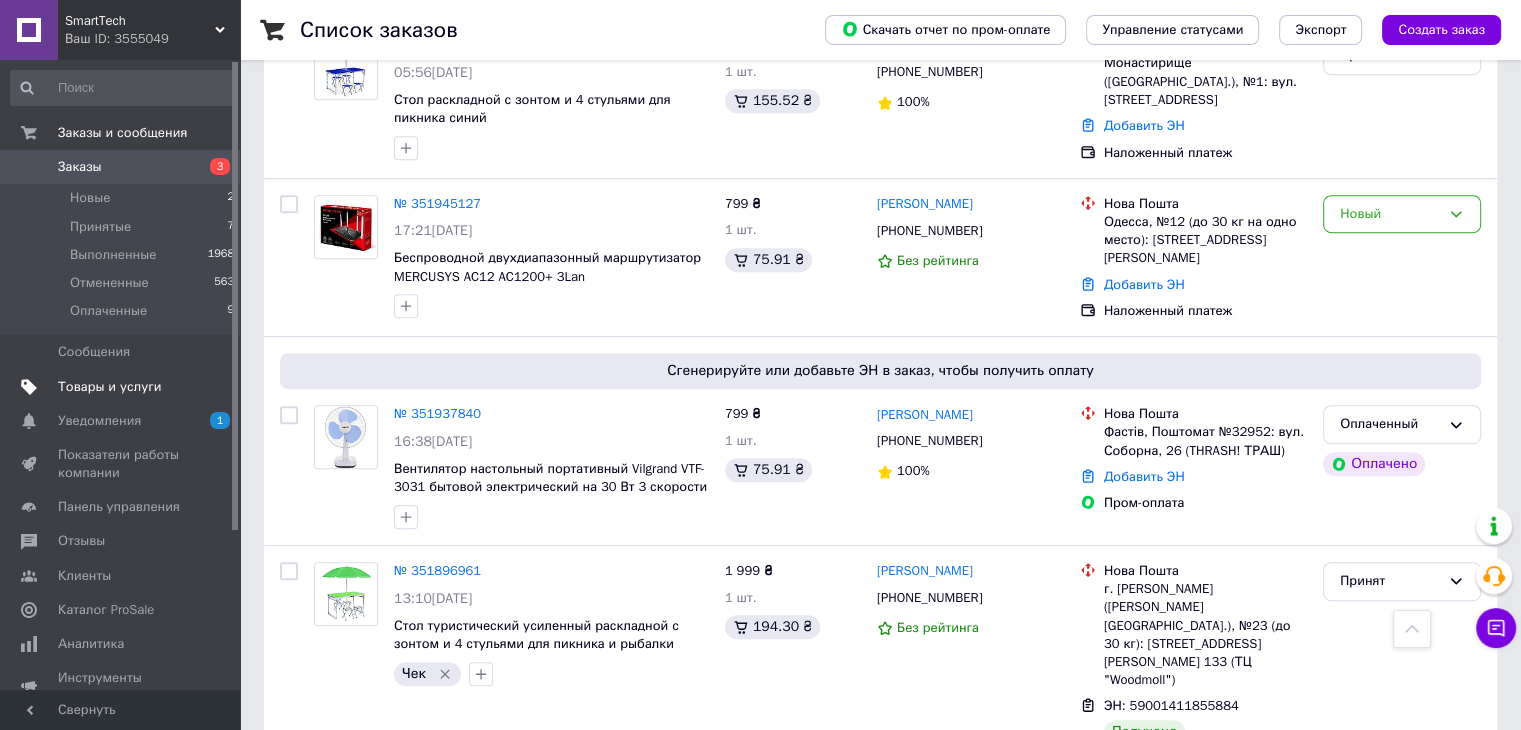 click on "Товары и услуги" at bounding box center [110, 387] 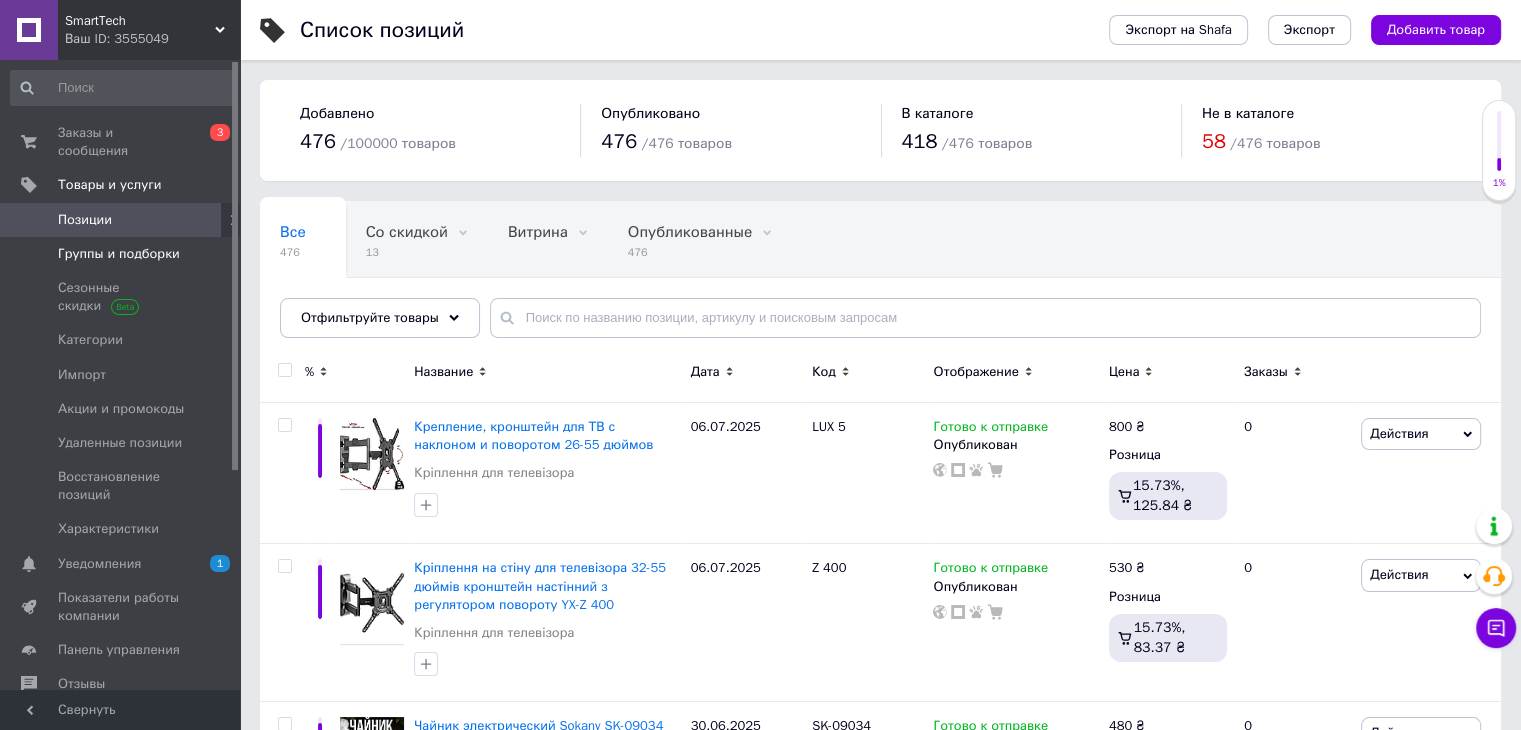 click on "Группы и подборки" at bounding box center [119, 254] 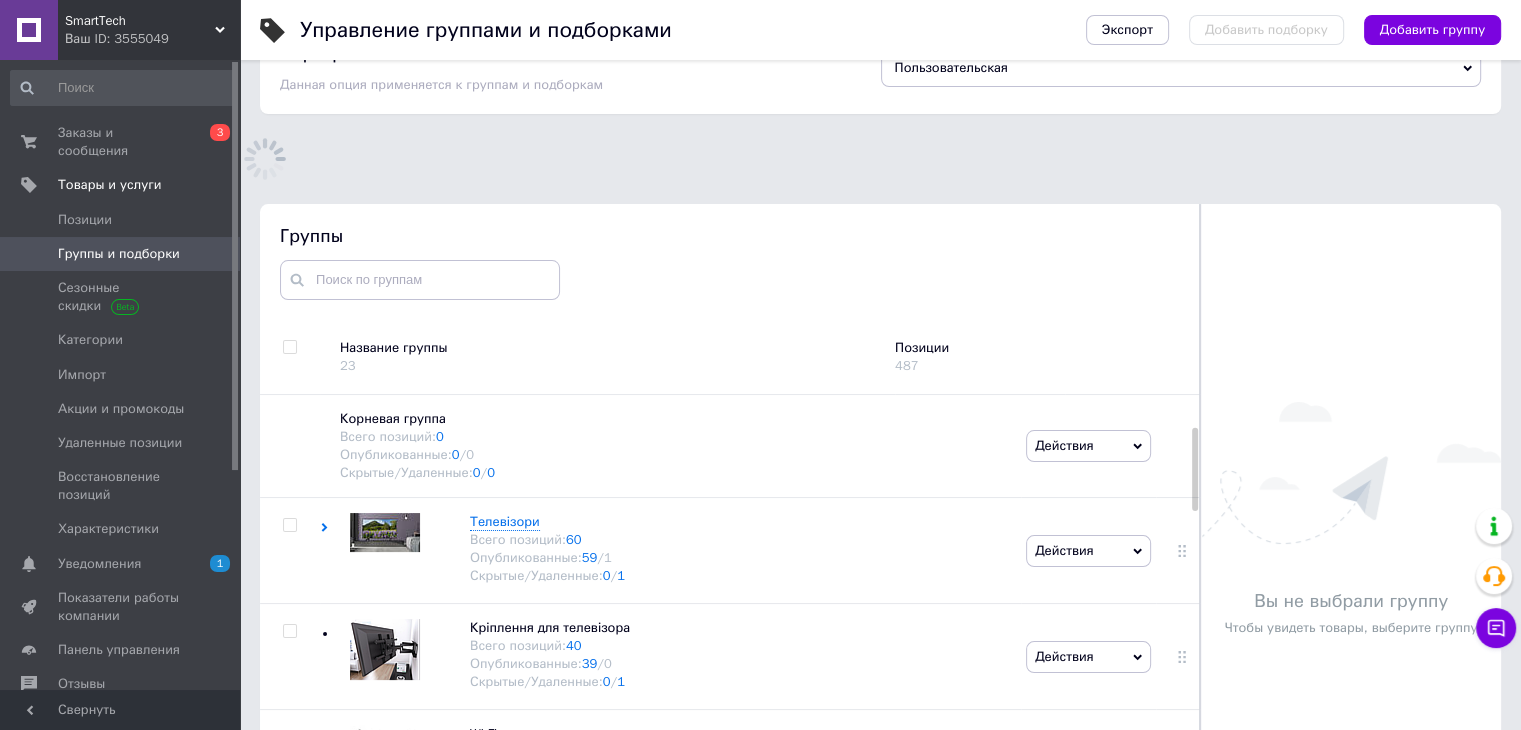 scroll, scrollTop: 113, scrollLeft: 0, axis: vertical 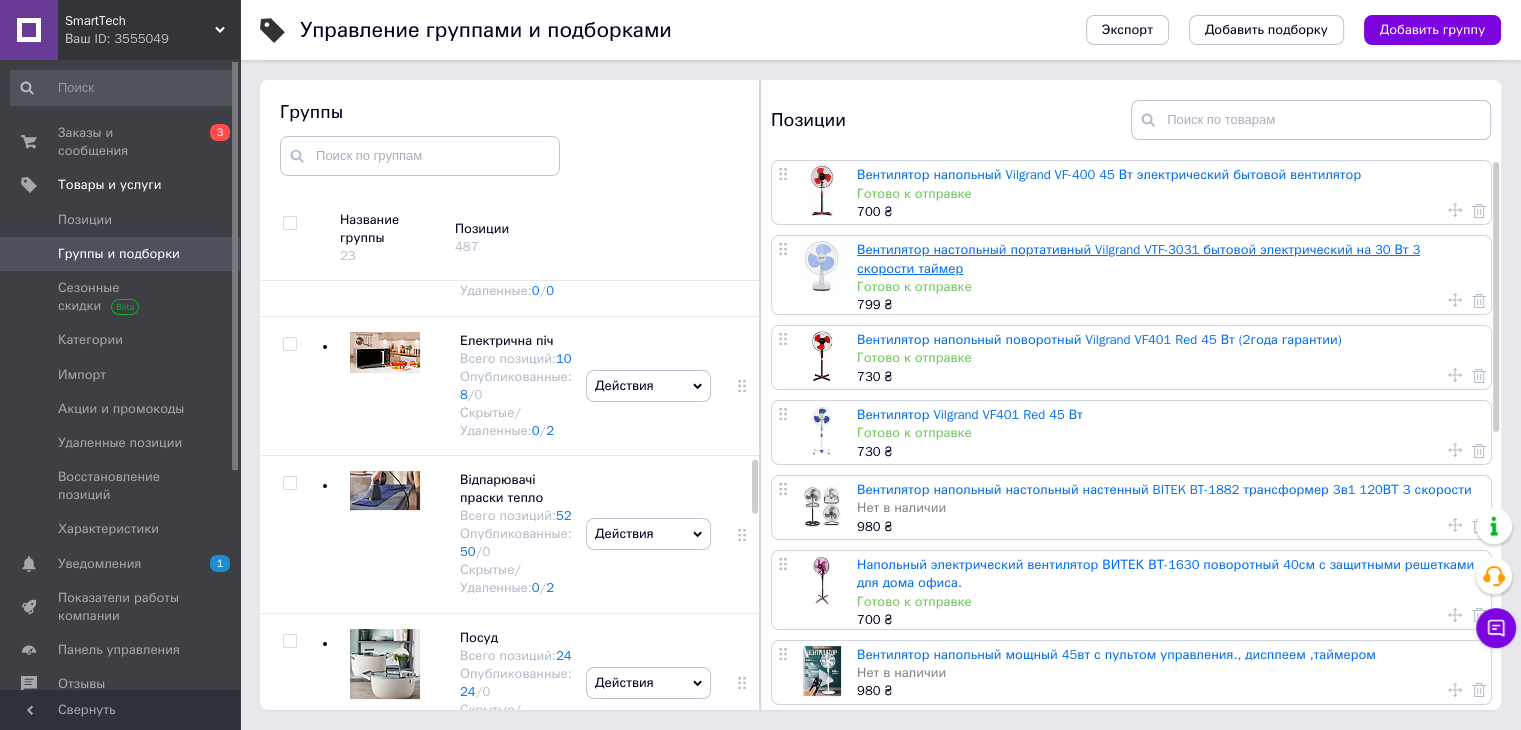 click on "Вентилятор настольный портативный Vilgrand VTF-3031 бытовой электрический на 30 Вт 3 скорости таймер" at bounding box center [1138, 258] 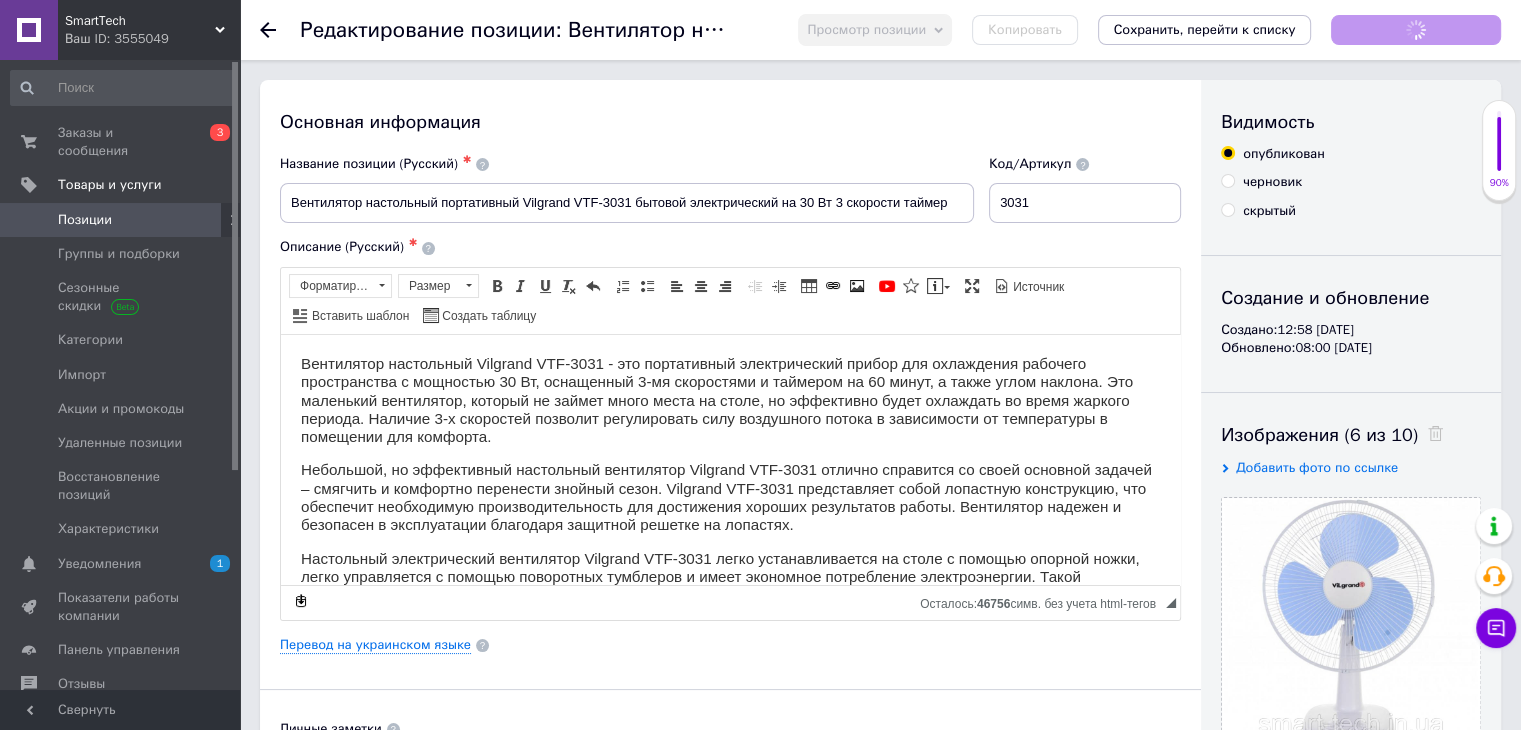 scroll, scrollTop: 0, scrollLeft: 0, axis: both 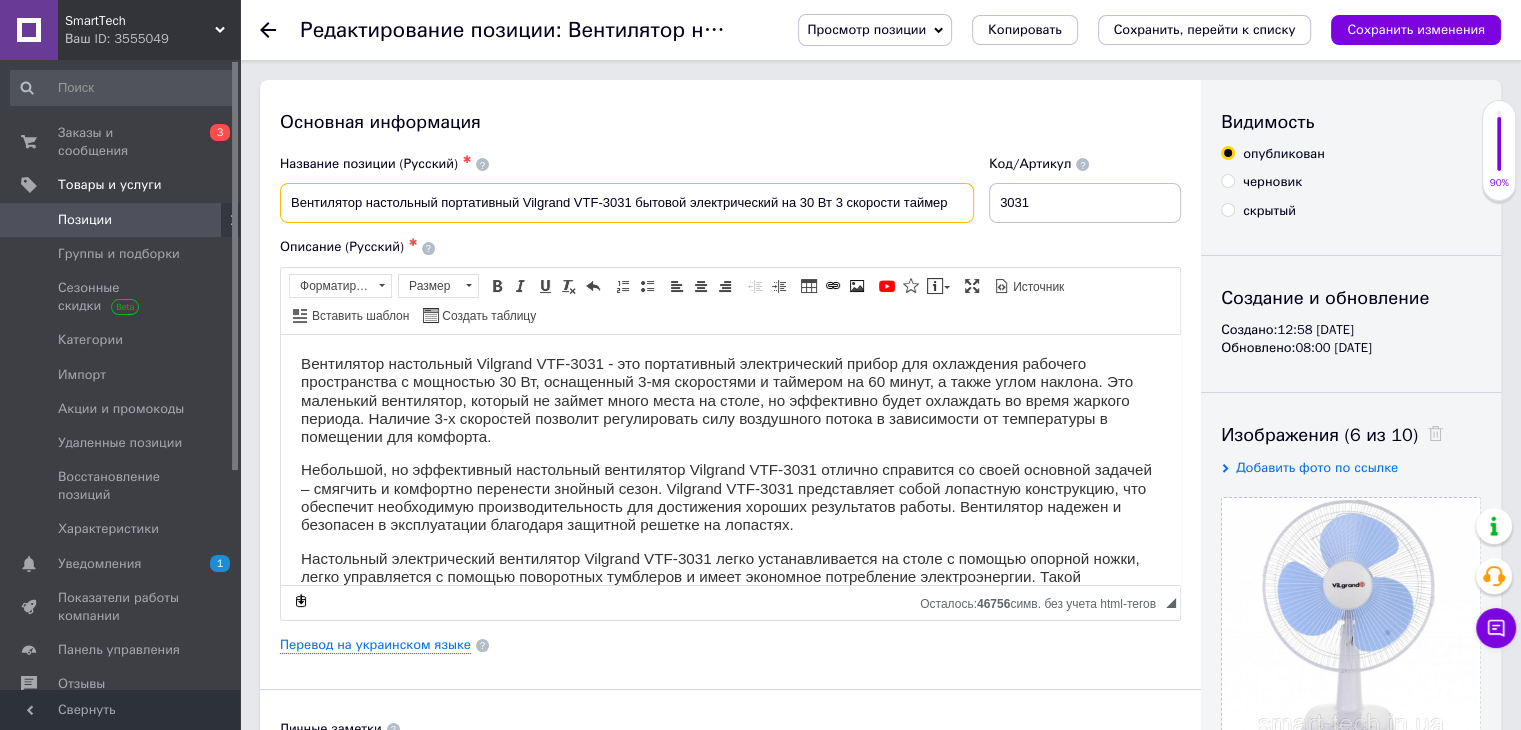 click on "Вентилятор настольный портативный Vilgrand VTF-3031 бытовой электрический на 30 Вт 3 скорости таймер" at bounding box center (627, 203) 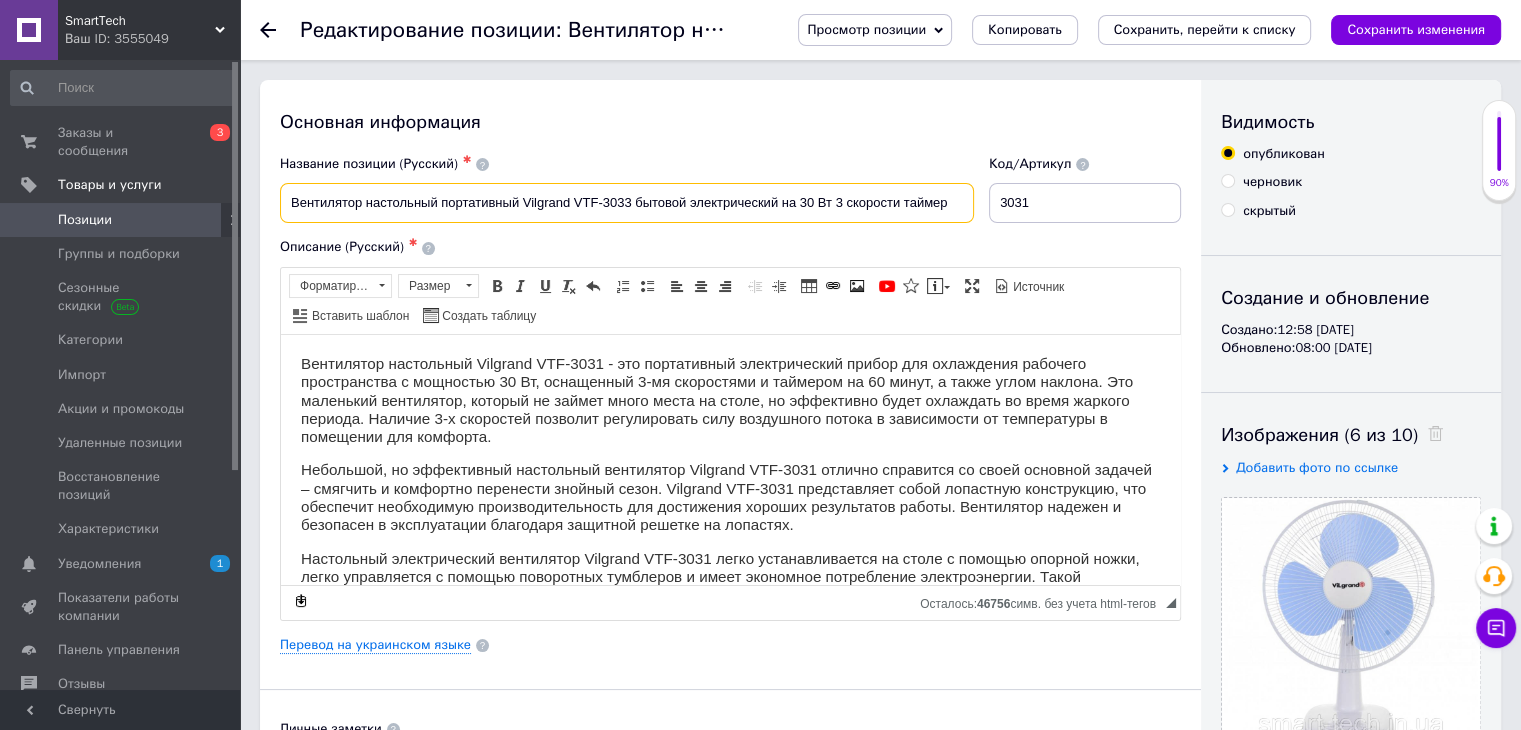 drag, startPoint x: 569, startPoint y: 200, endPoint x: 631, endPoint y: 205, distance: 62.201286 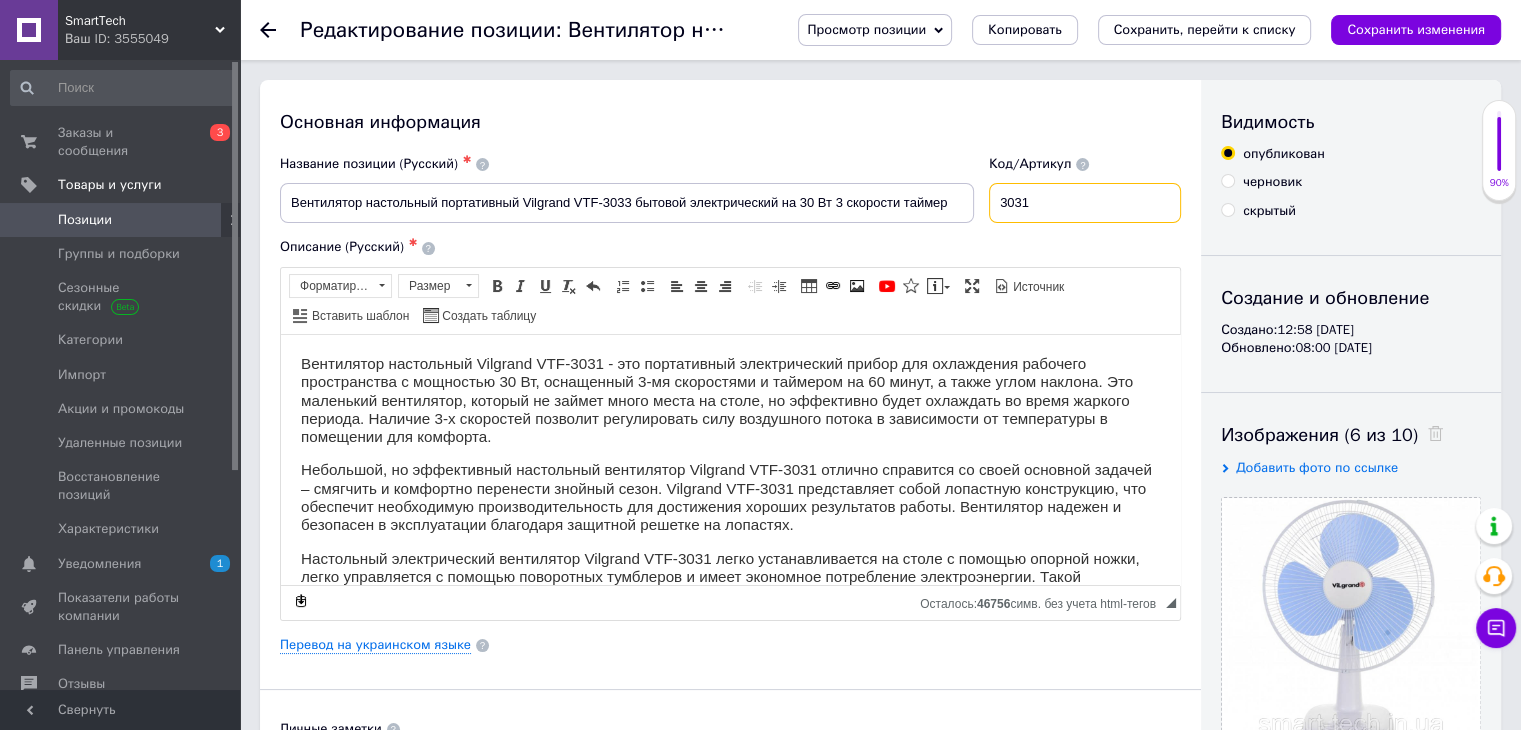 drag, startPoint x: 1005, startPoint y: 201, endPoint x: 1068, endPoint y: 202, distance: 63.007935 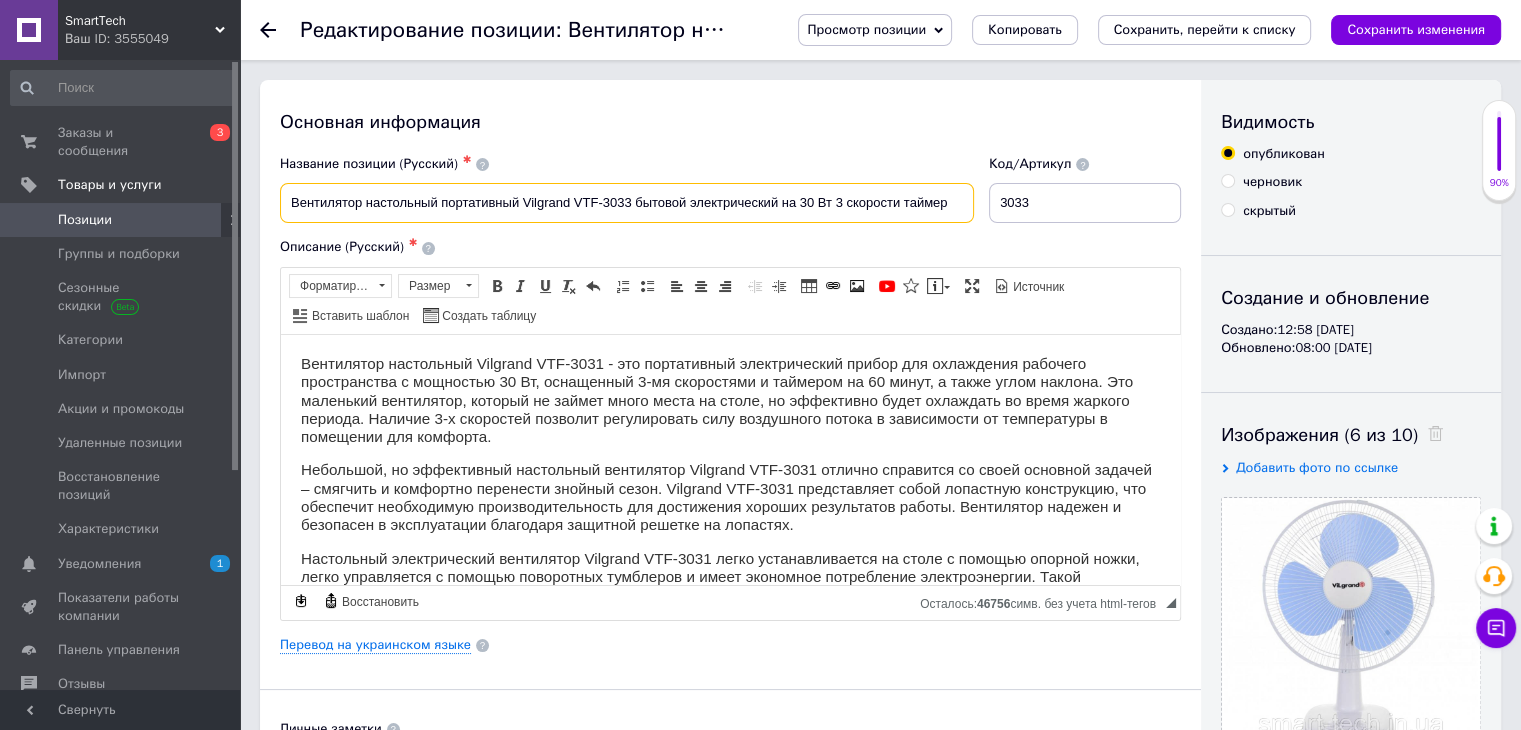 drag, startPoint x: 519, startPoint y: 201, endPoint x: 536, endPoint y: 204, distance: 17.262676 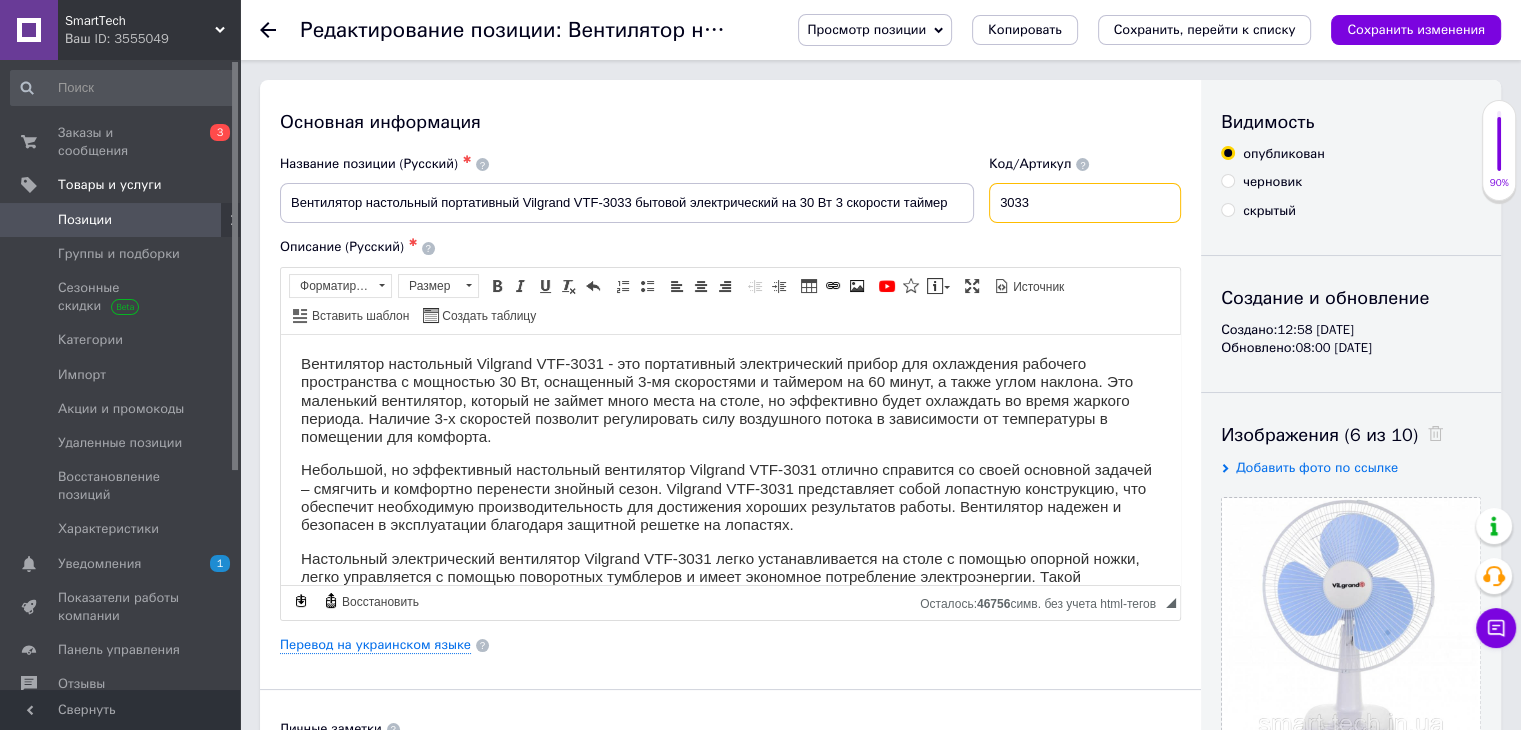 click on "3033" at bounding box center (1085, 203) 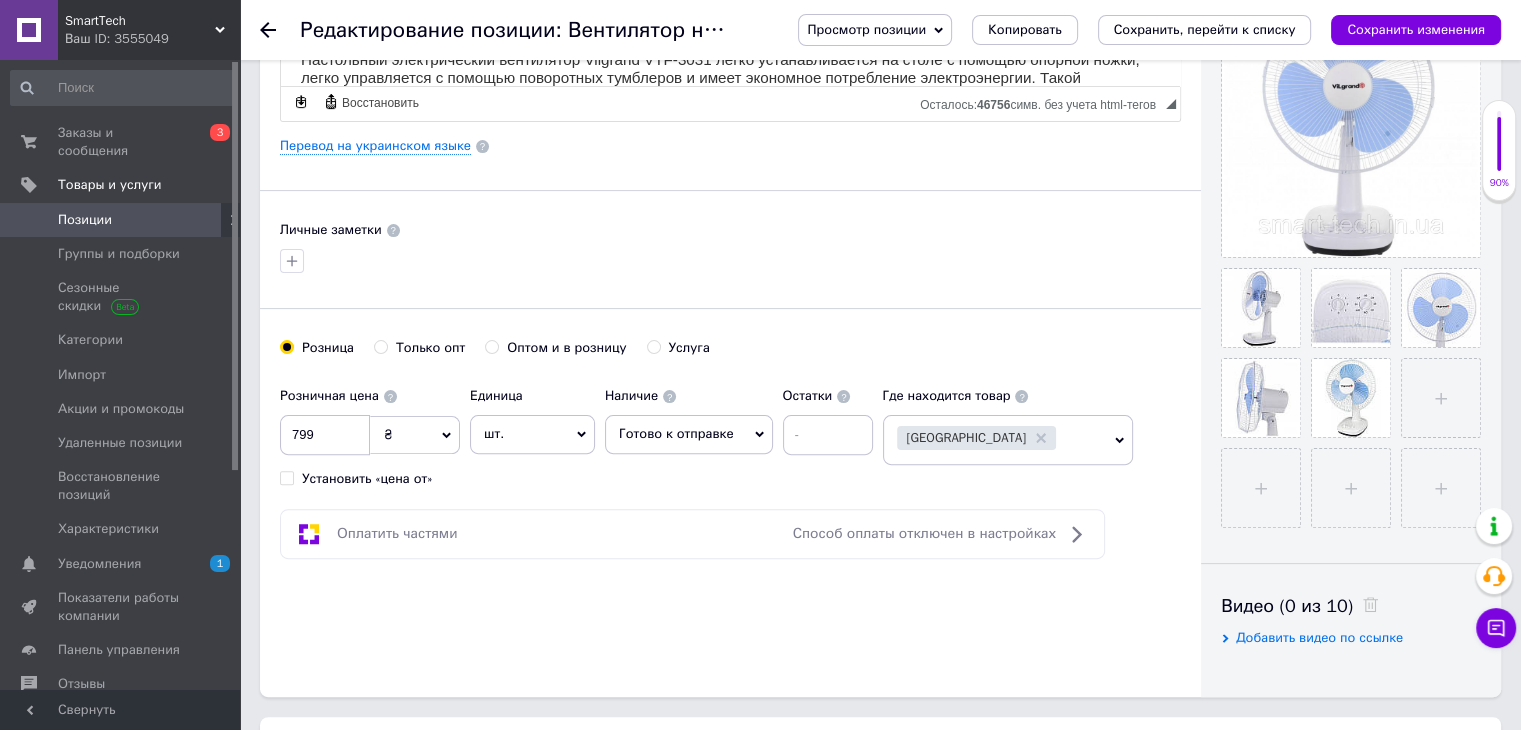 scroll, scrollTop: 500, scrollLeft: 0, axis: vertical 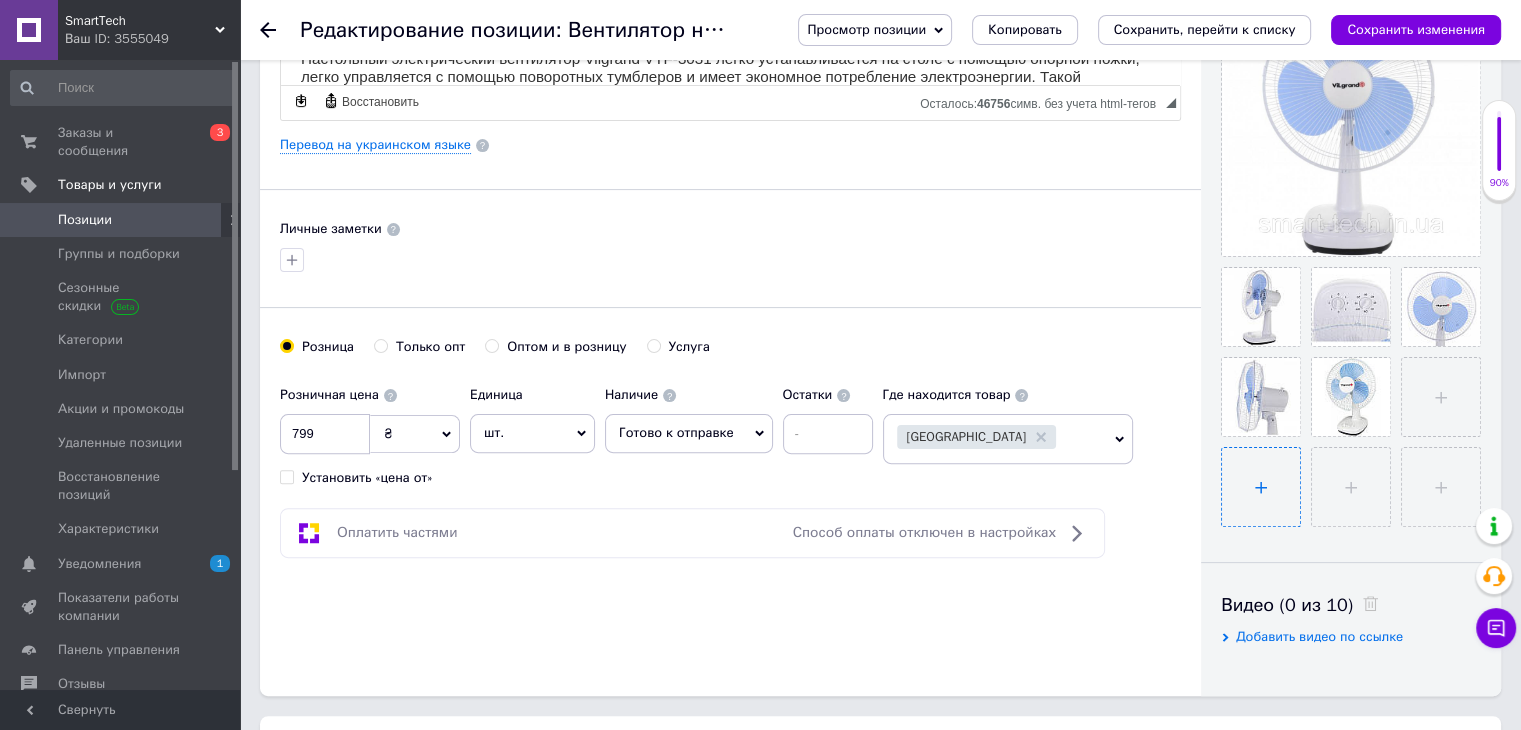 type on "Vil 3033" 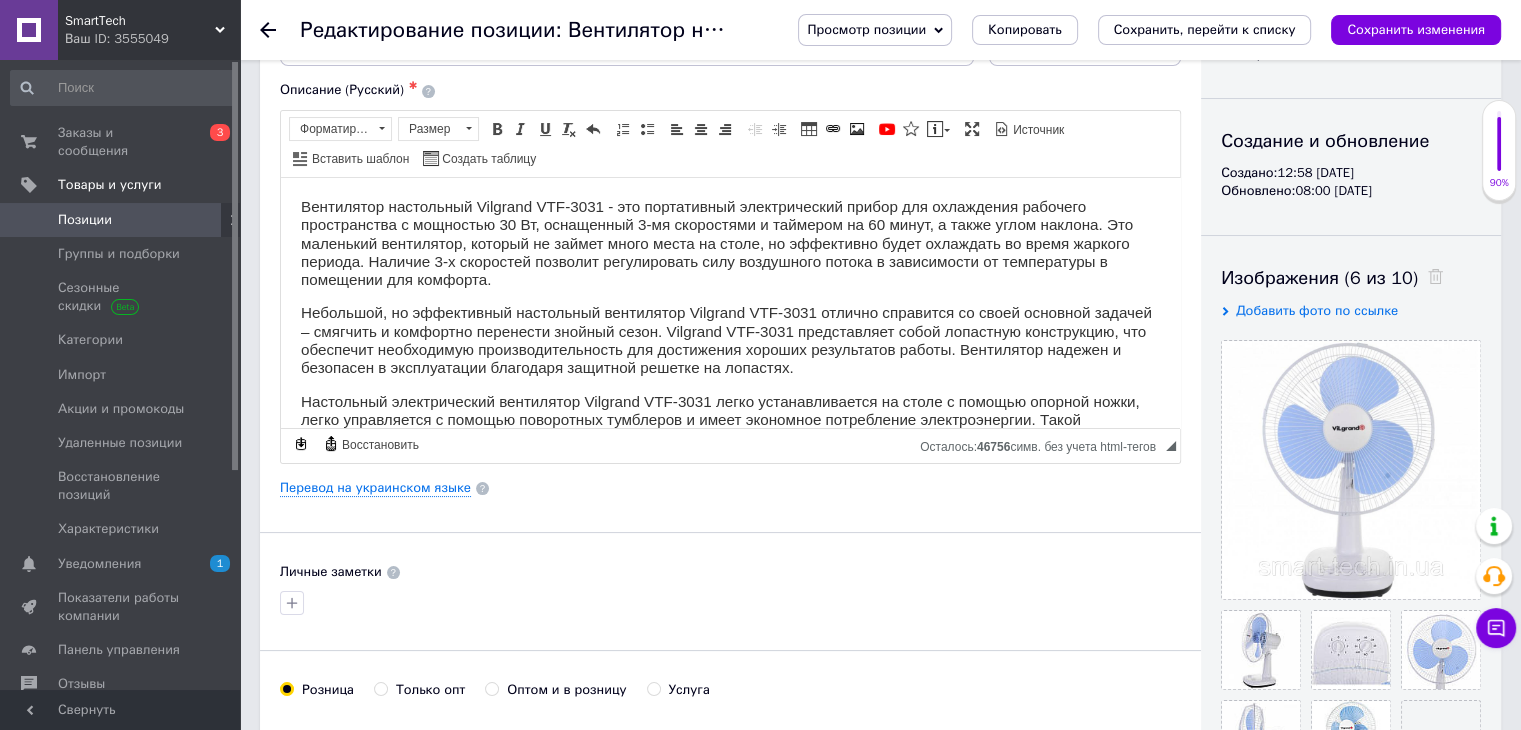 scroll, scrollTop: 0, scrollLeft: 0, axis: both 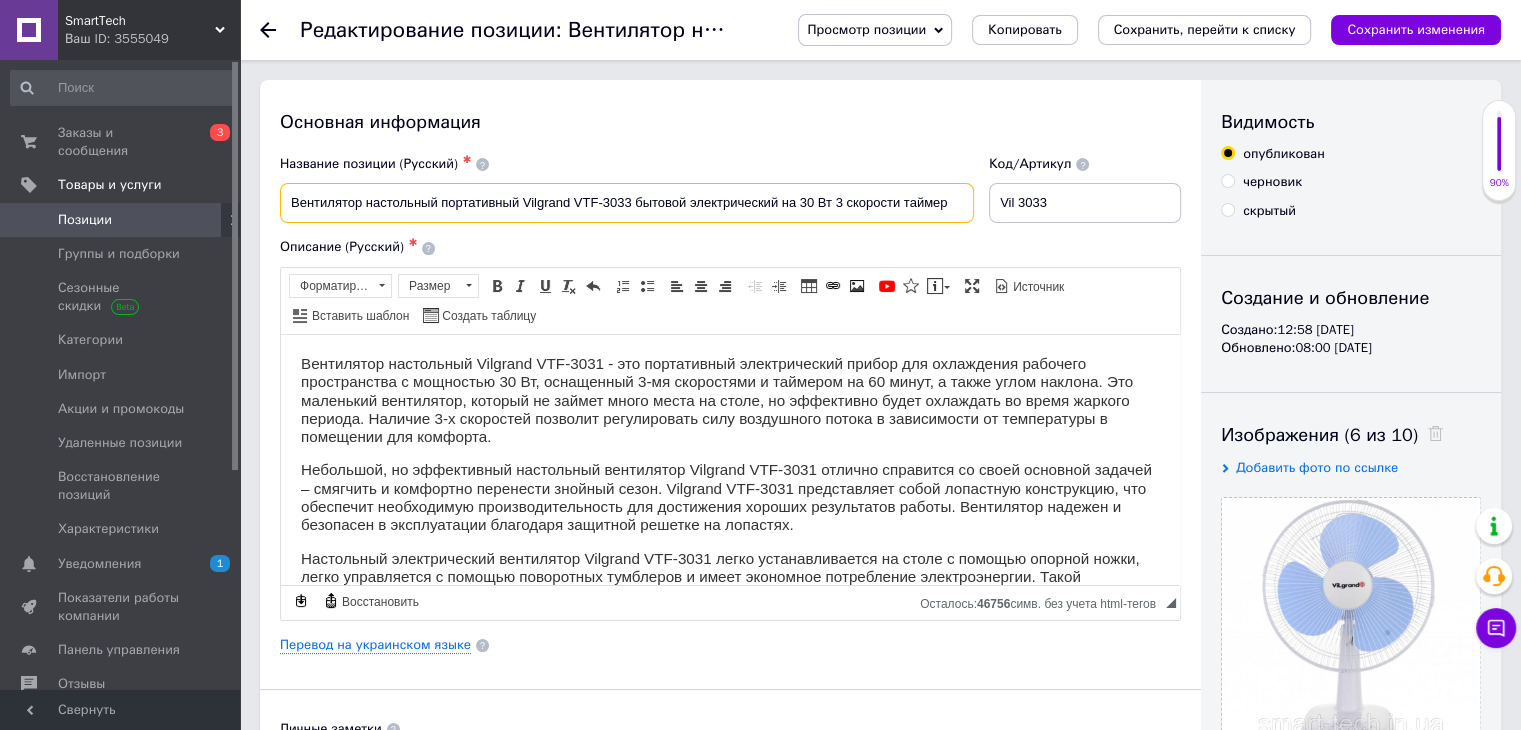 drag, startPoint x: 521, startPoint y: 197, endPoint x: 631, endPoint y: 208, distance: 110.54863 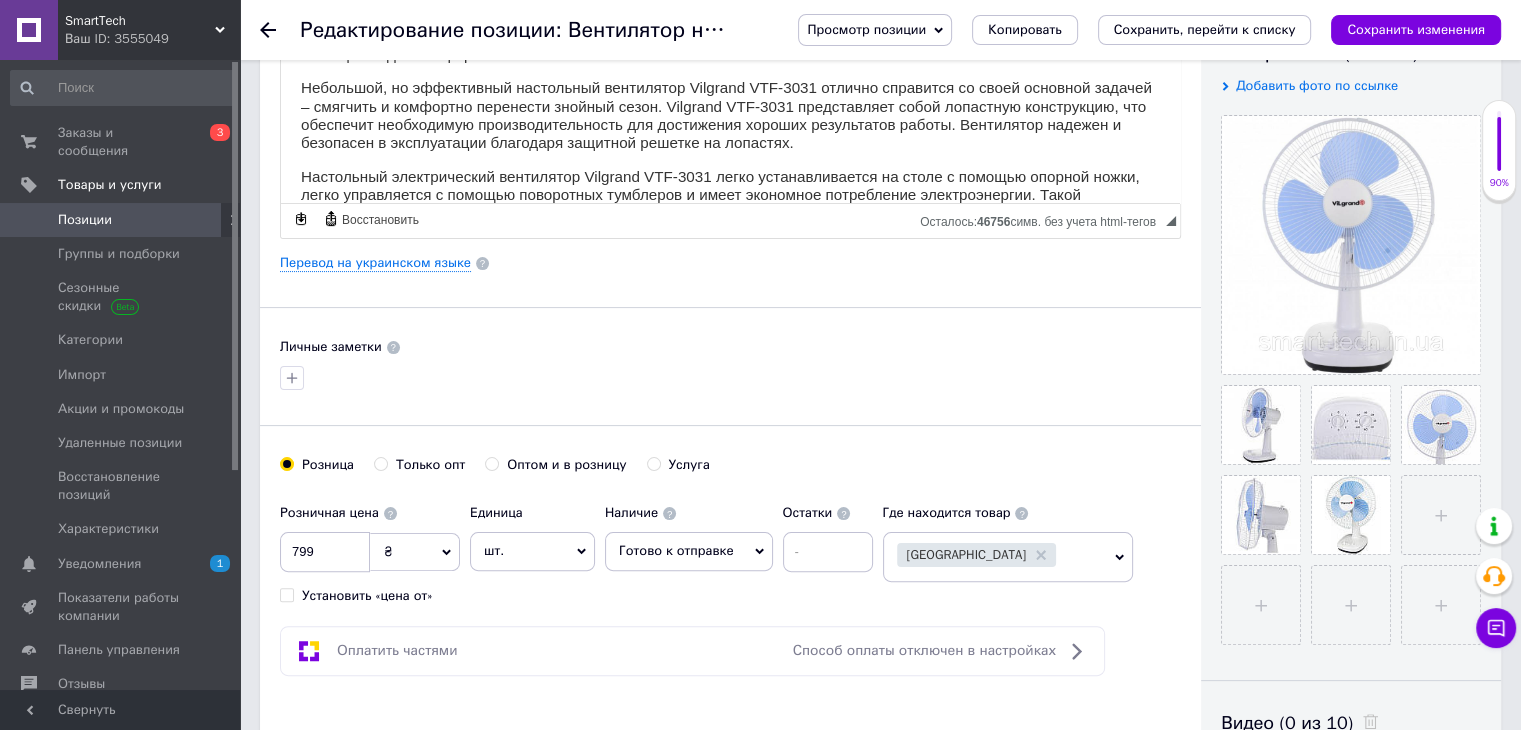 scroll, scrollTop: 500, scrollLeft: 0, axis: vertical 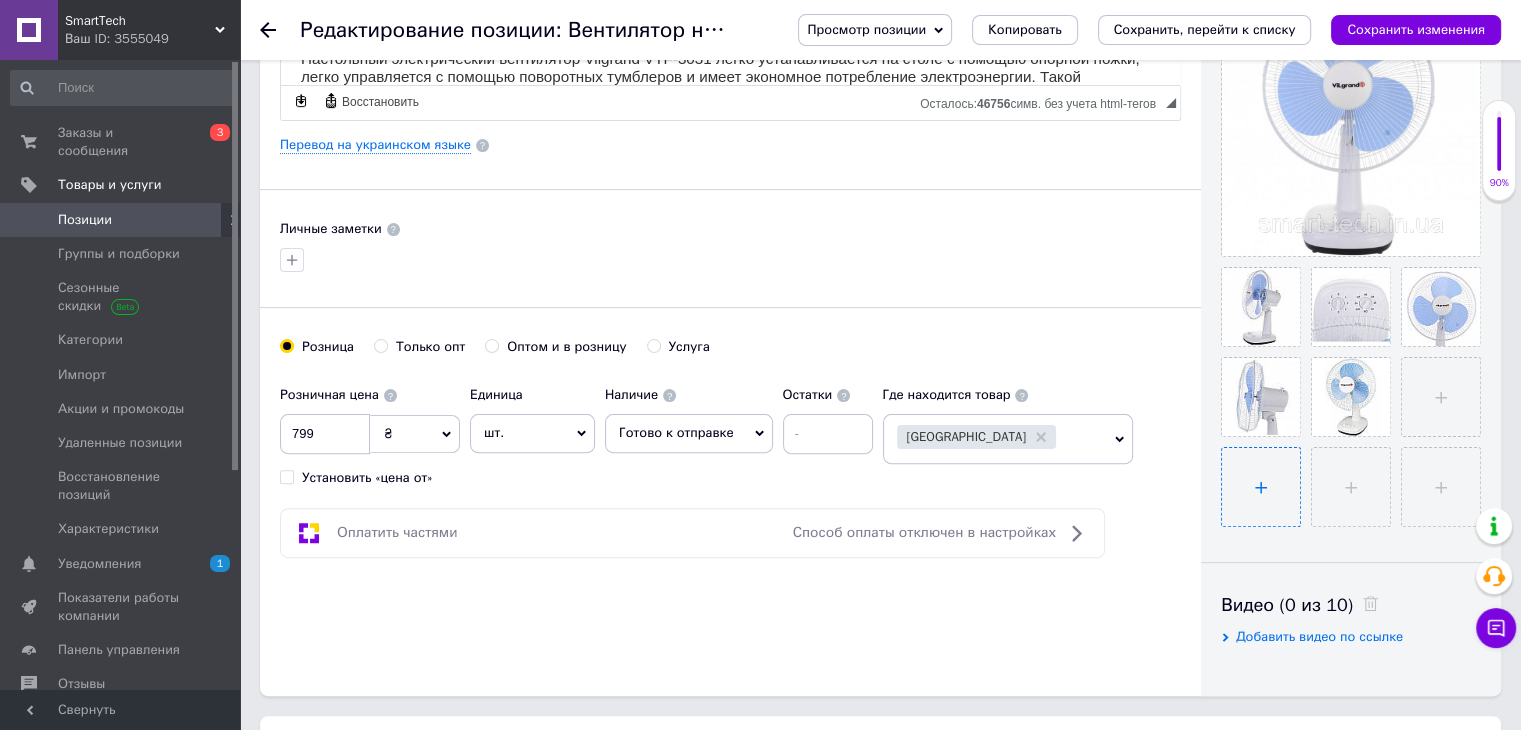 click at bounding box center [1261, 487] 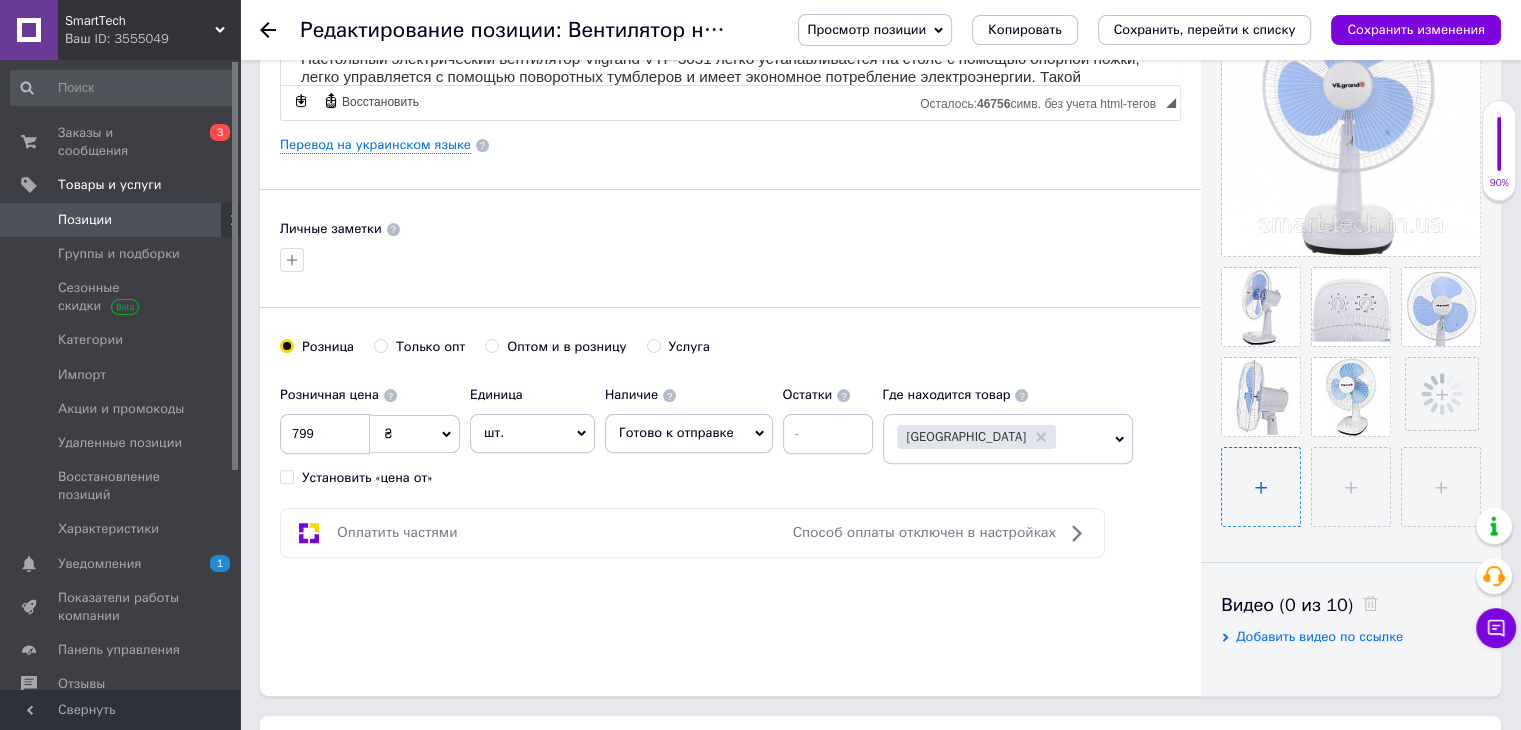 click at bounding box center [1261, 487] 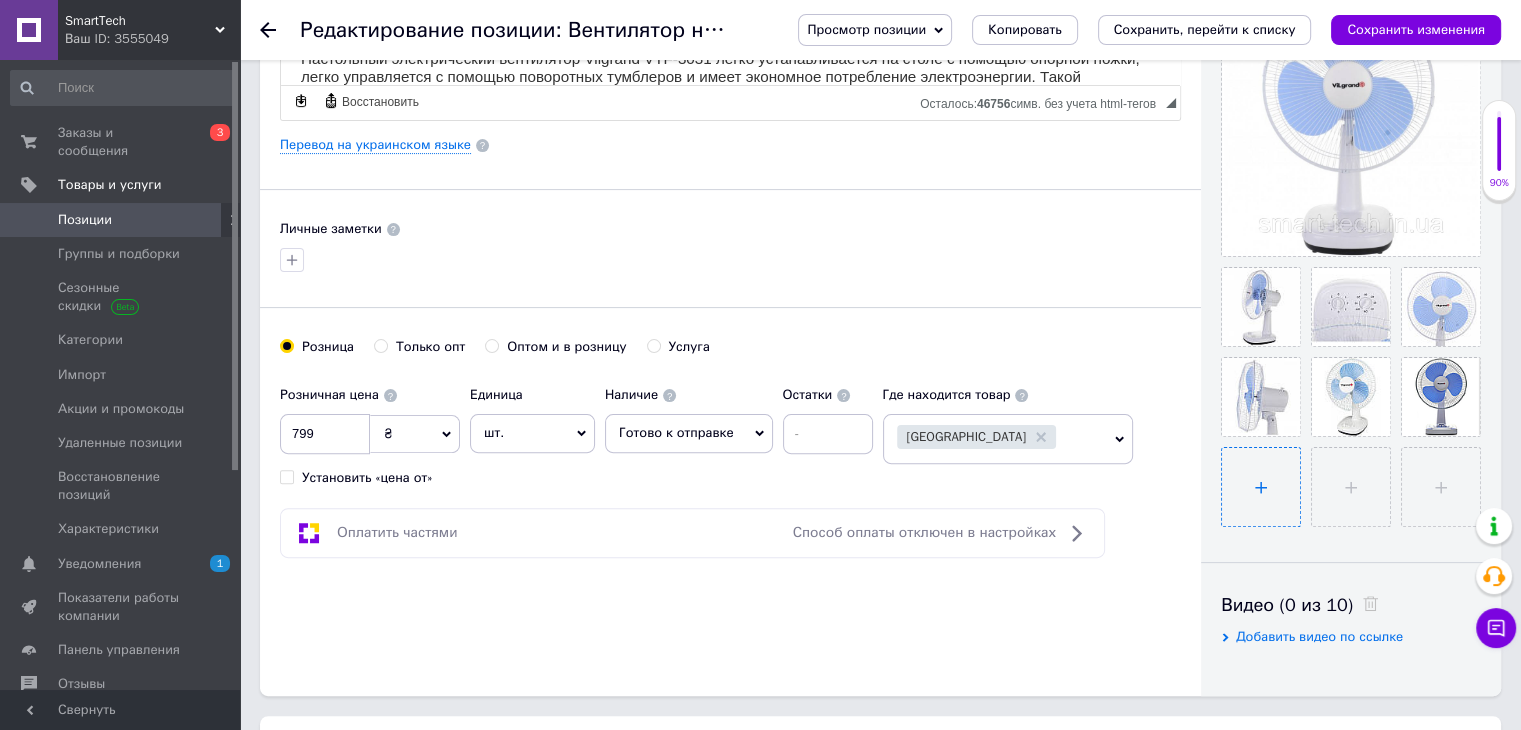 type on "C:\fakepath\Screenshot_56.png" 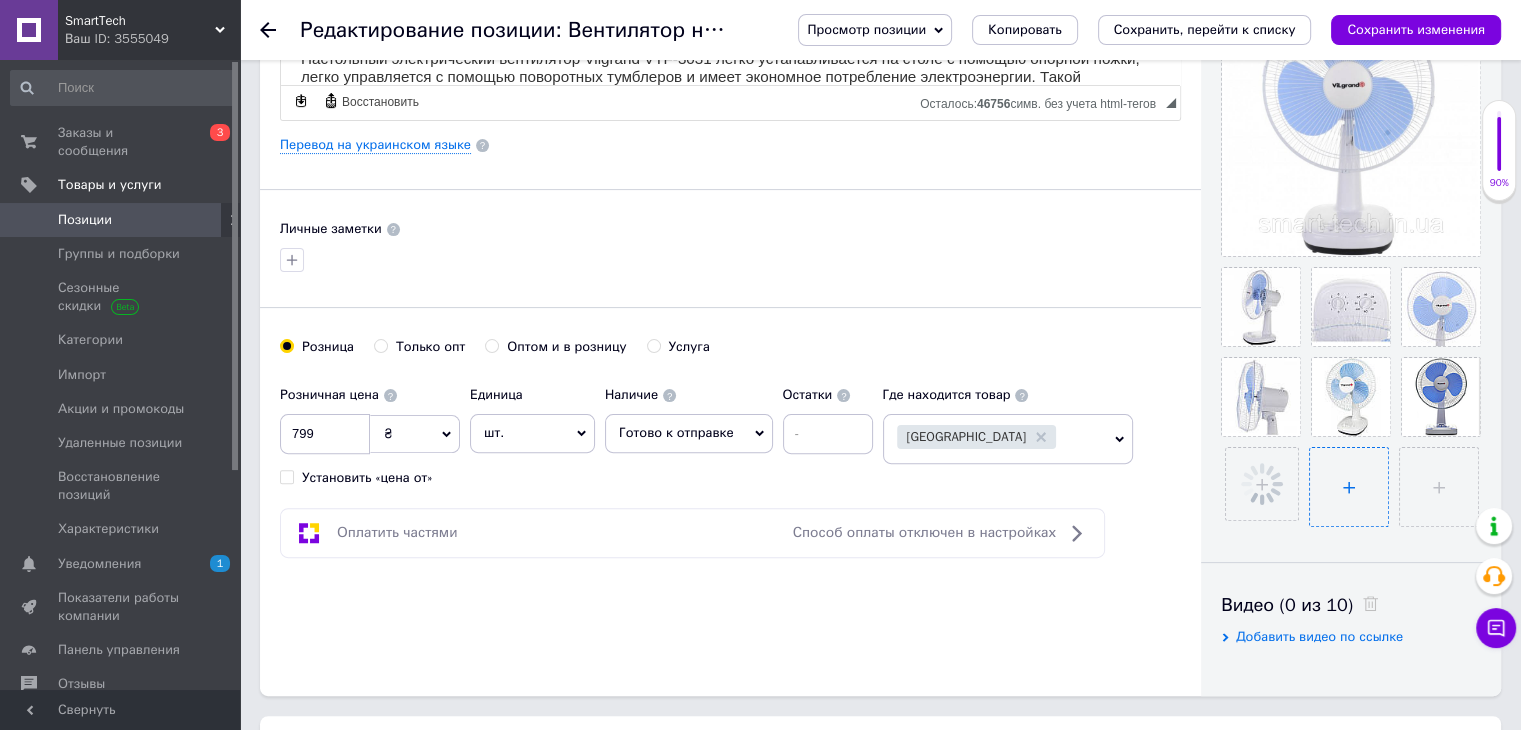 click at bounding box center [1349, 487] 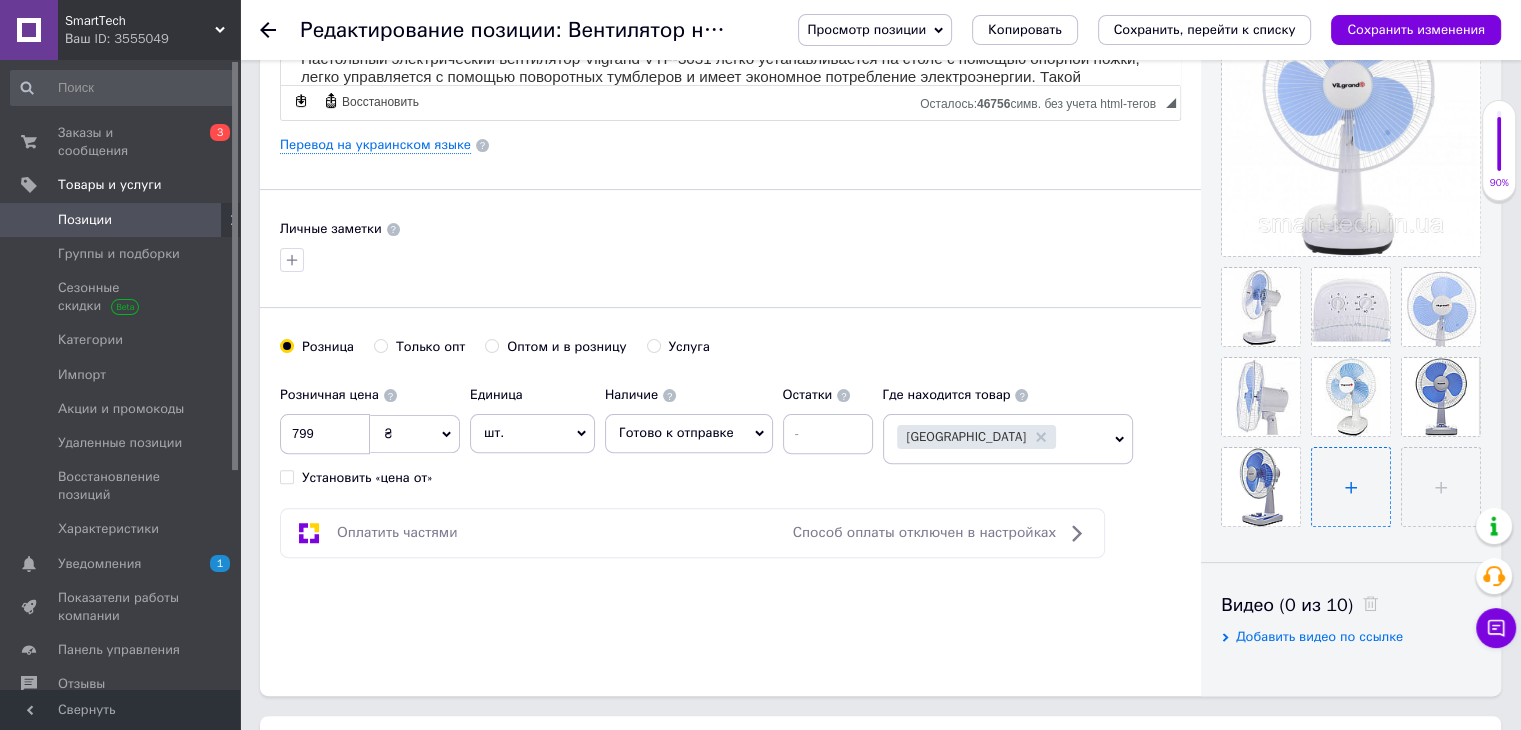 type on "C:\fakepath\Screenshot_54.png" 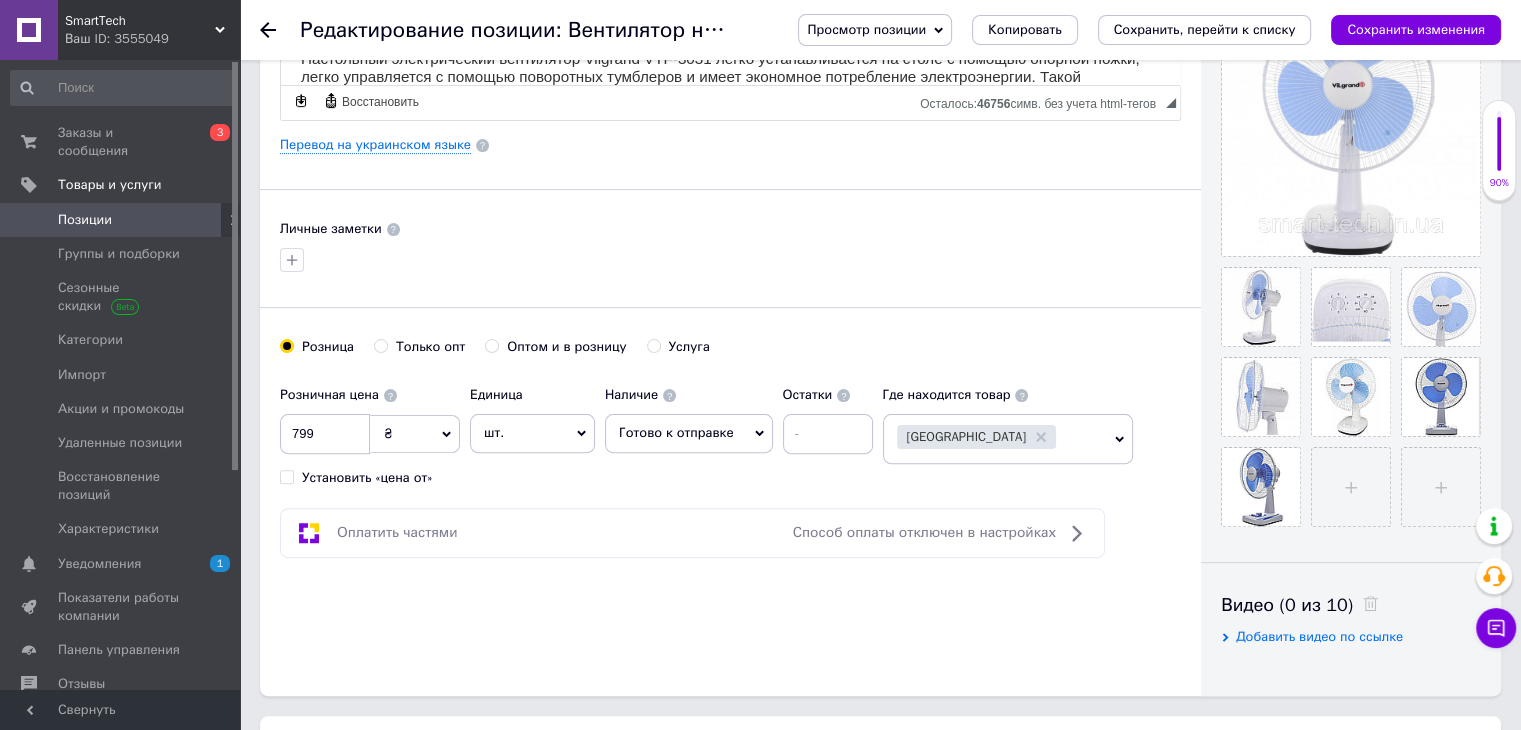 type 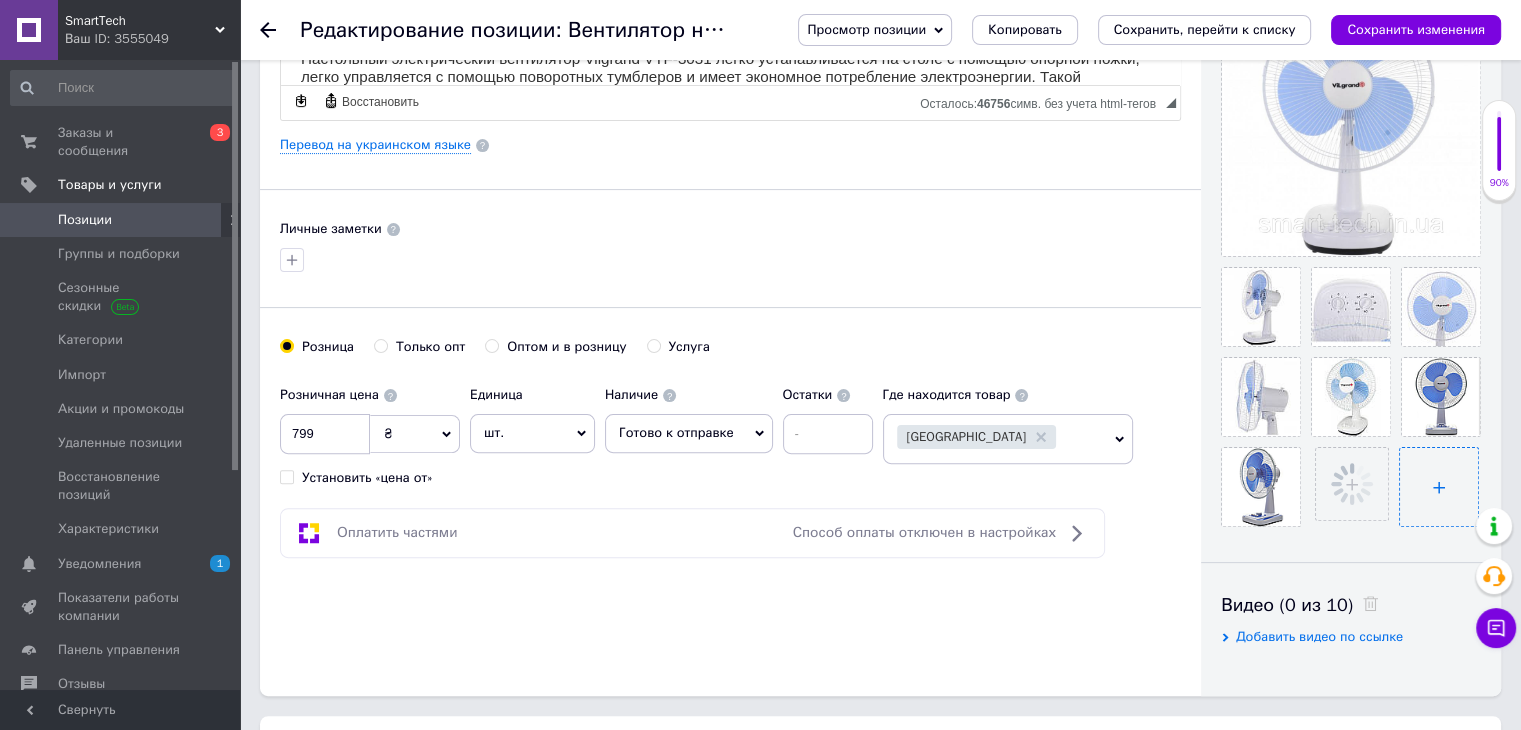 click at bounding box center [1439, 487] 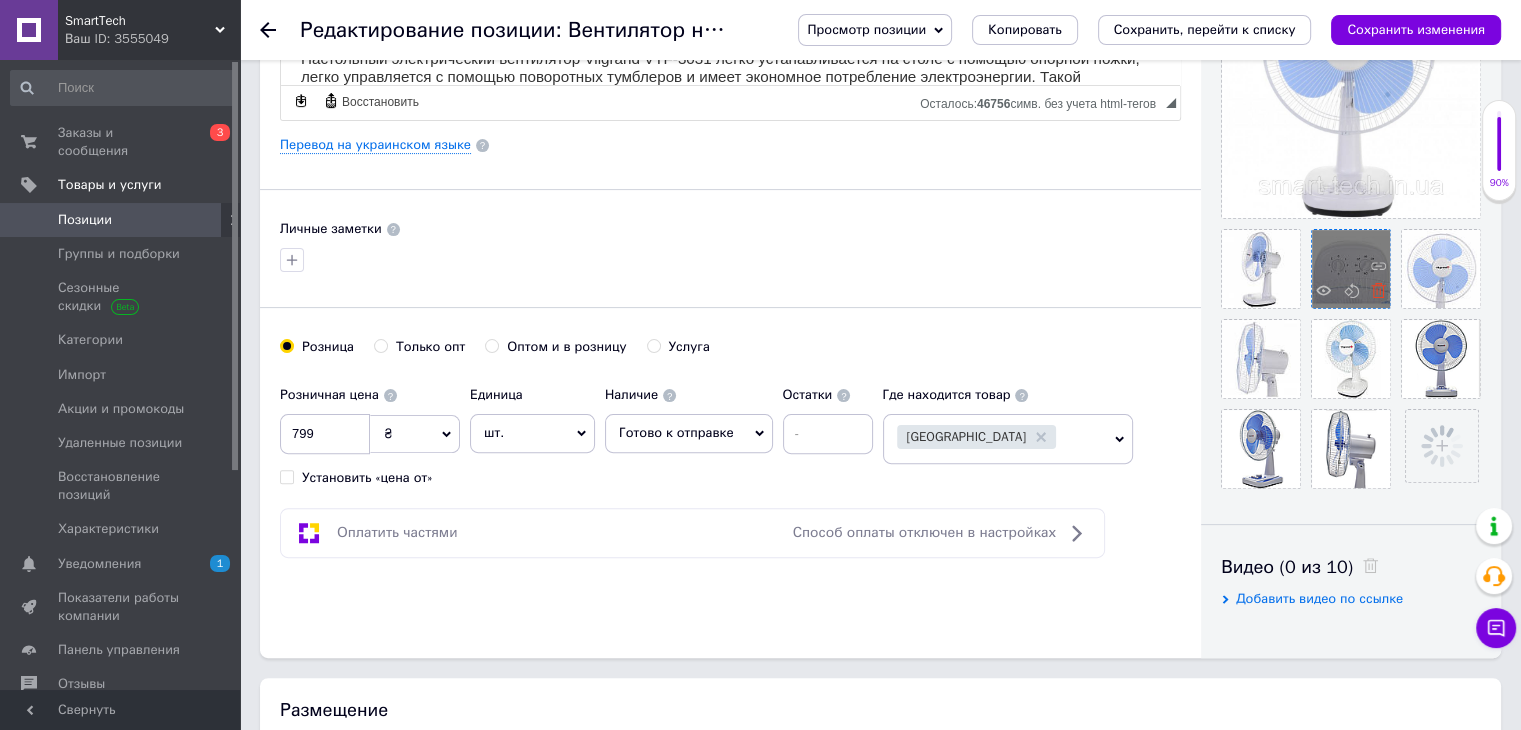 click 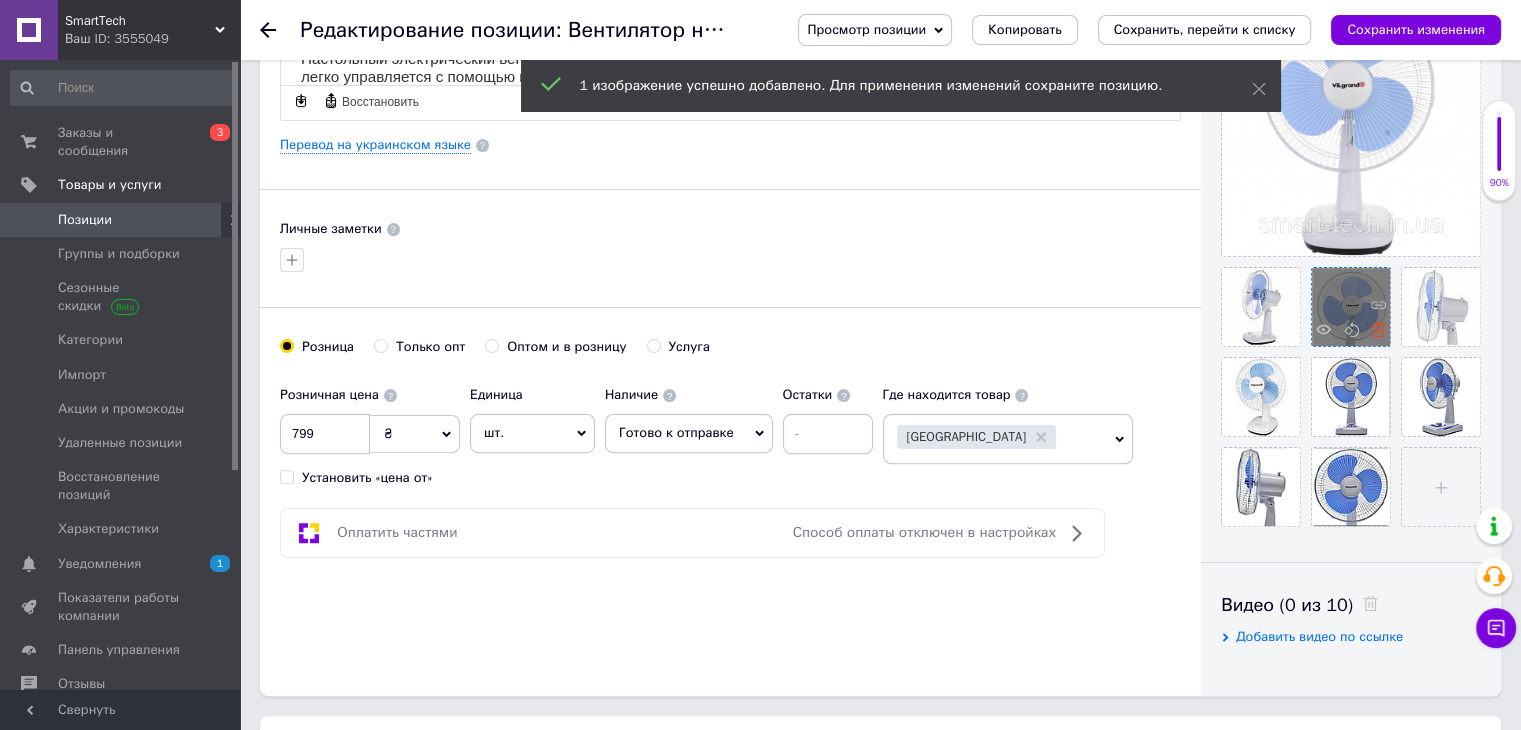 click 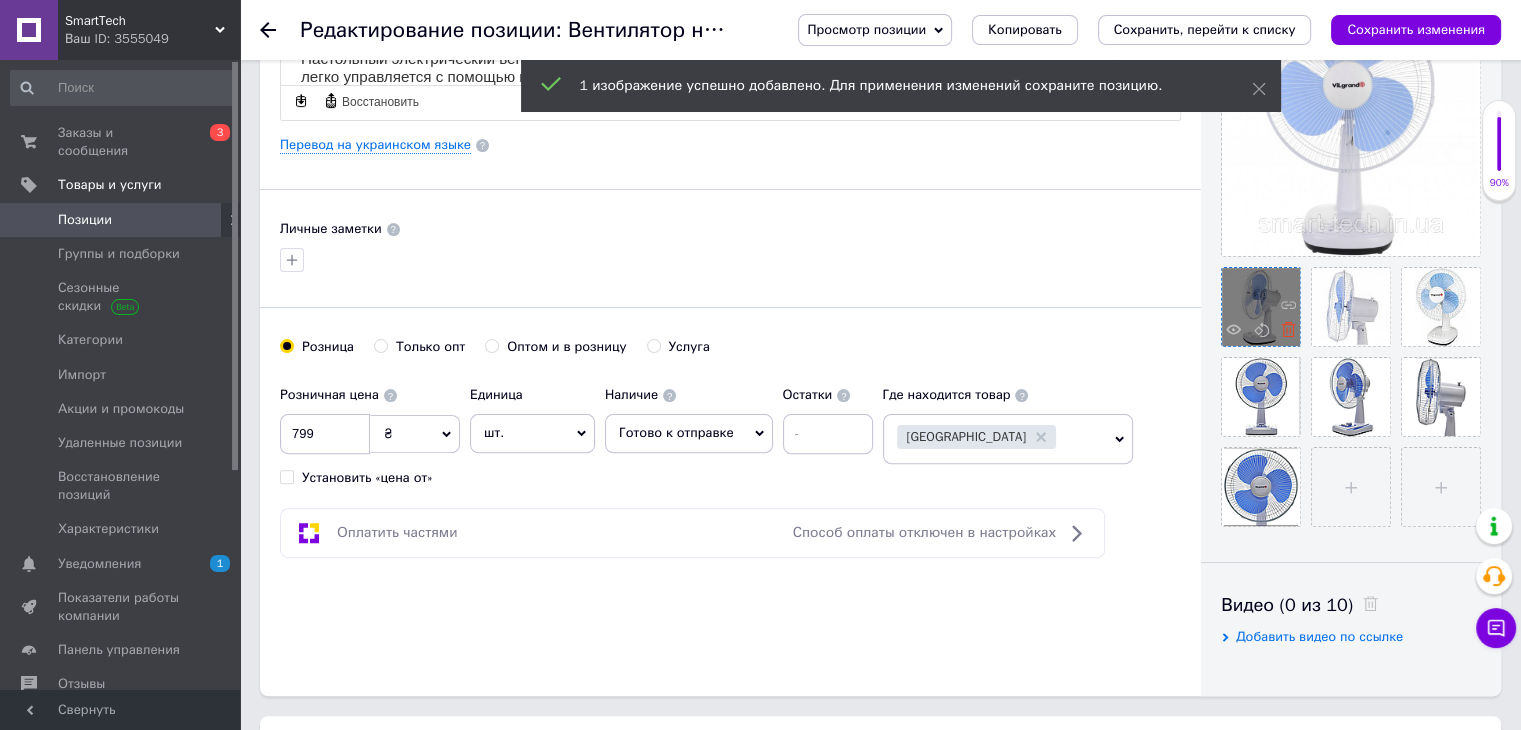 click 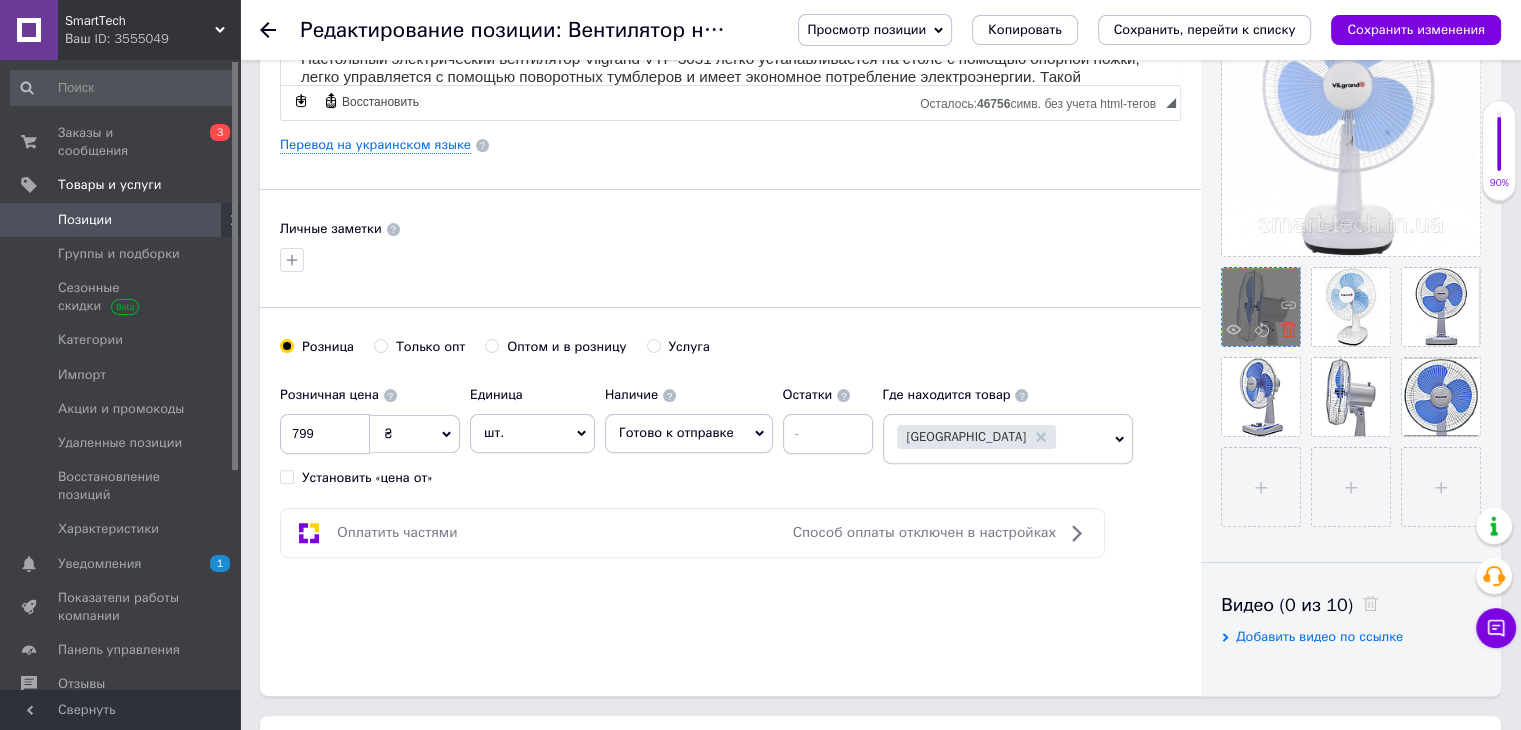 click 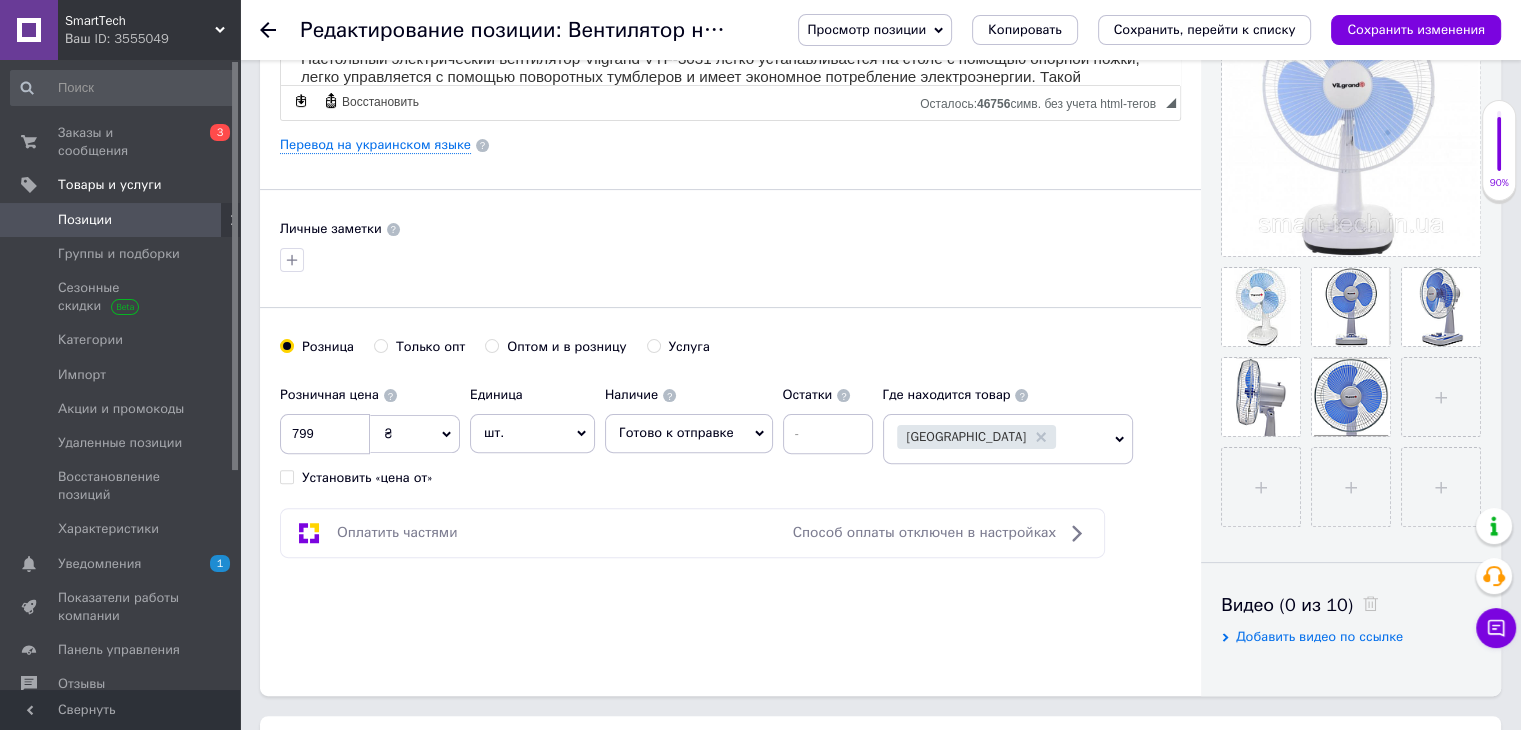 click 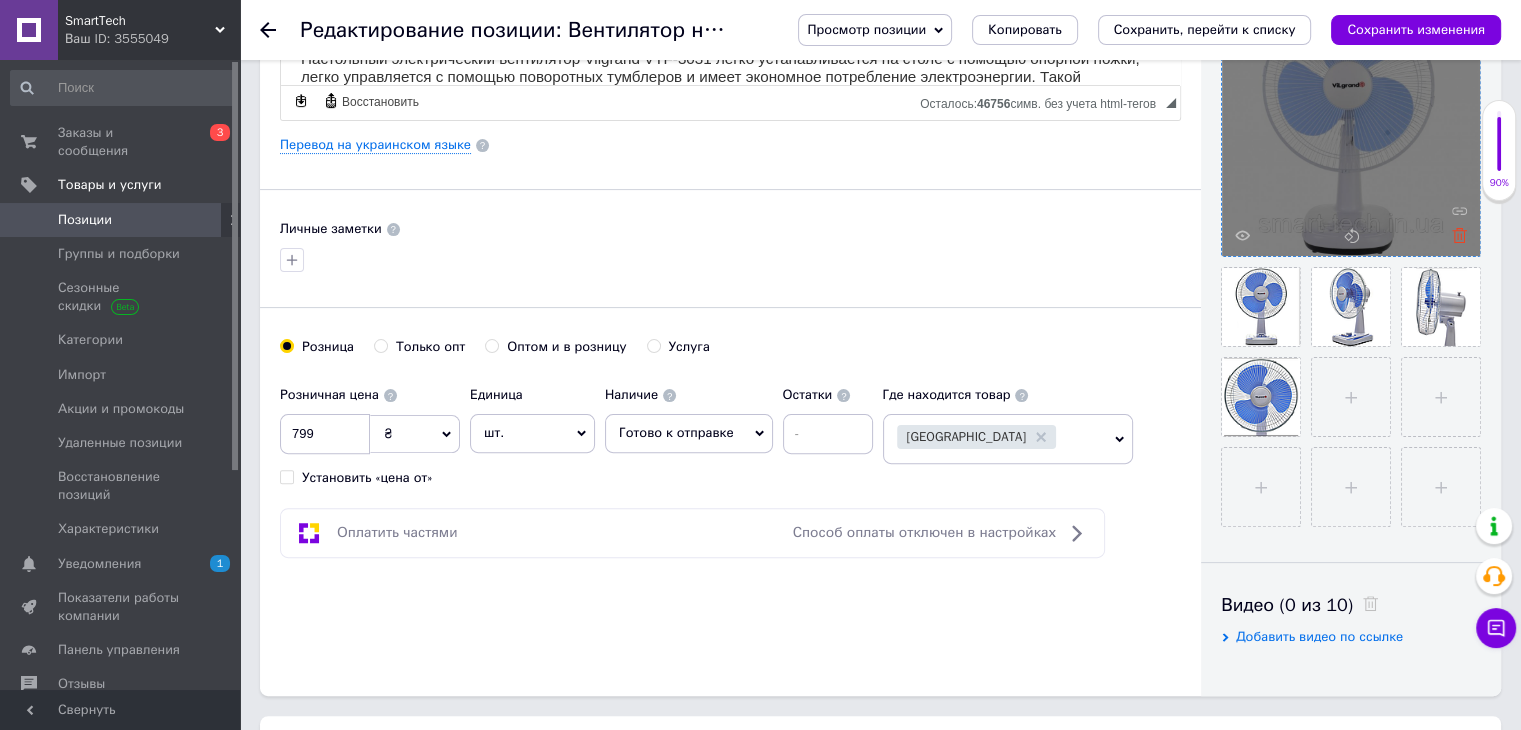 click 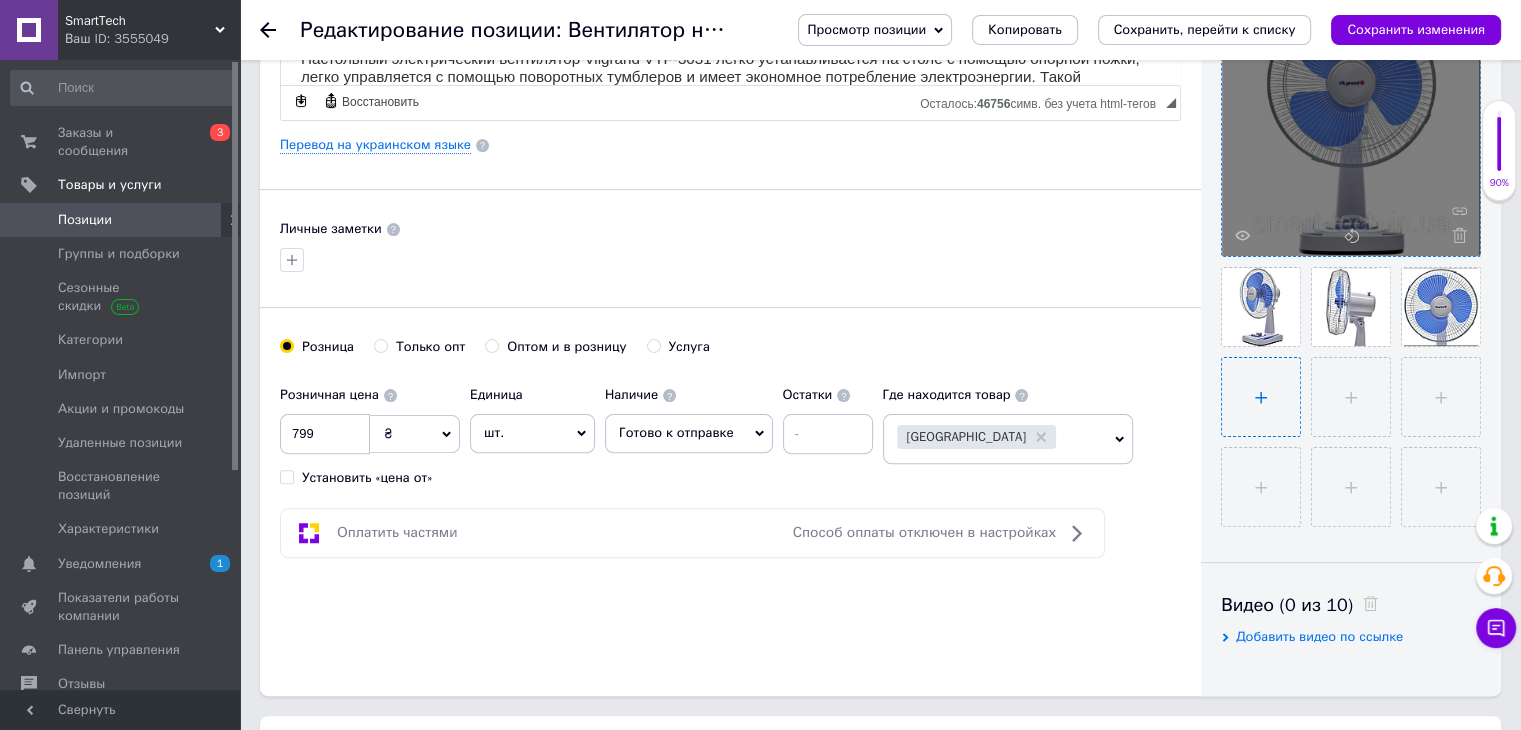 click at bounding box center [1261, 397] 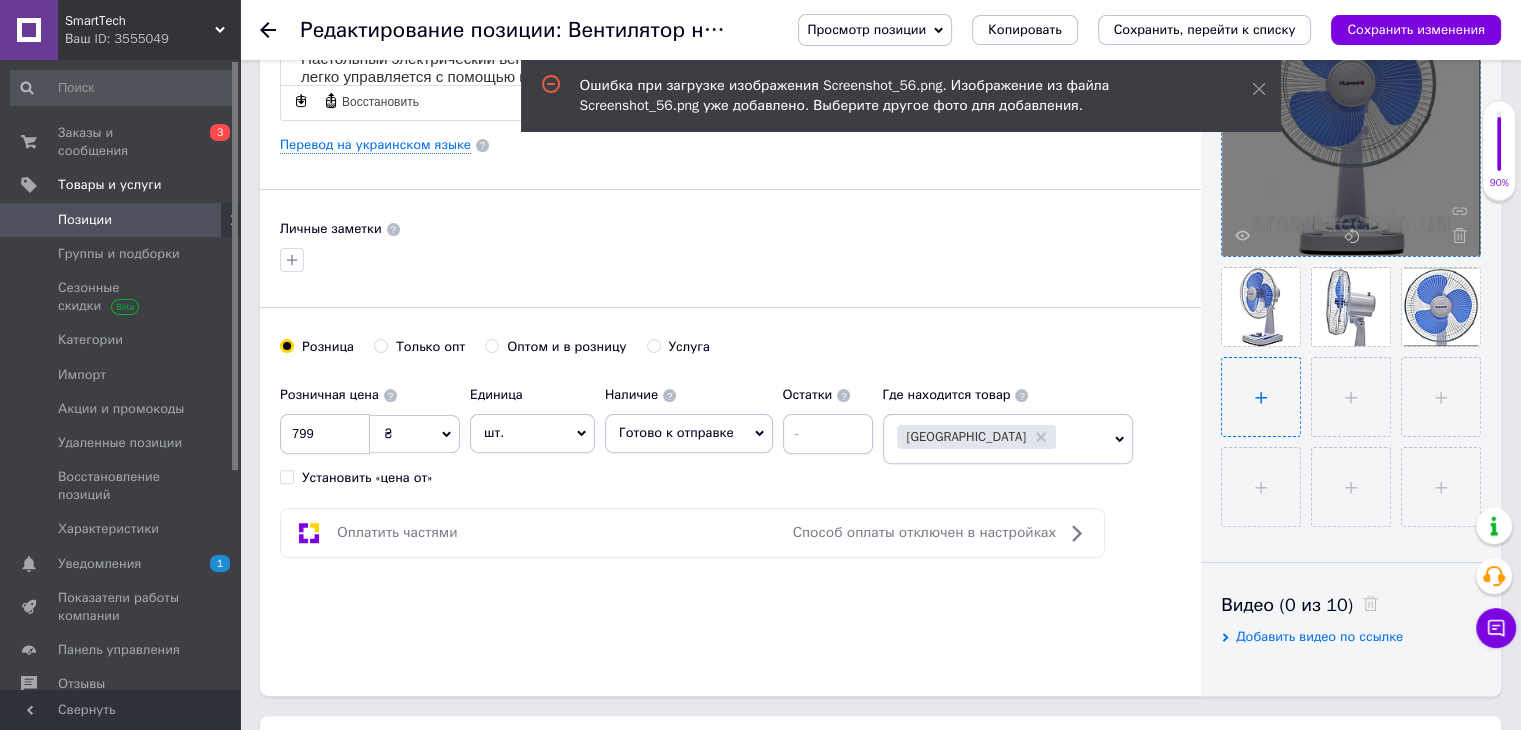click at bounding box center (1261, 397) 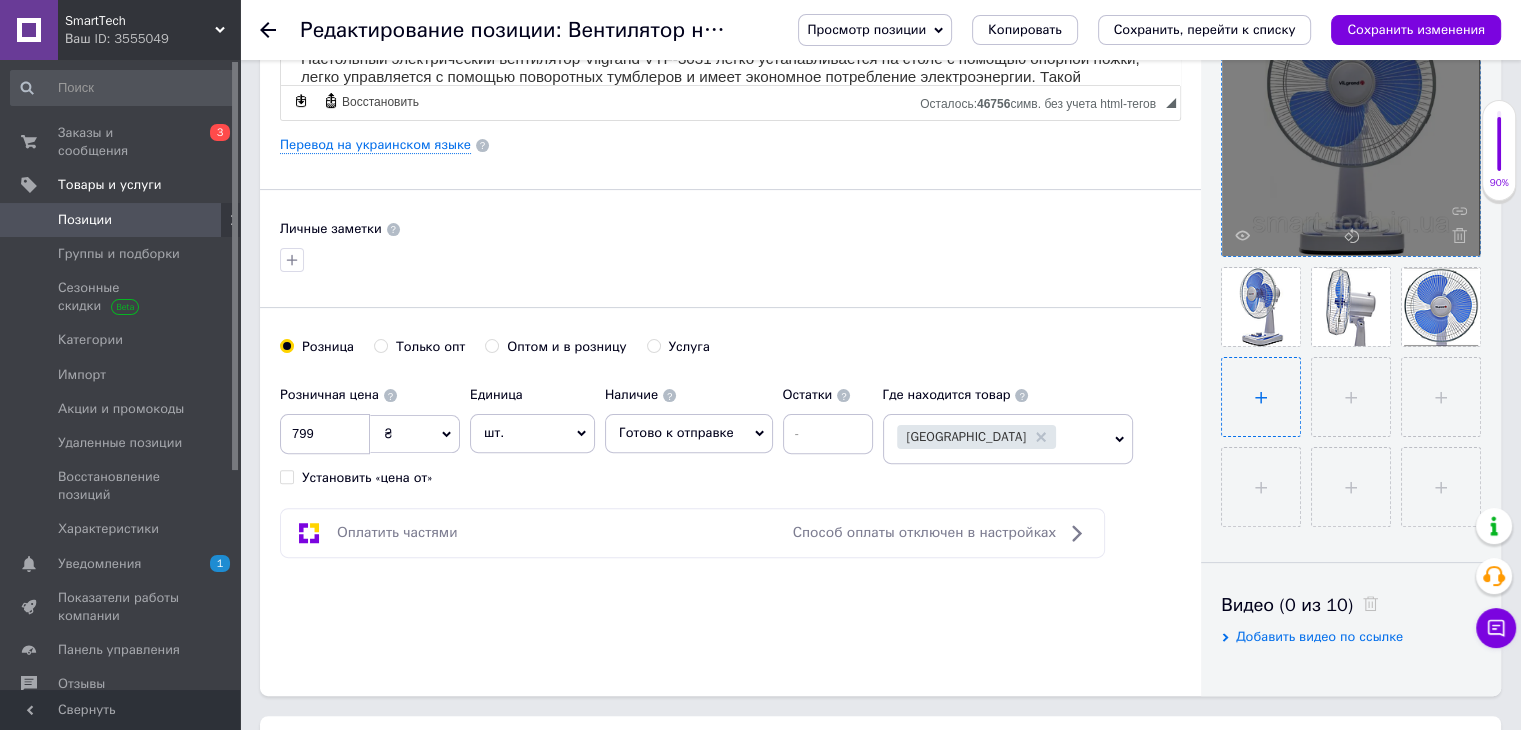 type on "C:\fakepath\Screenshot_206.png" 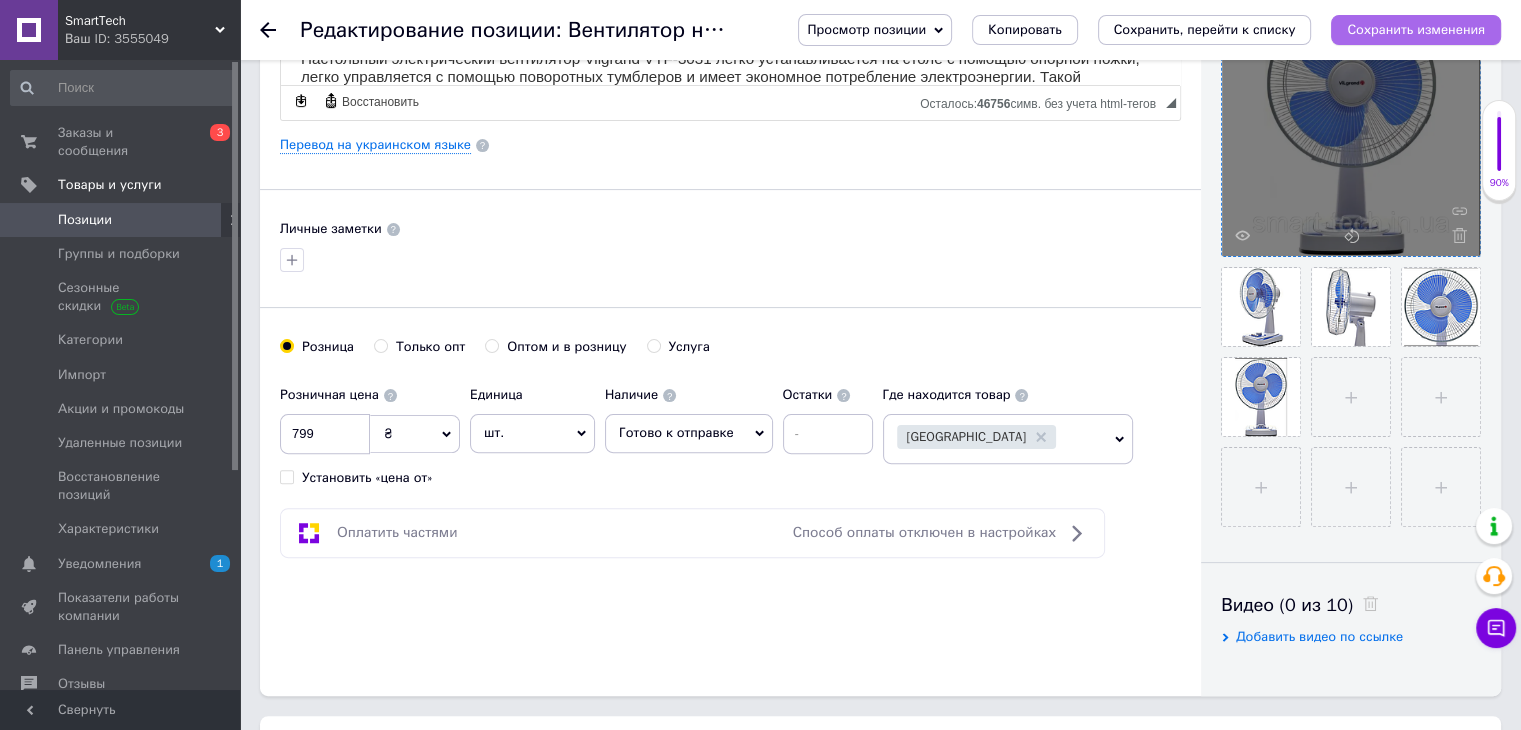 click on "Сохранить изменения" at bounding box center (1416, 29) 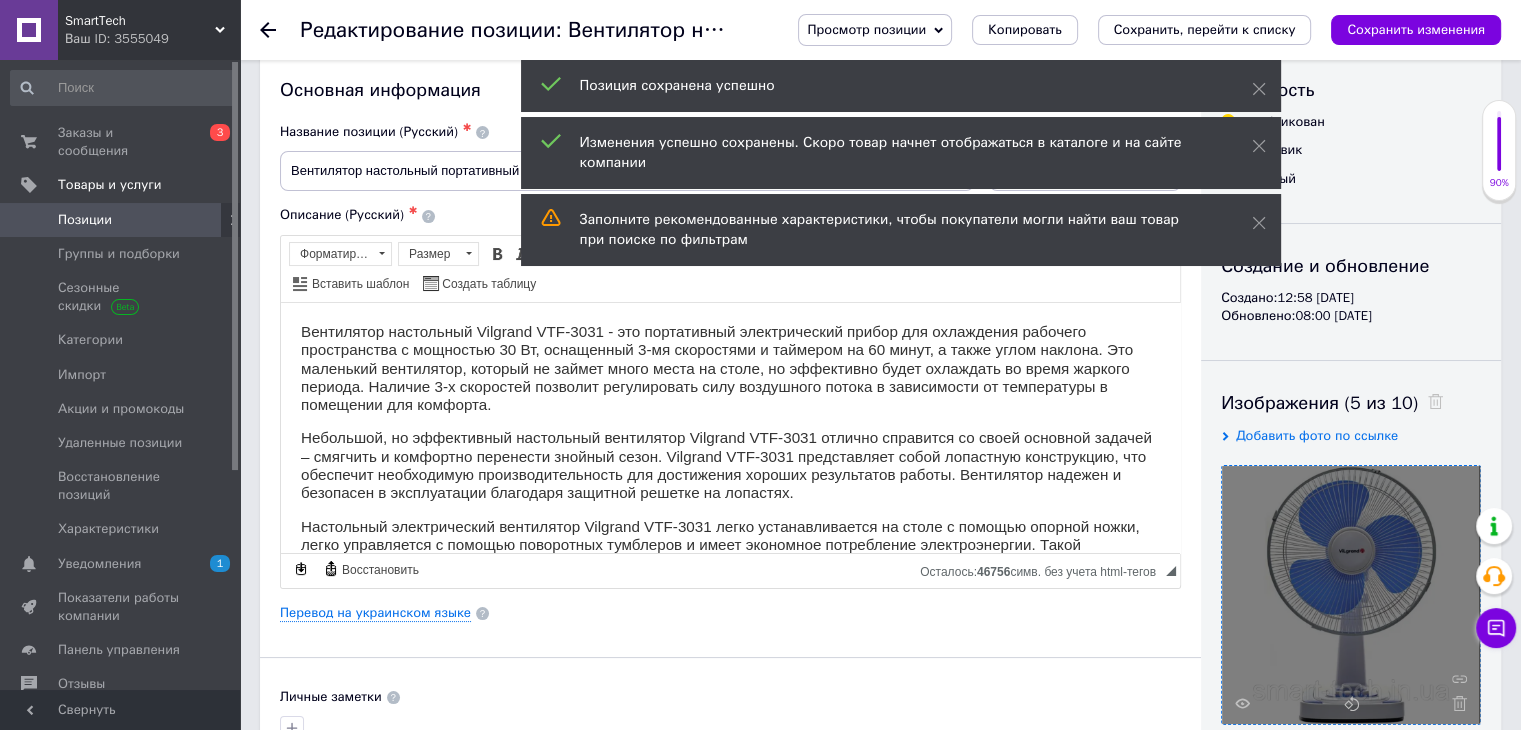 scroll, scrollTop: 0, scrollLeft: 0, axis: both 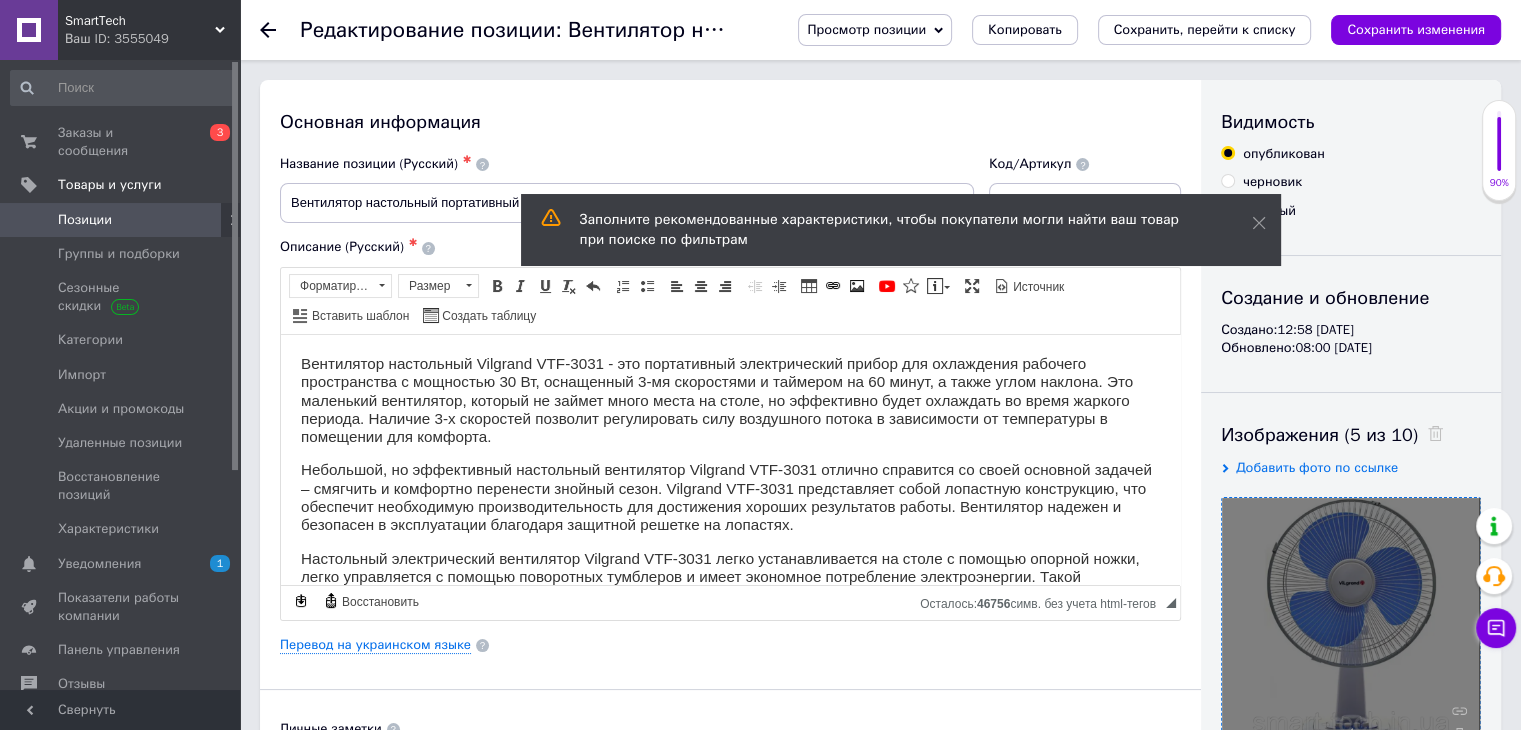 click on "Вентилятор настольный Vilgrand VTF-3031 - это портативный электрический прибор для охлаждения рабочего пространства с мощностью 30 Вт, оснащенный 3-мя скоростями и таймером на 60 минут, а также углом наклона. Это маленький вентилятор, который не займет много места на столе, но эффективно будет охлаждать во время жаркого периода. Наличие 3-х скоростей позволит регулировать силу воздушного потока в зависимости от температуры в помещении для комфорта." at bounding box center [730, 399] 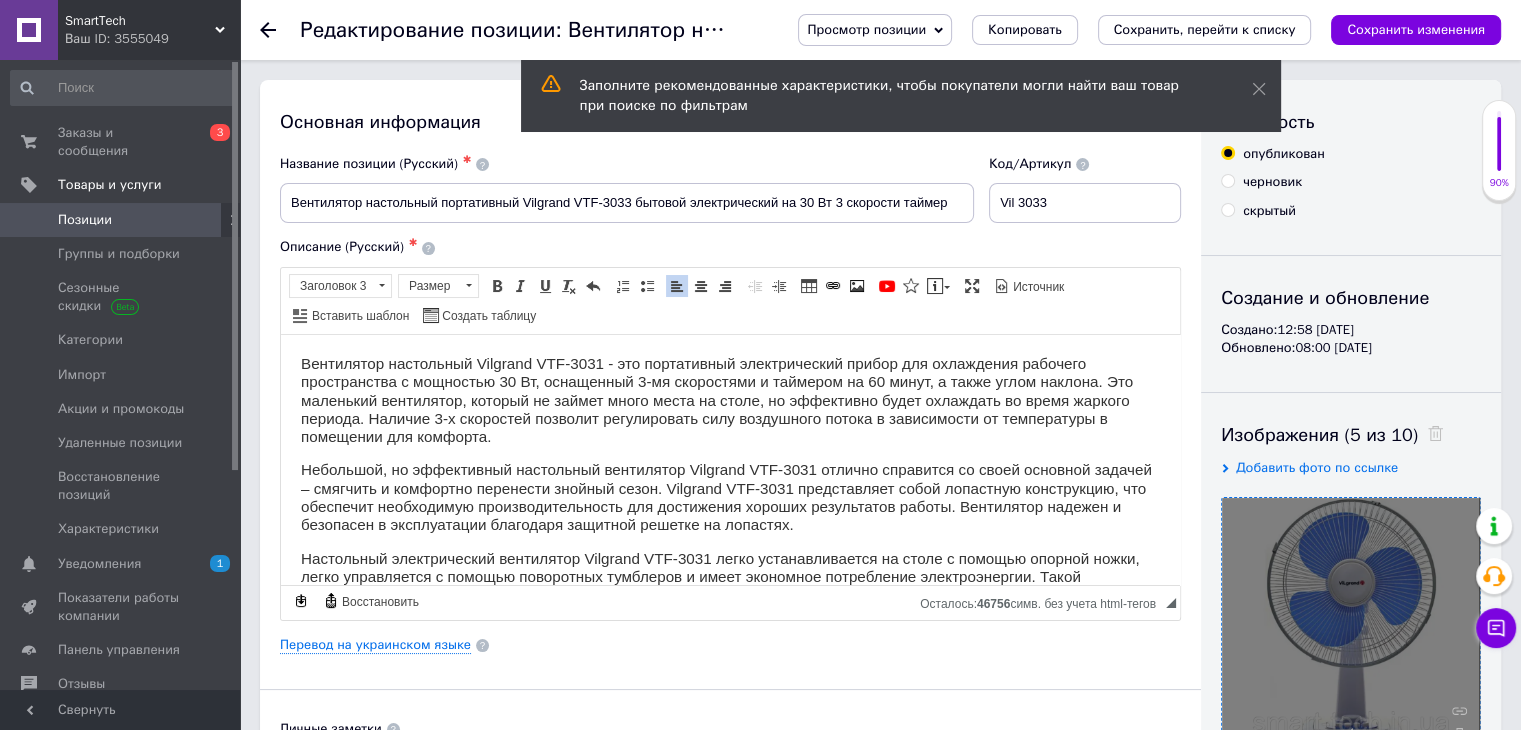 type 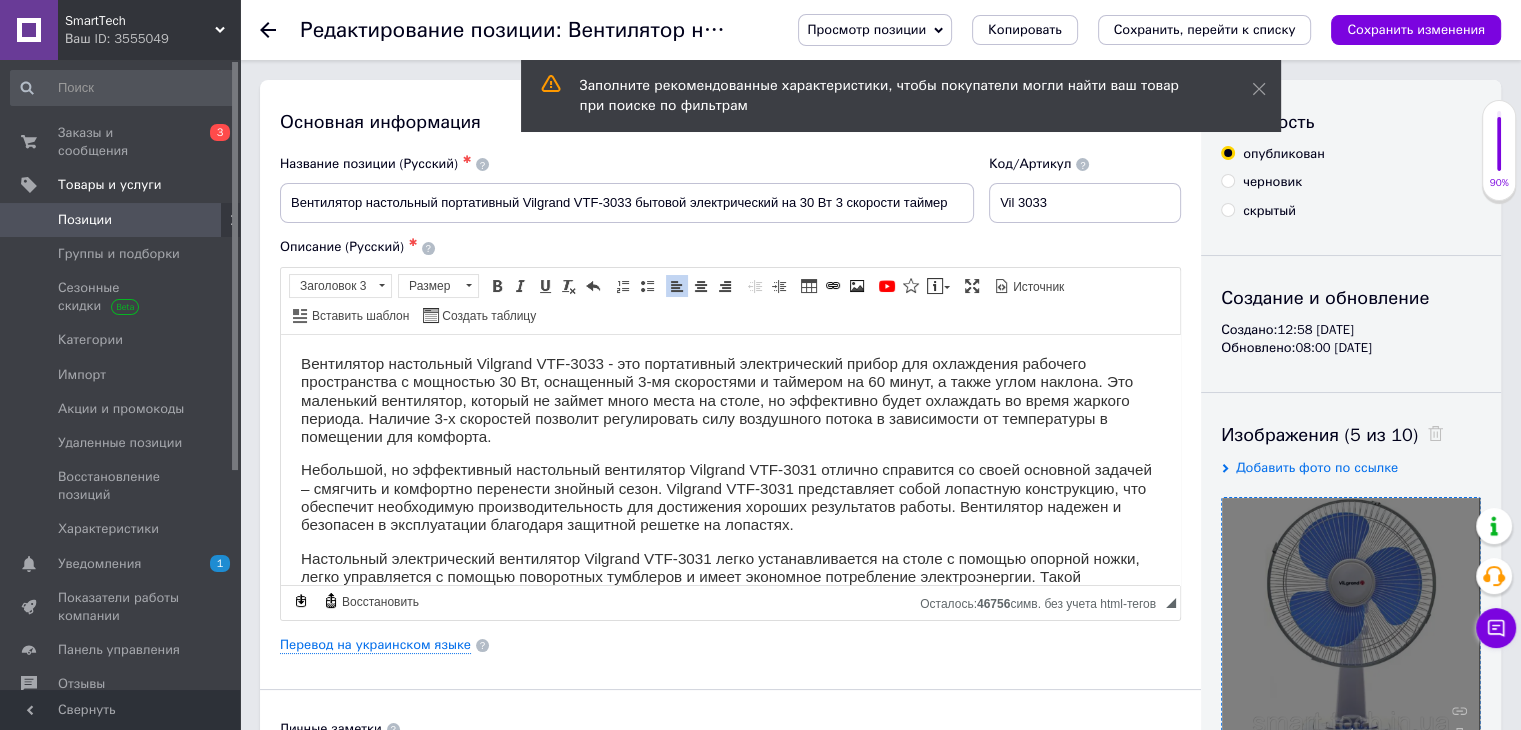 click on "Небольшой, но эффективный настольный вентилятор Vilgrand VTF-3031 отлично справится со своей основной задачей – смягчить и комфортно перенести знойный сезон. Vilgrand VTF-3031 представляет собой лопастную конструкцию, что обеспечит необходимую производительность для достижения хороших результатов работы. Вентилятор надежен и безопасен в эксплуатации благодаря защитной решетке на лопастях." at bounding box center [730, 496] 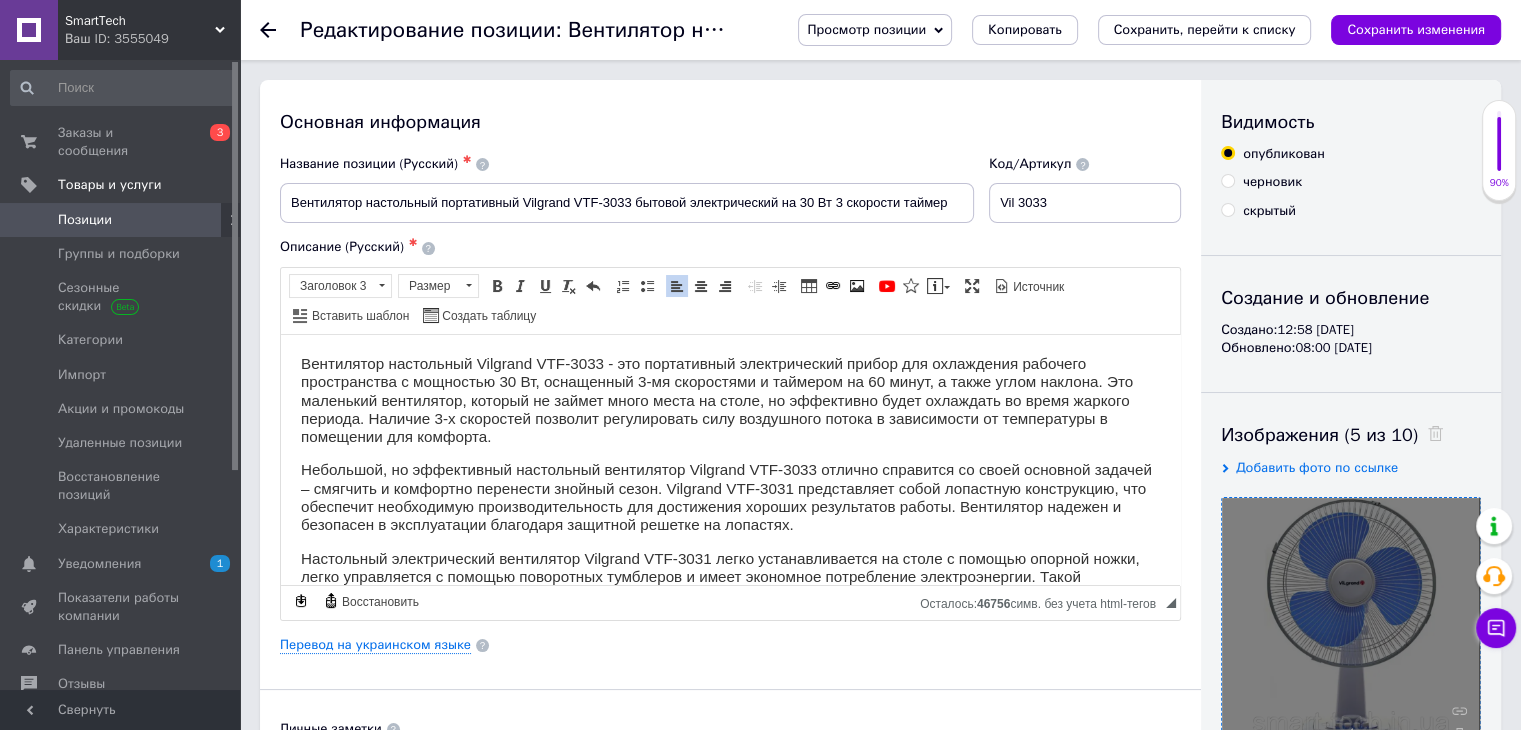click on "Небольшой, но эффективный настольный вентилятор Vilgrand VTF-3033 отлично справится со своей основной задачей – смягчить и комфортно перенести знойный сезон. Vilgrand VTF-3031 представляет собой лопастную конструкцию, что обеспечит необходимую производительность для достижения хороших результатов работы. Вентилятор надежен и безопасен в эксплуатации благодаря защитной решетке на лопастях." at bounding box center (730, 496) 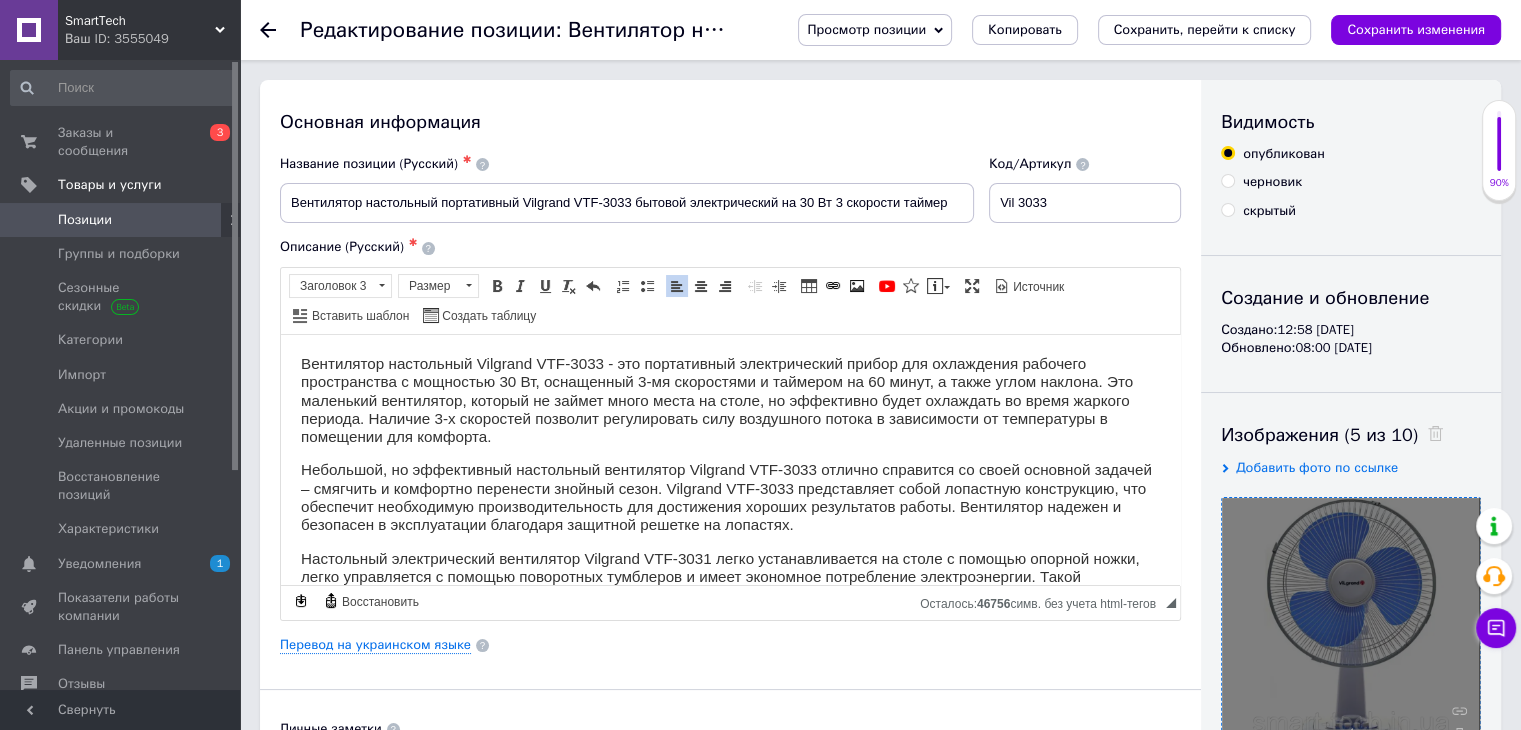 scroll, scrollTop: 100, scrollLeft: 0, axis: vertical 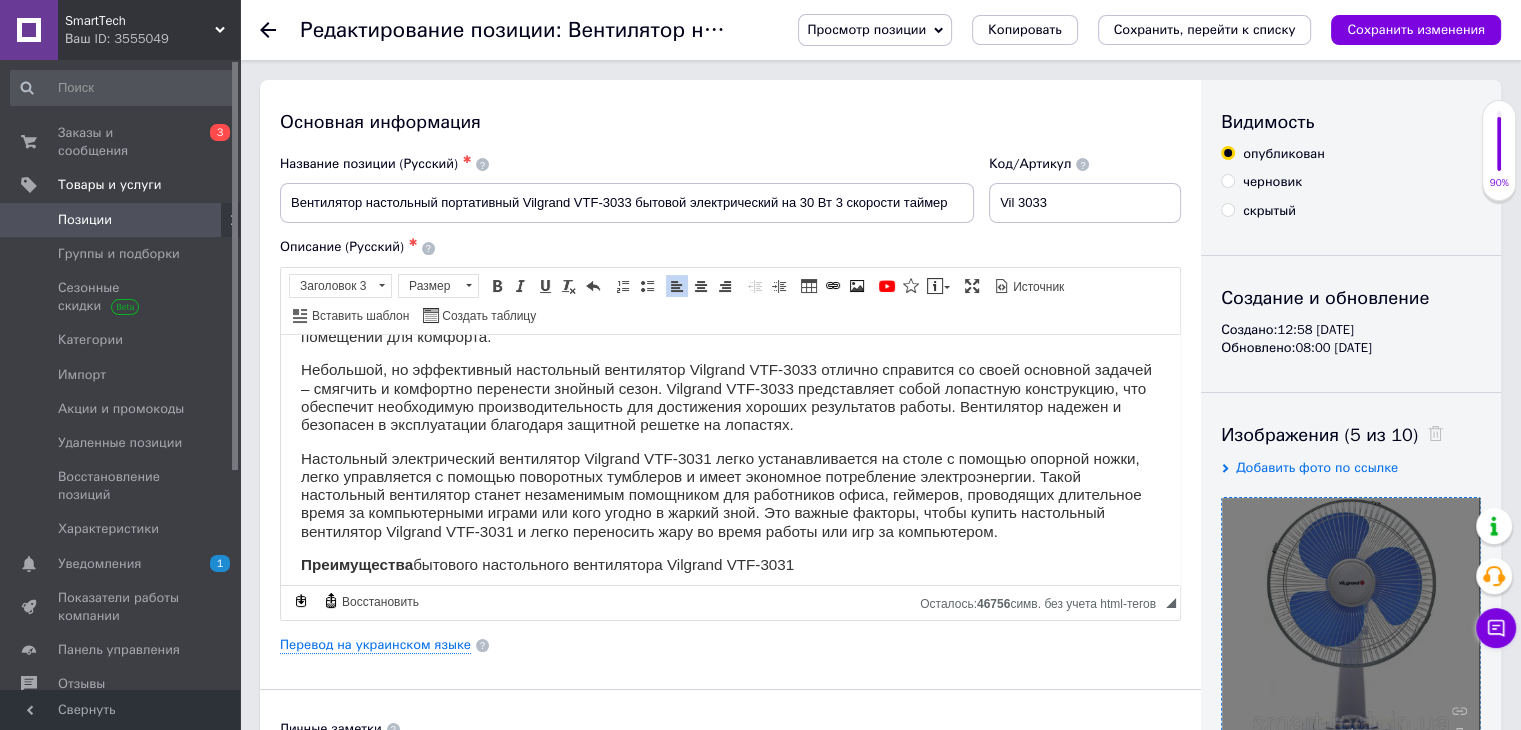 click on "Настольный электрический вентилятор Vilgrand VTF-3031 легко устанавливается на столе с помощью опорной ножки, легко управляется с помощью поворотных тумблеров и имеет экономное потребление электроэнергии. Такой настольный вентилятор станет незаменимым помощником для работников офиса, геймеров, проводящих длительное время за компьютерными играми или кого угодно в жаркий зной. Это важные факторы, чтобы купить настольный вентилятор Vilgrand VTF-3031 и легко переносить жару во время работы или игр за компьютером." at bounding box center [730, 494] 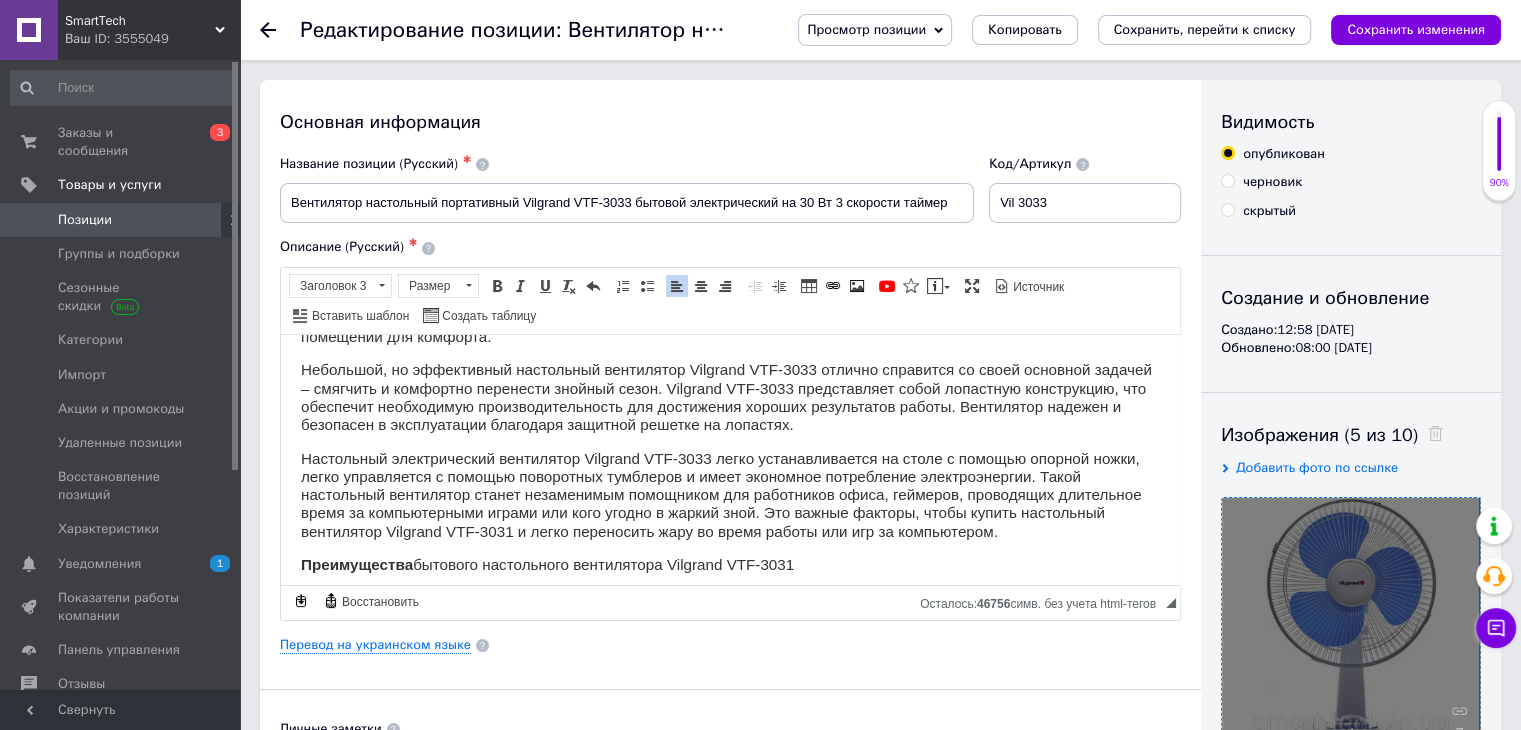 click on "Настольный электрический вентилятор Vilgrand VTF-3033 легко устанавливается на столе с помощью опорной ножки, легко управляется с помощью поворотных тумблеров и имеет экономное потребление электроэнергии. Такой настольный вентилятор станет незаменимым помощником для работников офиса, геймеров, проводящих длительное время за компьютерными играми или кого угодно в жаркий зной. Это важные факторы, чтобы купить настольный вентилятор Vilgrand VTF-3031 и легко переносить жару во время работы или игр за компьютером." at bounding box center (730, 494) 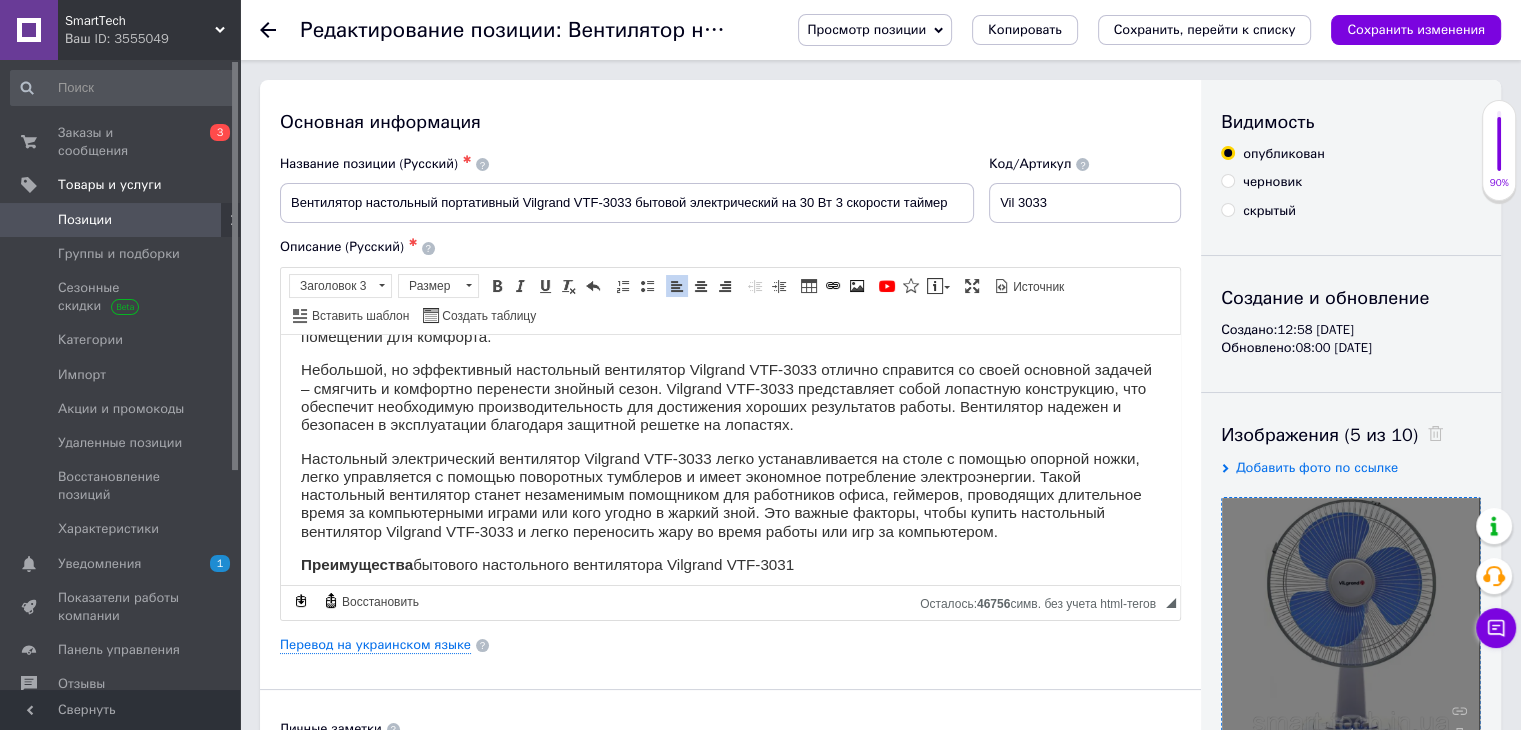 click on "Преимущества  бытового настольного вентилятора Vilgrand VTF-3031" at bounding box center (730, 564) 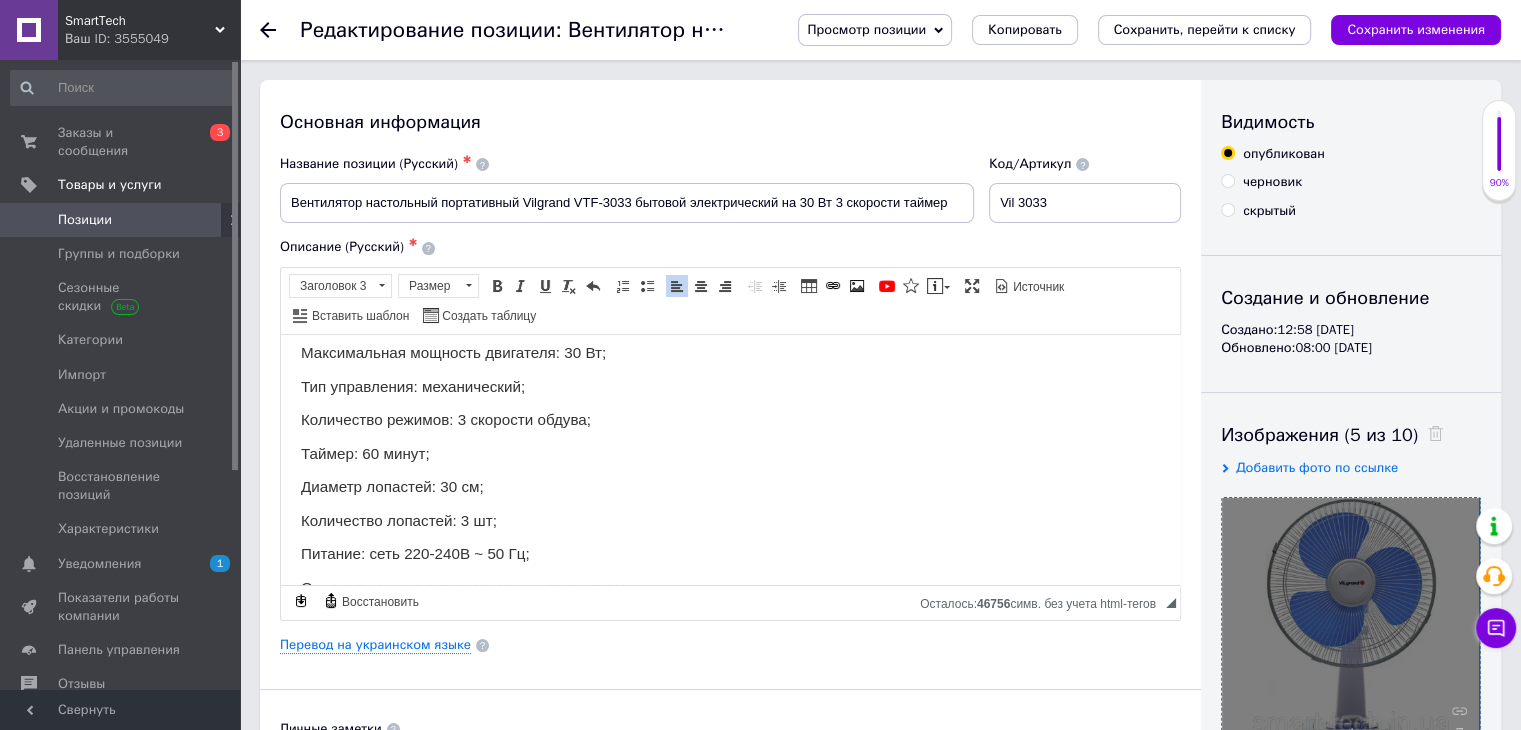 scroll, scrollTop: 812, scrollLeft: 0, axis: vertical 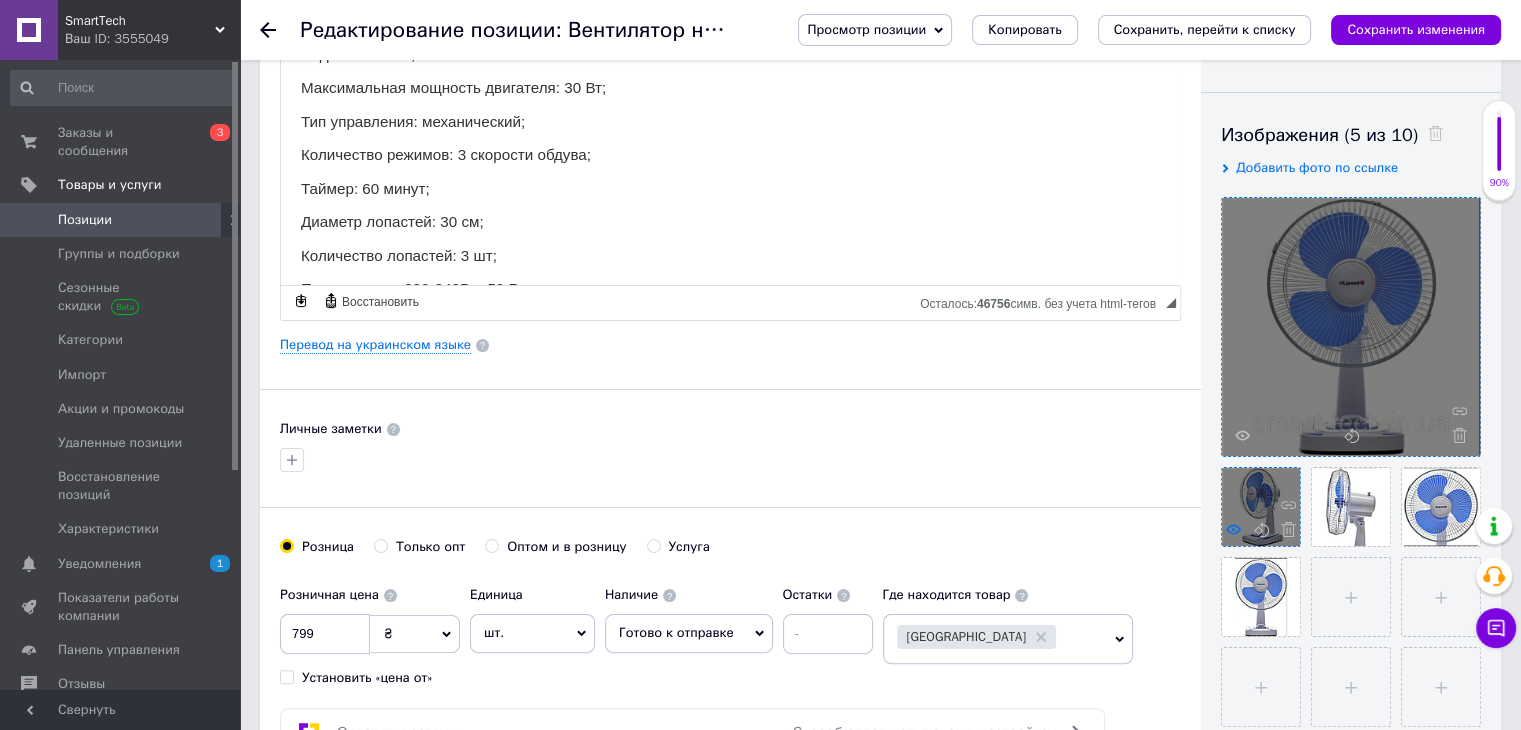 click 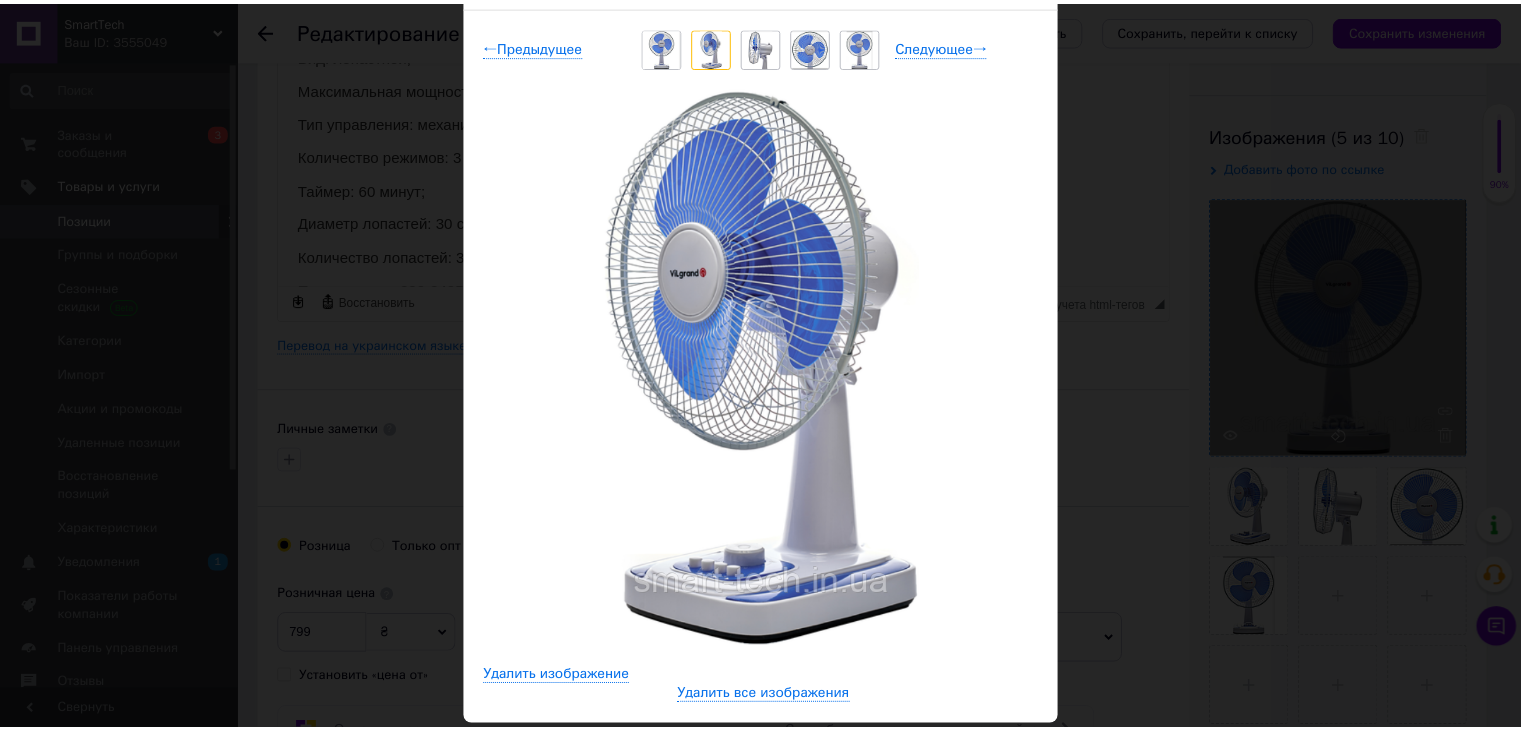 scroll, scrollTop: 100, scrollLeft: 0, axis: vertical 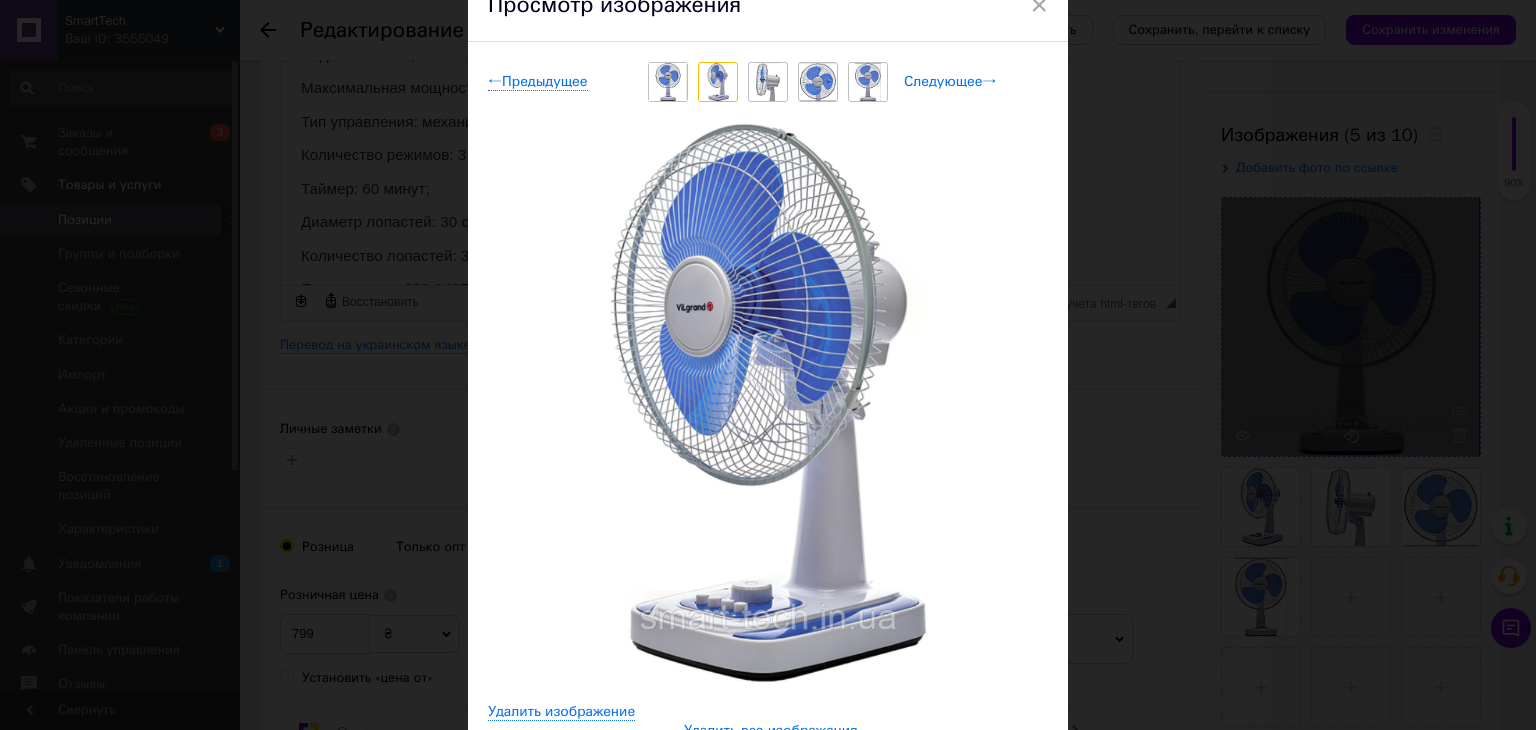 click on "Следующее →" at bounding box center (950, 82) 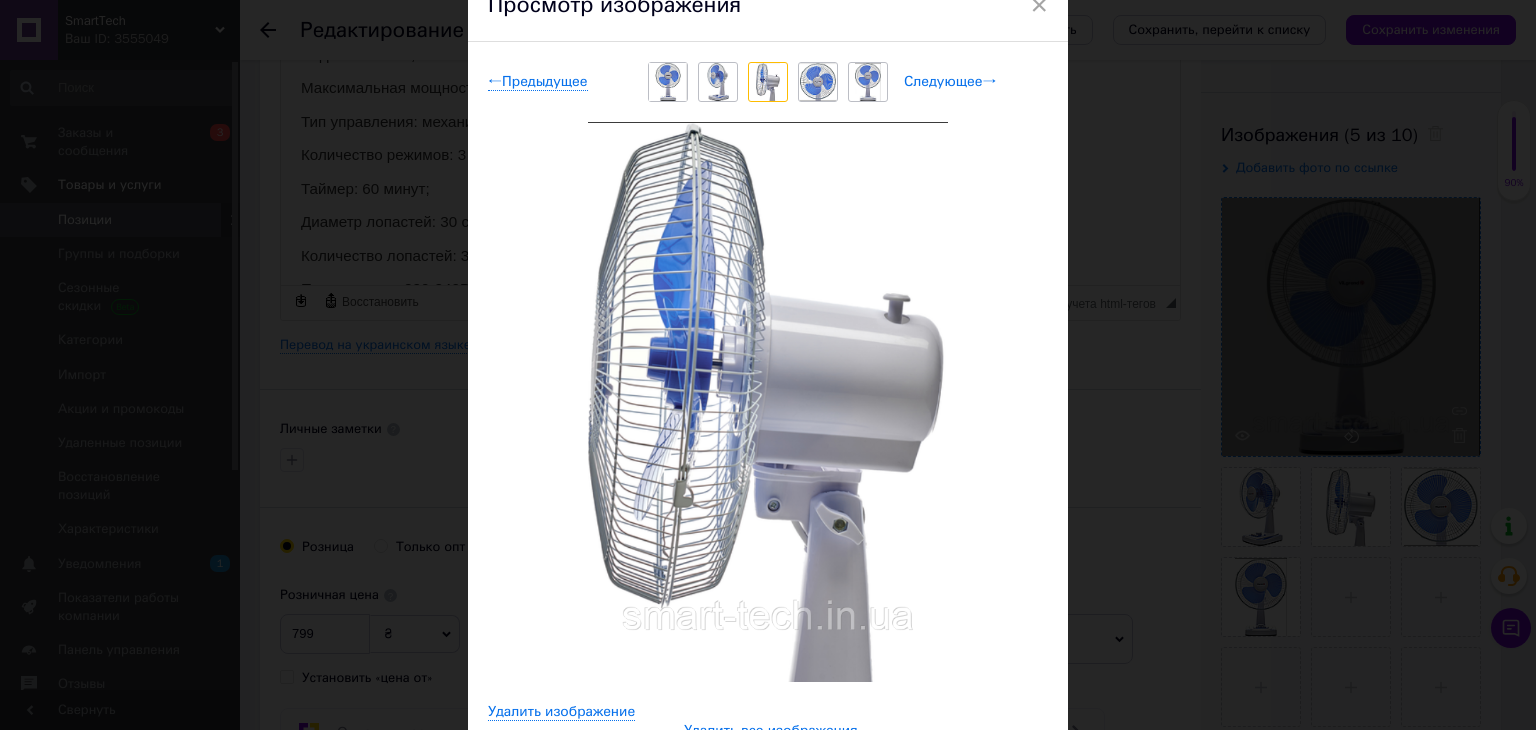 click on "Следующее →" at bounding box center [950, 82] 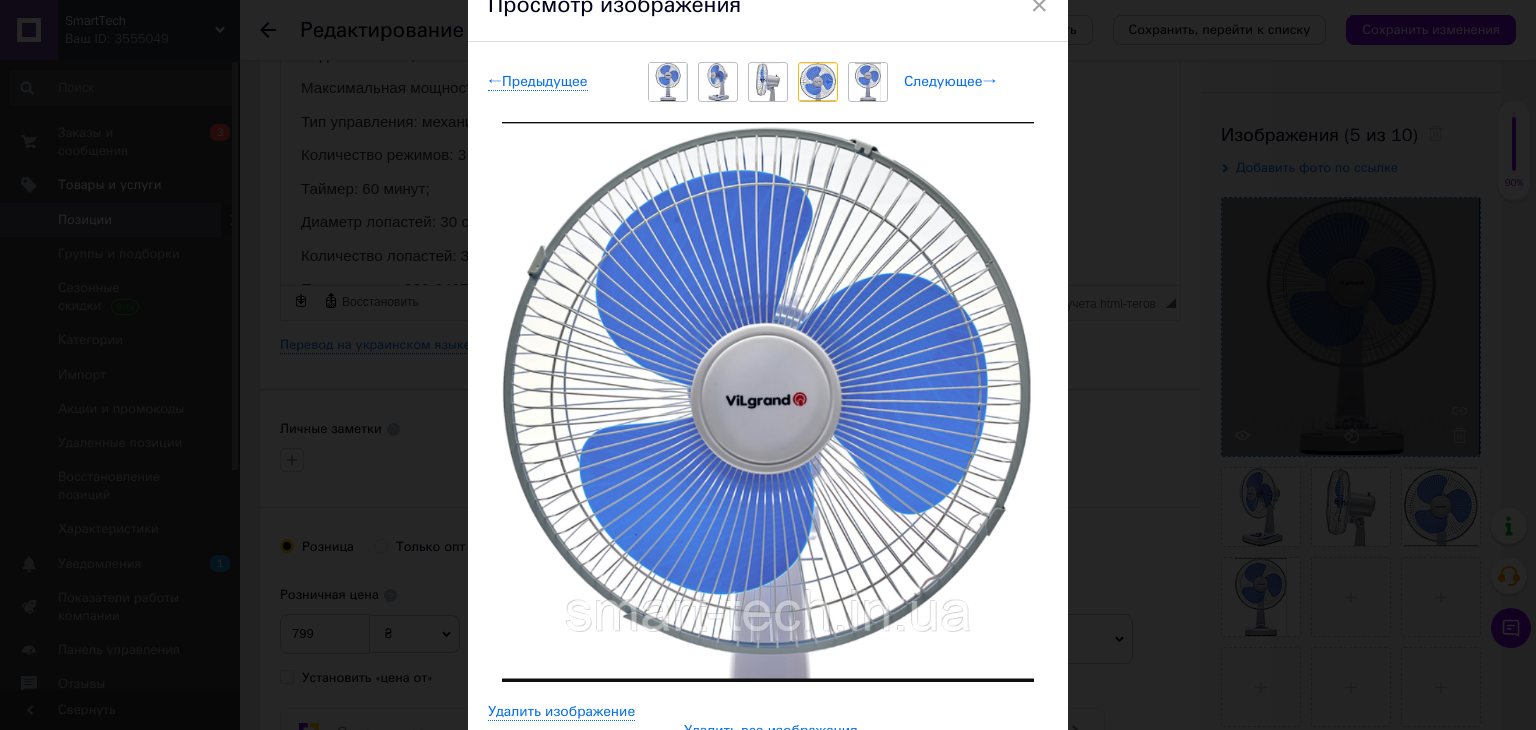 click on "Следующее →" at bounding box center [950, 82] 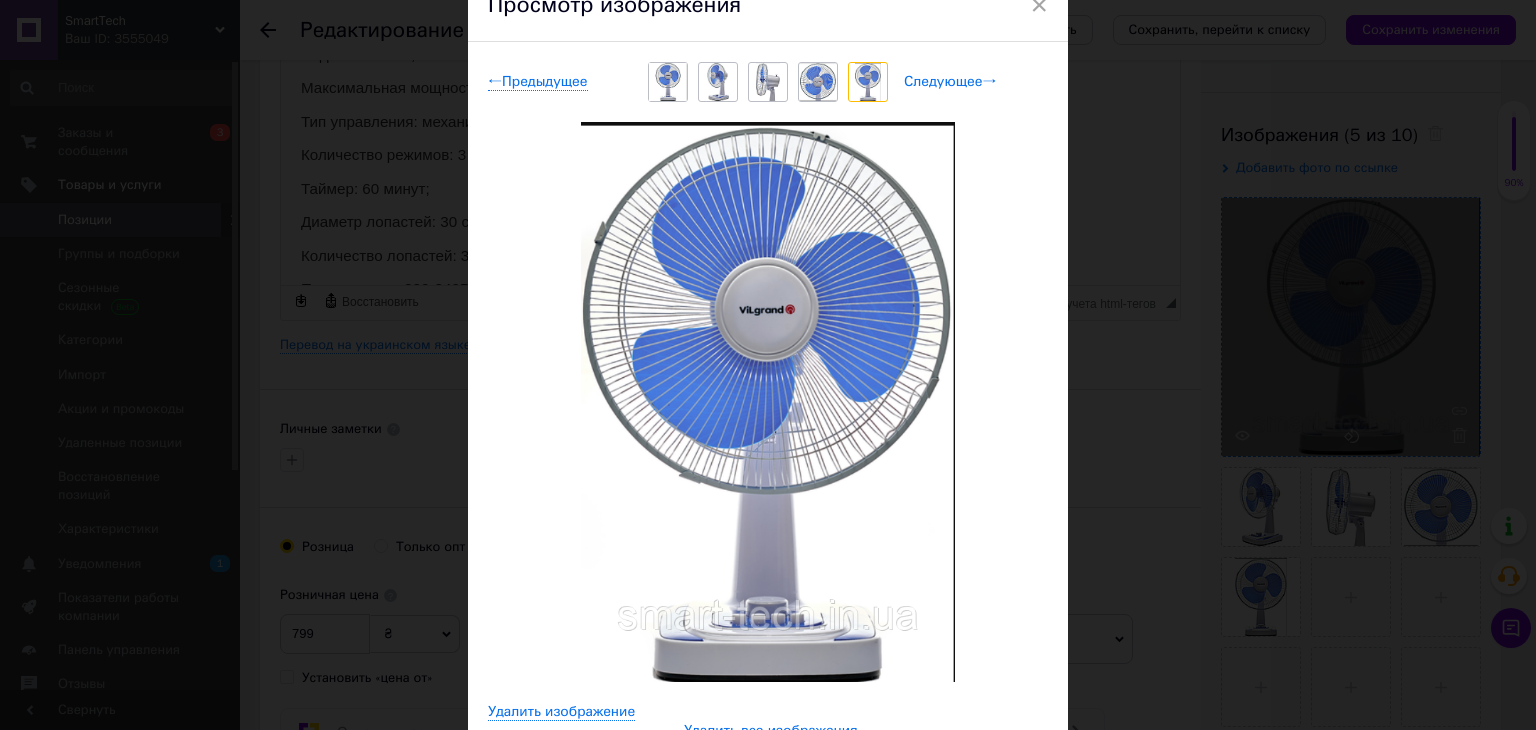 click on "Следующее →" at bounding box center [950, 82] 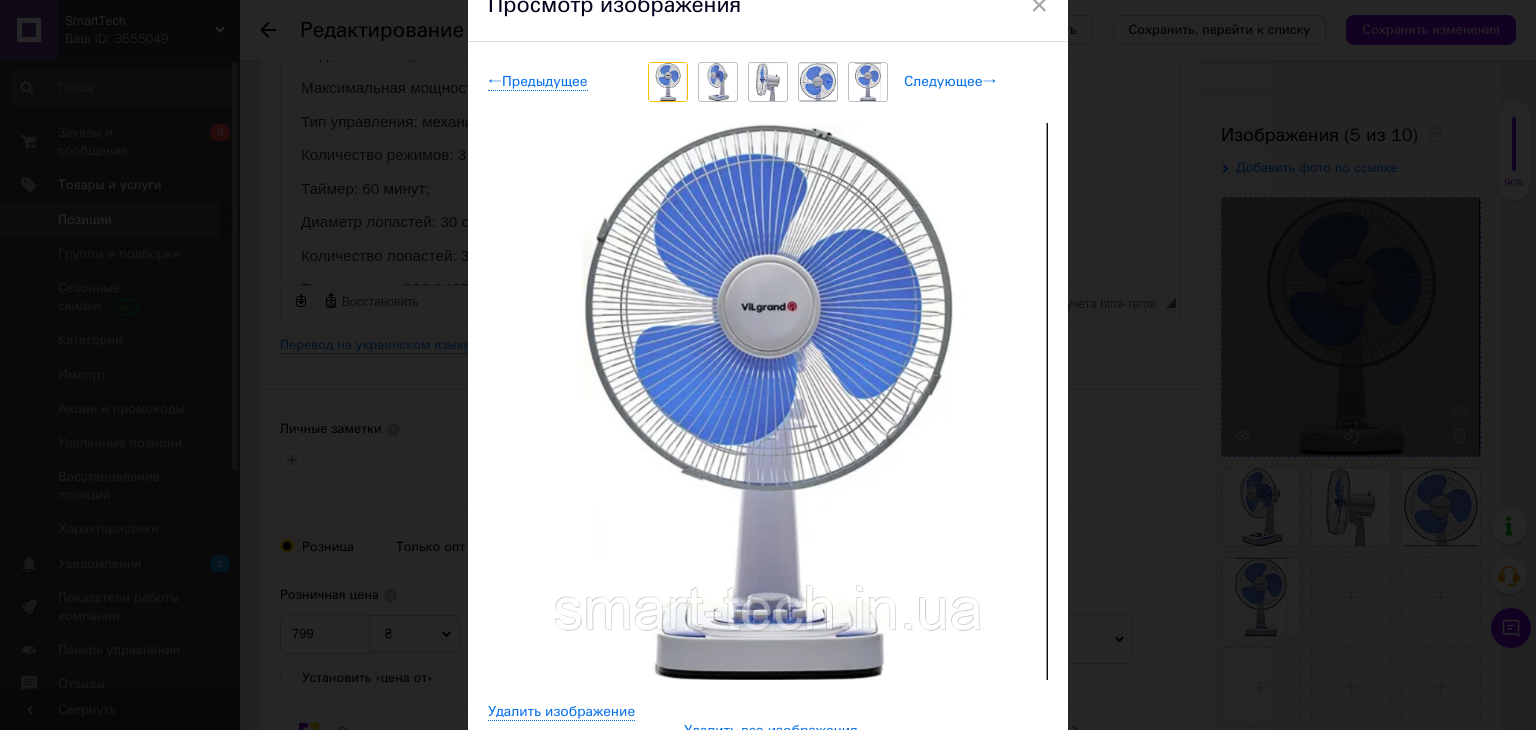 click on "Следующее →" at bounding box center [950, 82] 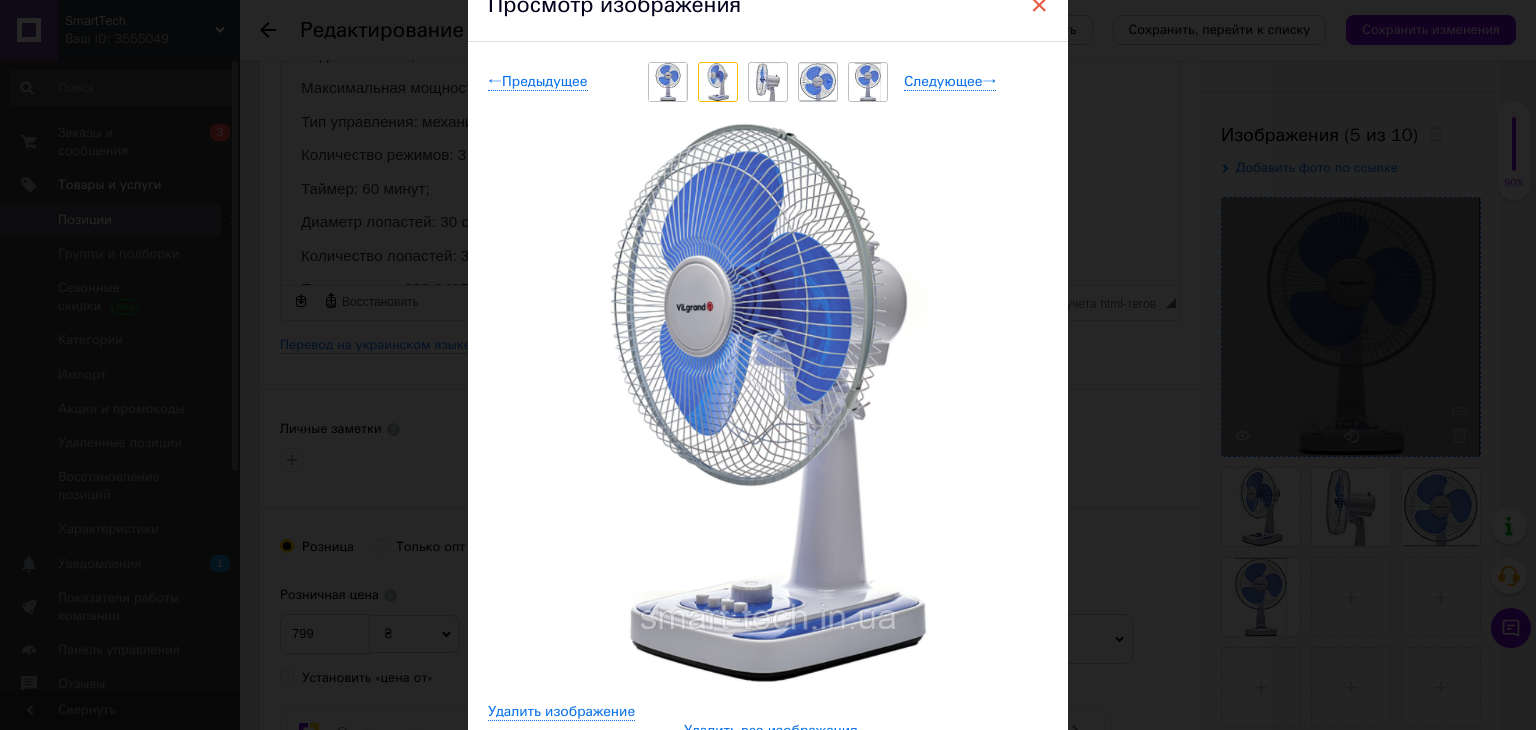 click on "×" at bounding box center (1039, 5) 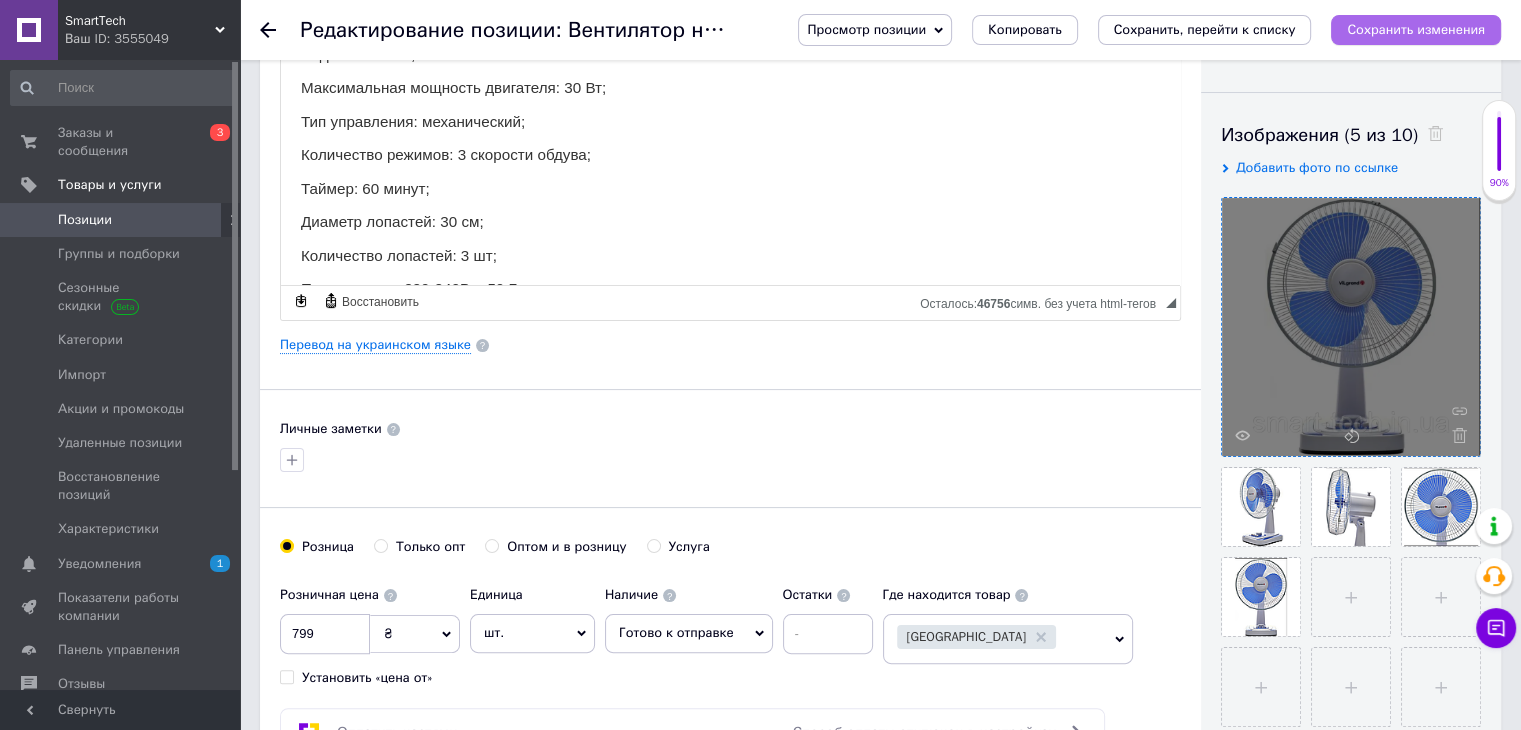 click on "Сохранить изменения" at bounding box center (1416, 29) 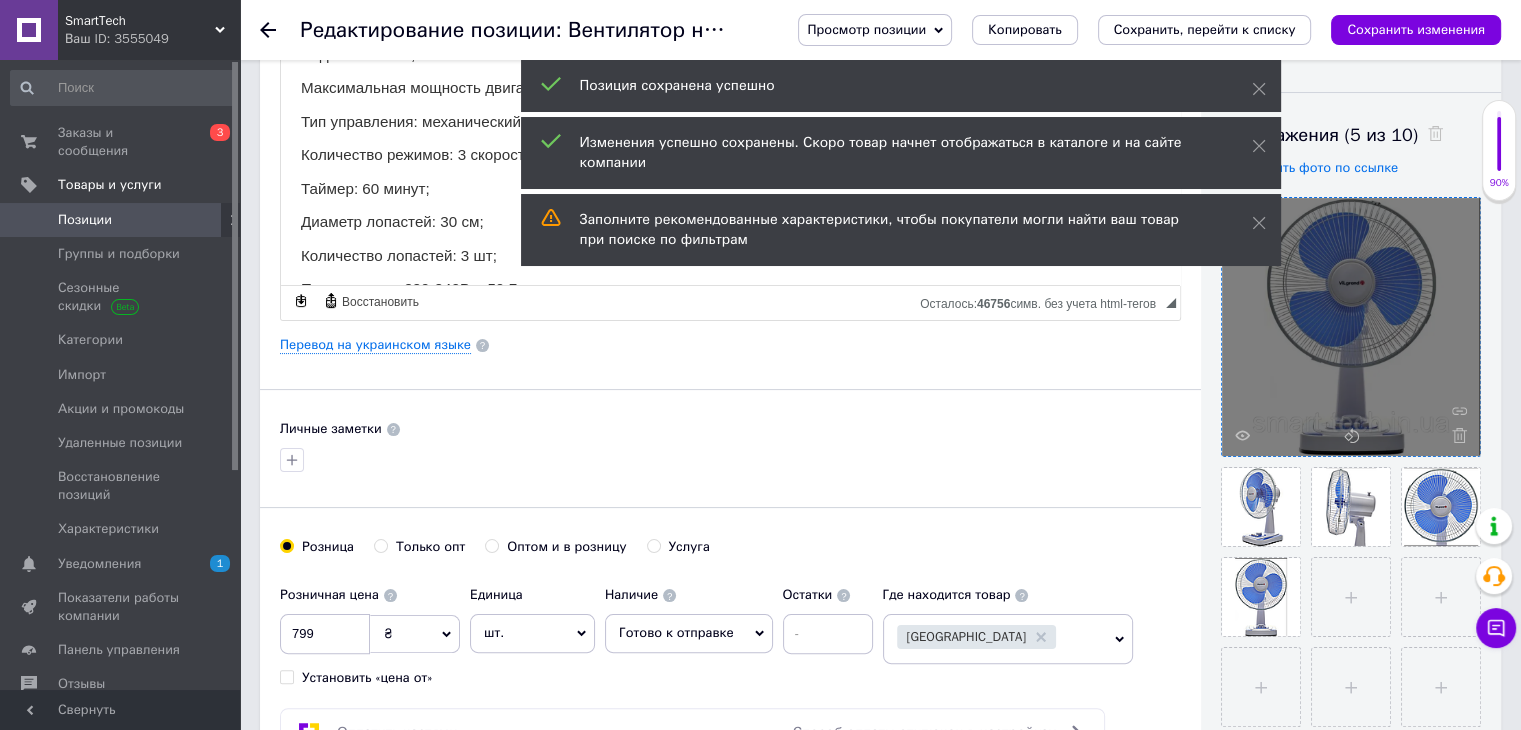scroll, scrollTop: 0, scrollLeft: 0, axis: both 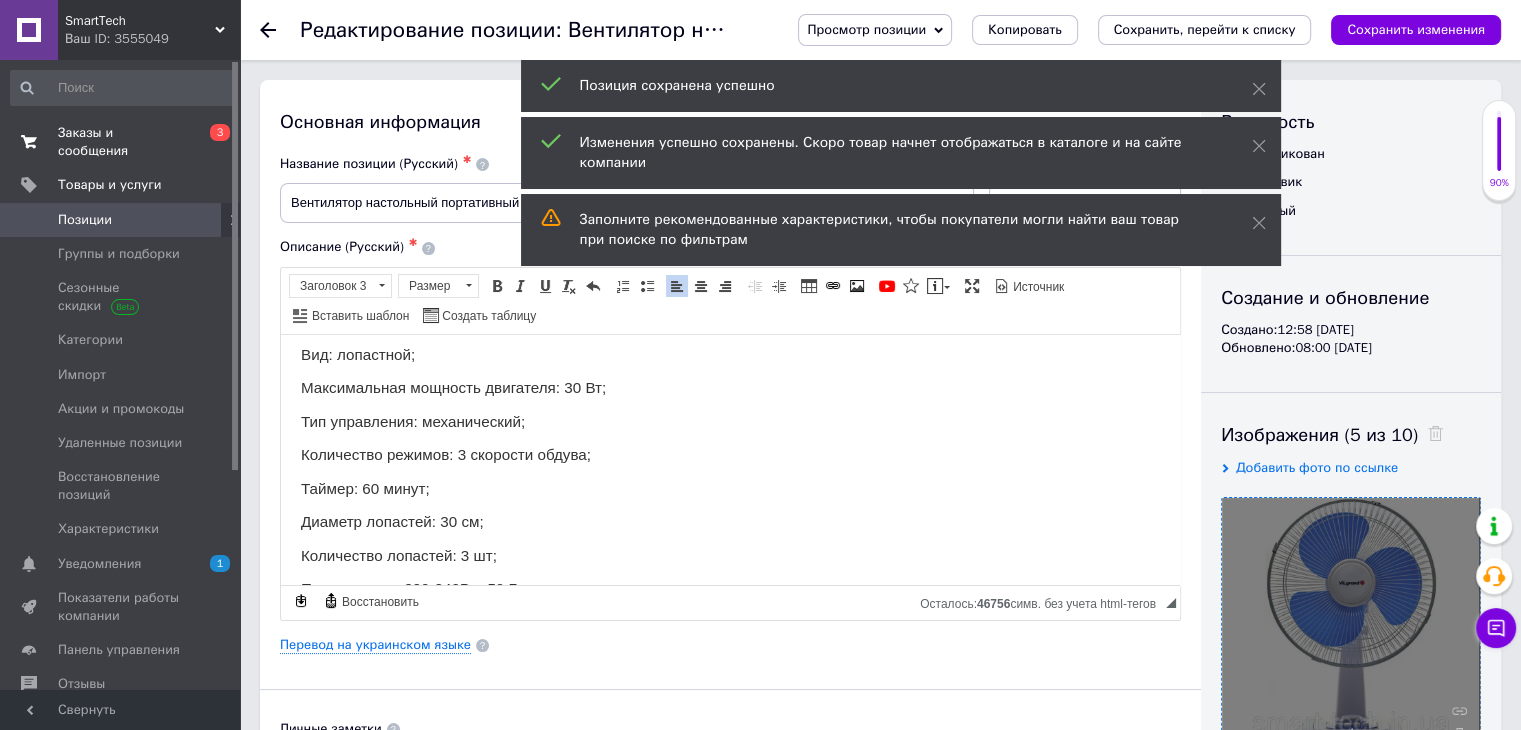 click on "Заказы и сообщения" at bounding box center (121, 142) 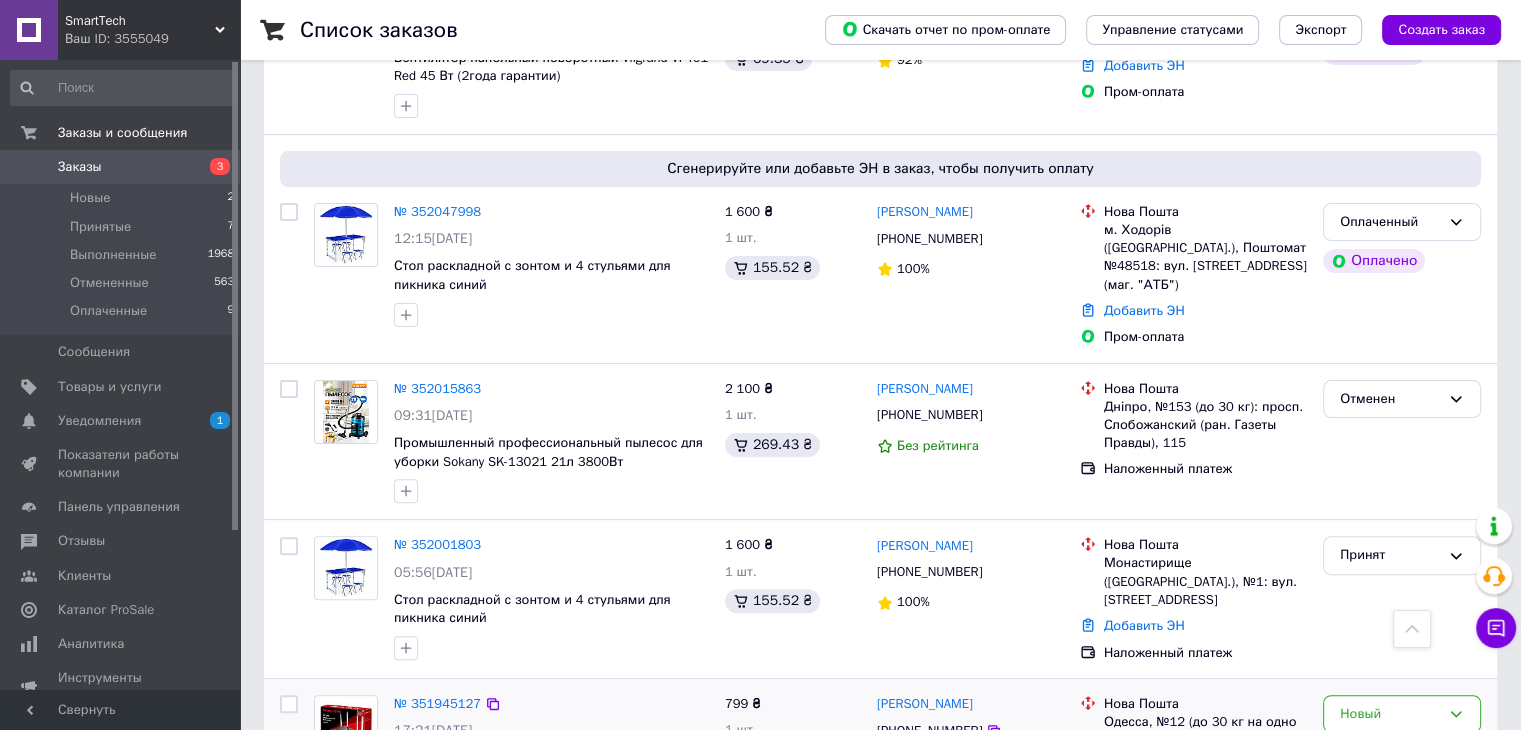 scroll, scrollTop: 0, scrollLeft: 0, axis: both 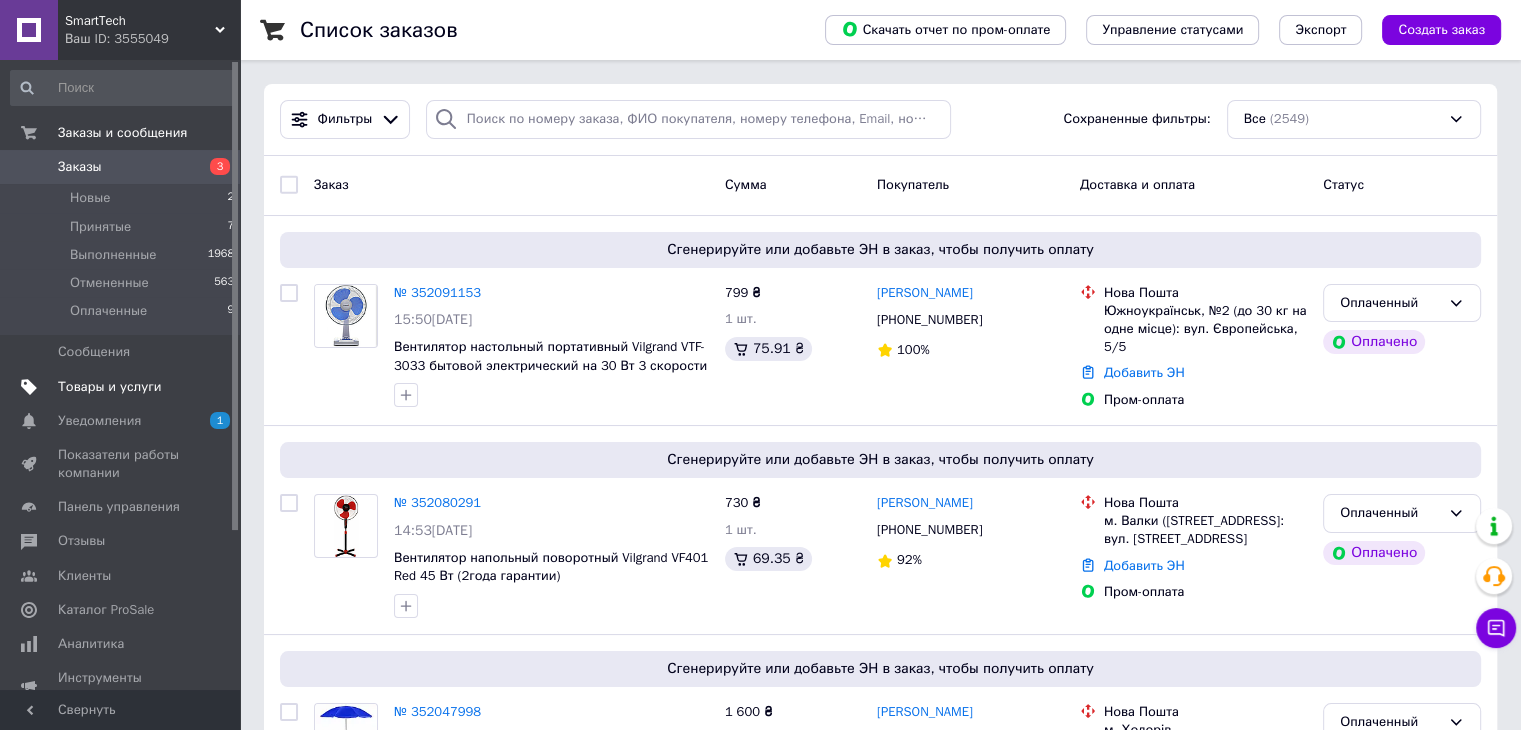 click on "Товары и услуги" at bounding box center (110, 387) 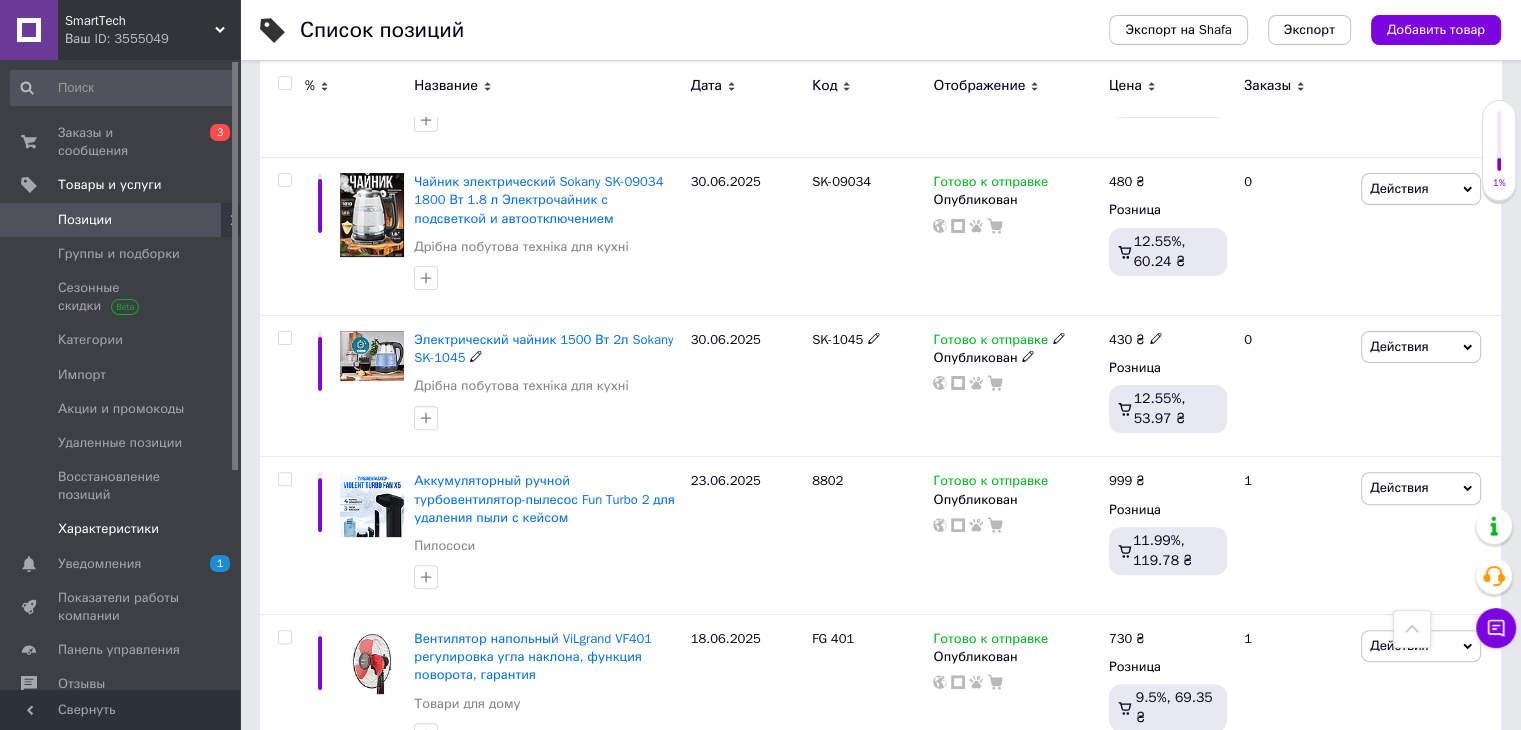 scroll, scrollTop: 600, scrollLeft: 0, axis: vertical 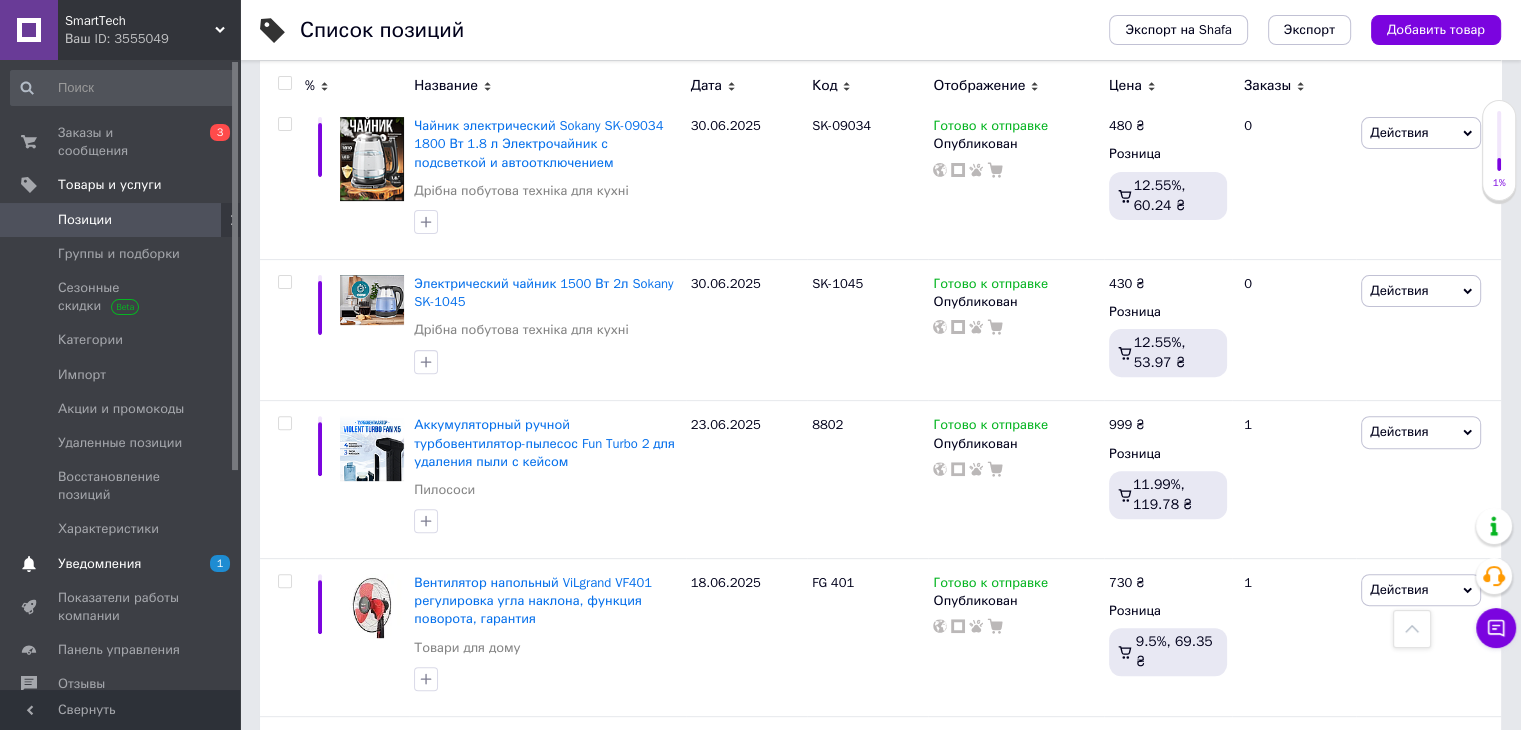 click on "Уведомления" at bounding box center (99, 564) 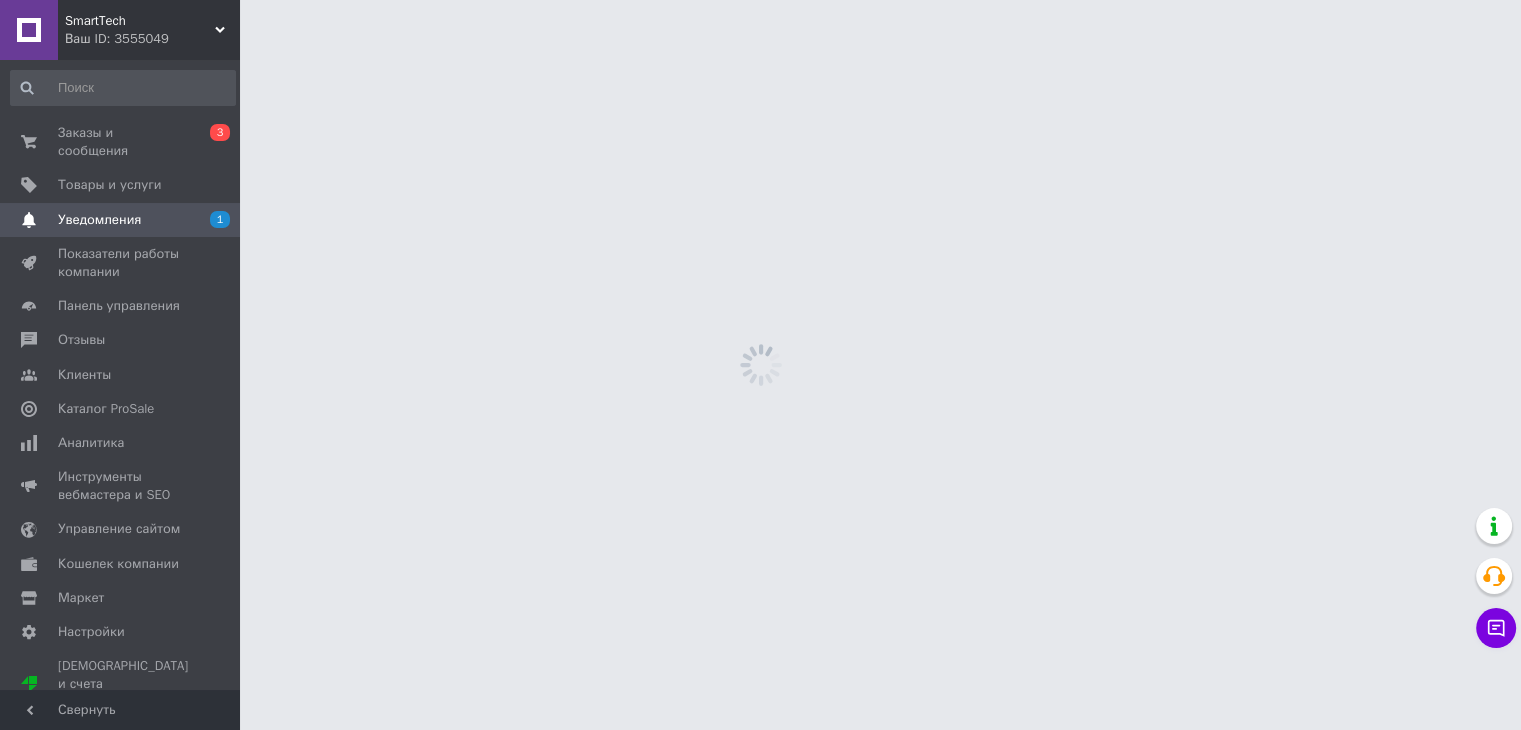 scroll, scrollTop: 0, scrollLeft: 0, axis: both 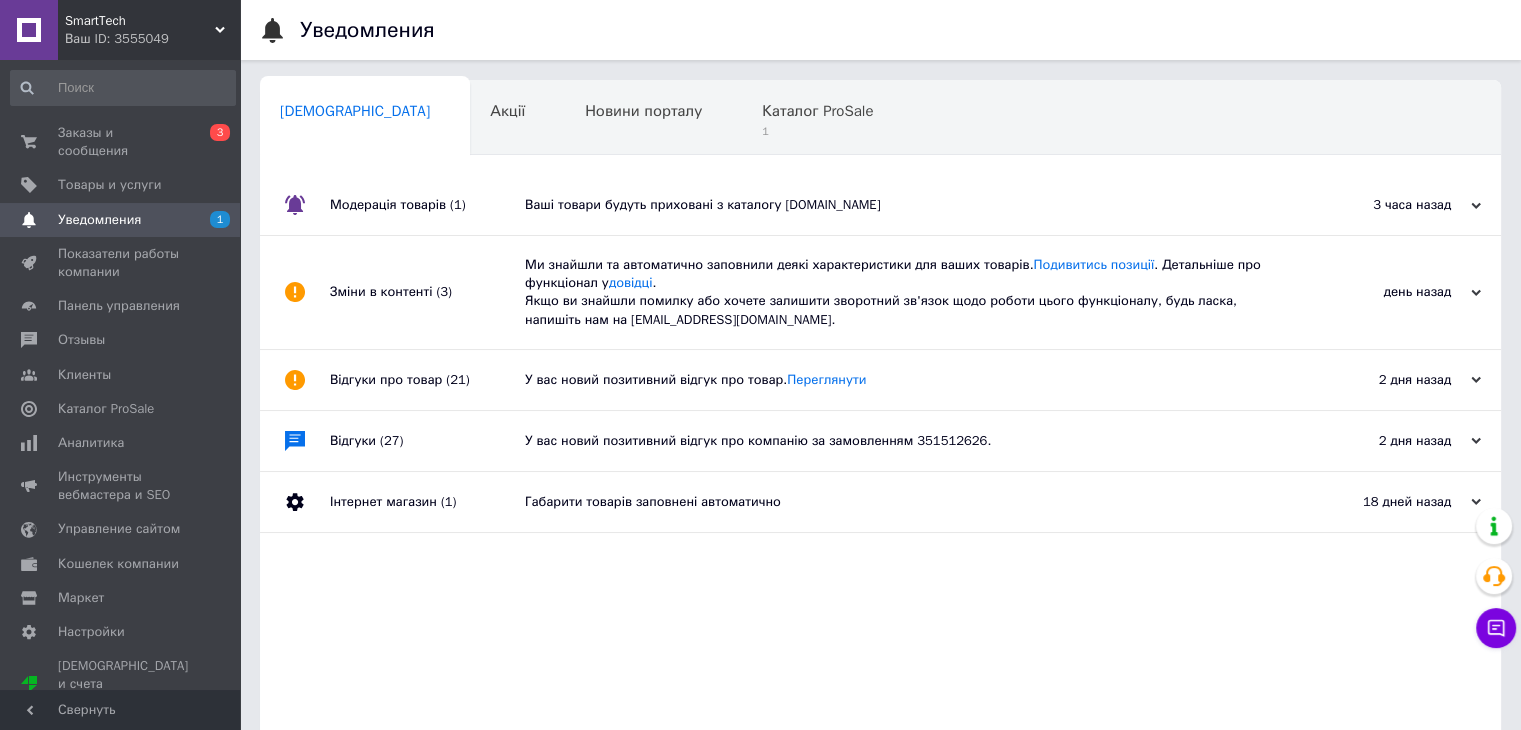 click on "Ваші товари будуть приховані з каталогу Prom.ua" at bounding box center [903, 205] 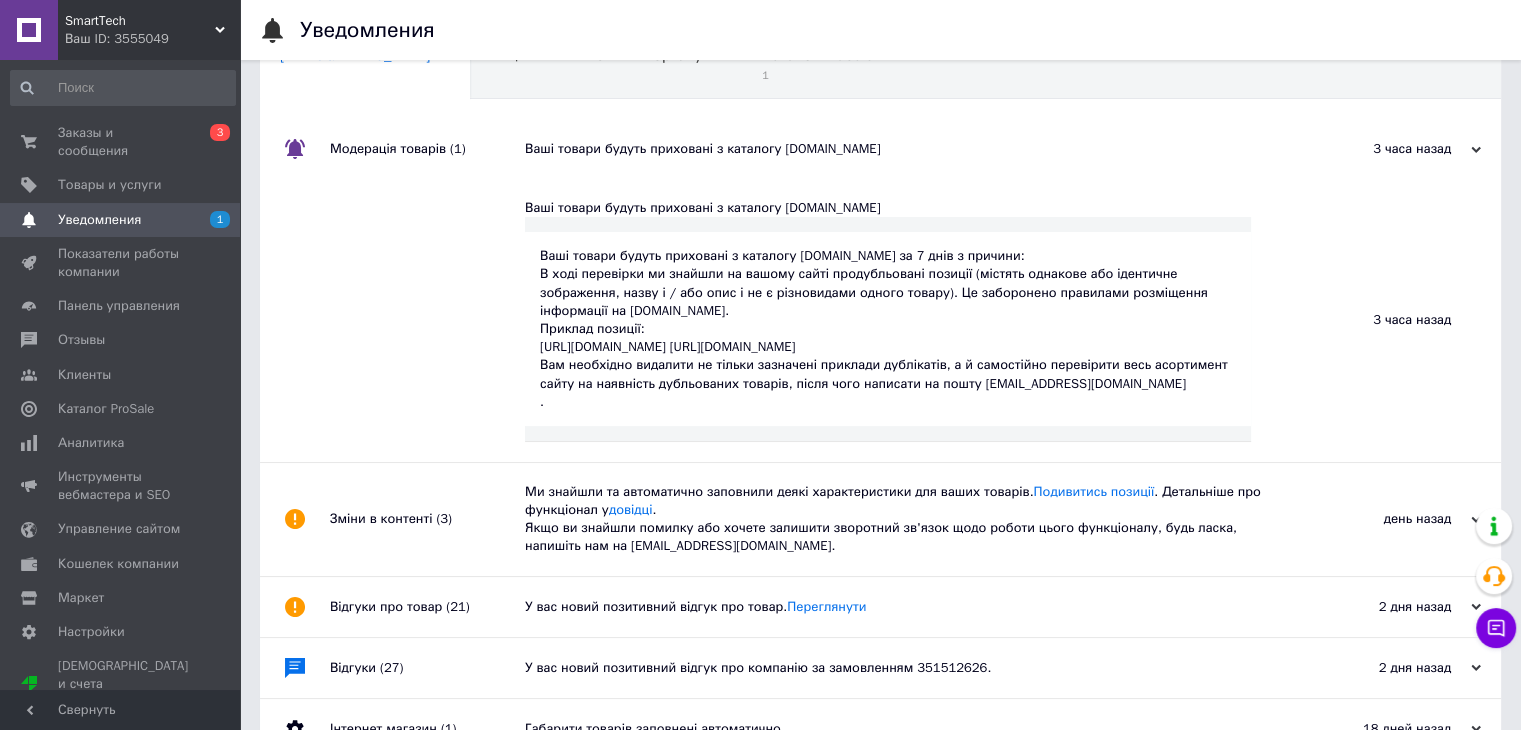 scroll, scrollTop: 0, scrollLeft: 0, axis: both 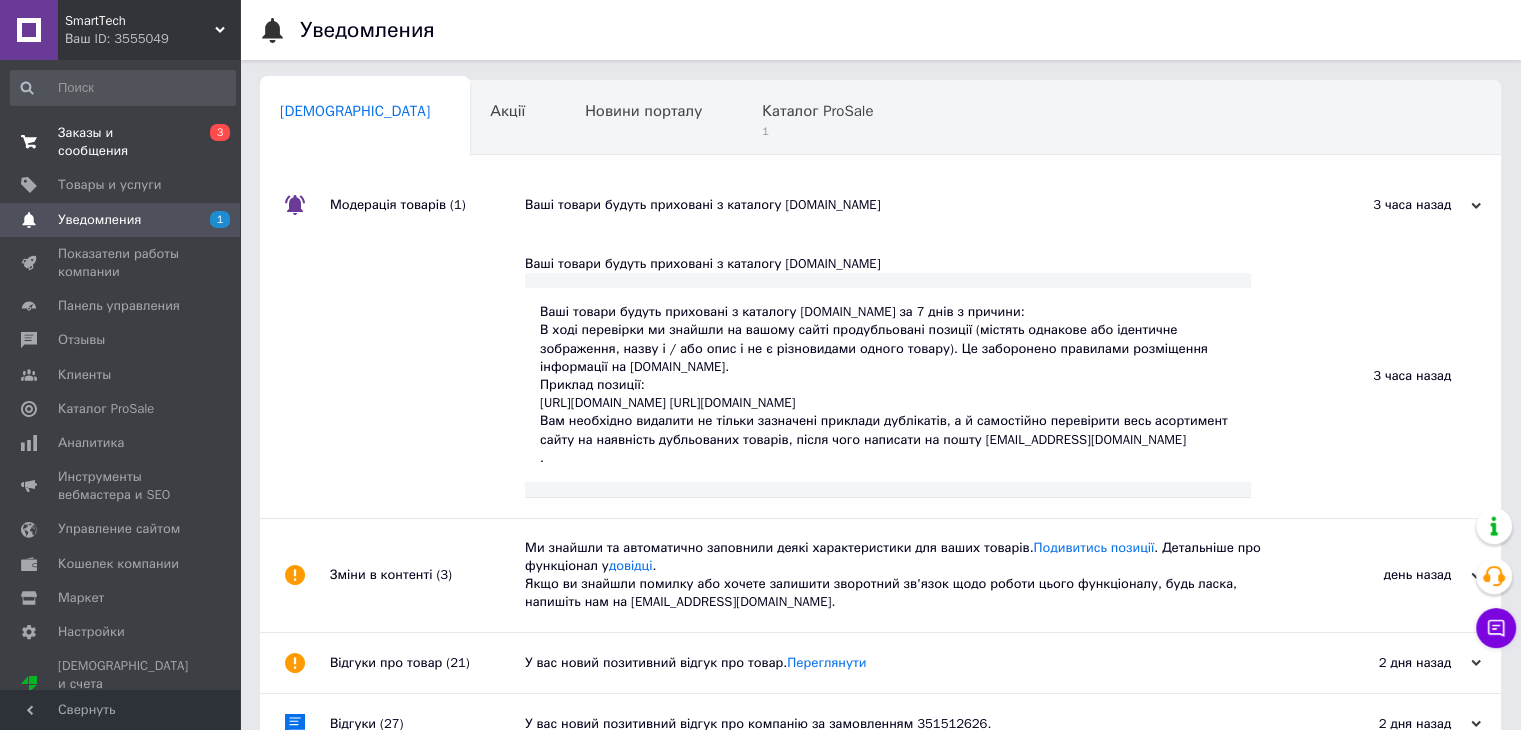 click on "Заказы и сообщения" at bounding box center [121, 142] 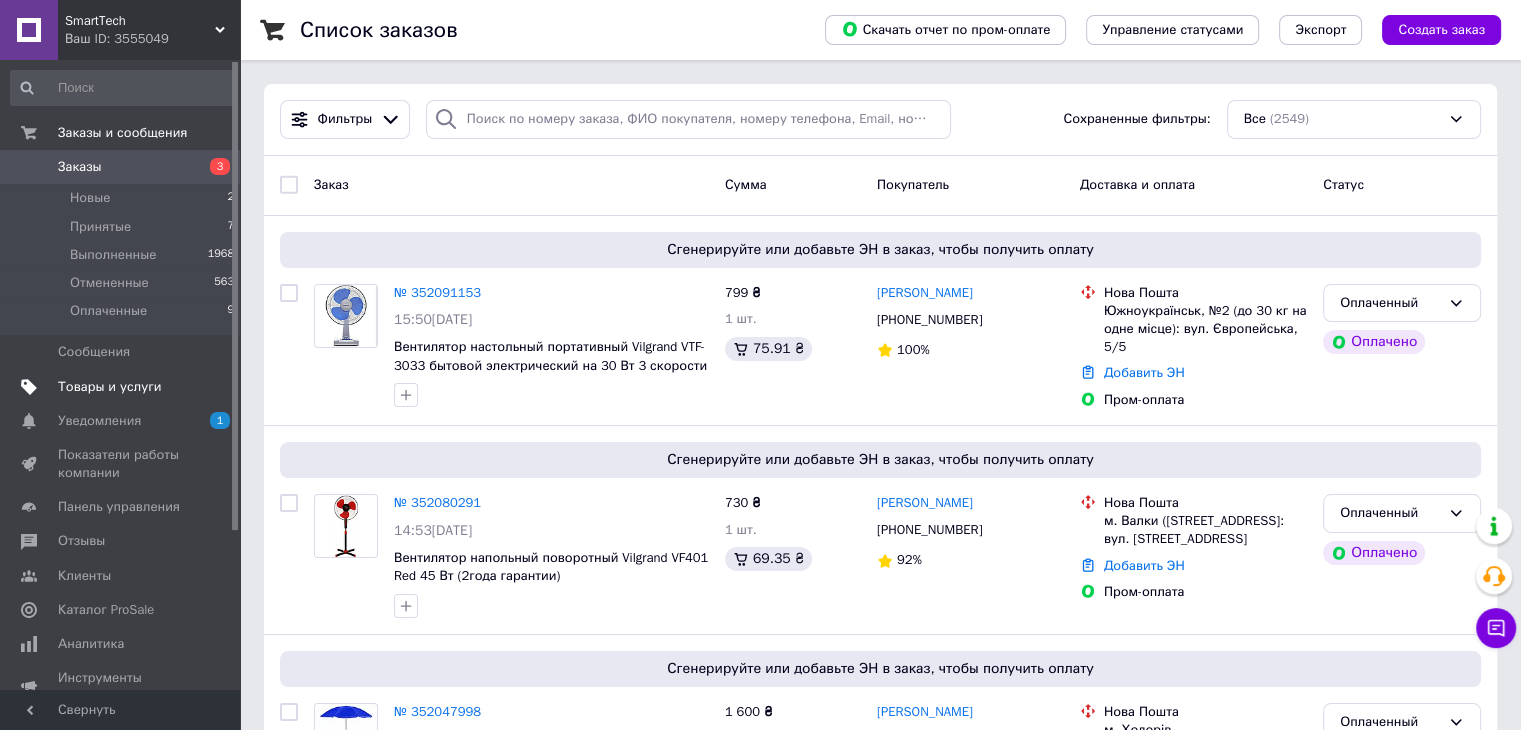 click on "Товары и услуги" at bounding box center [110, 387] 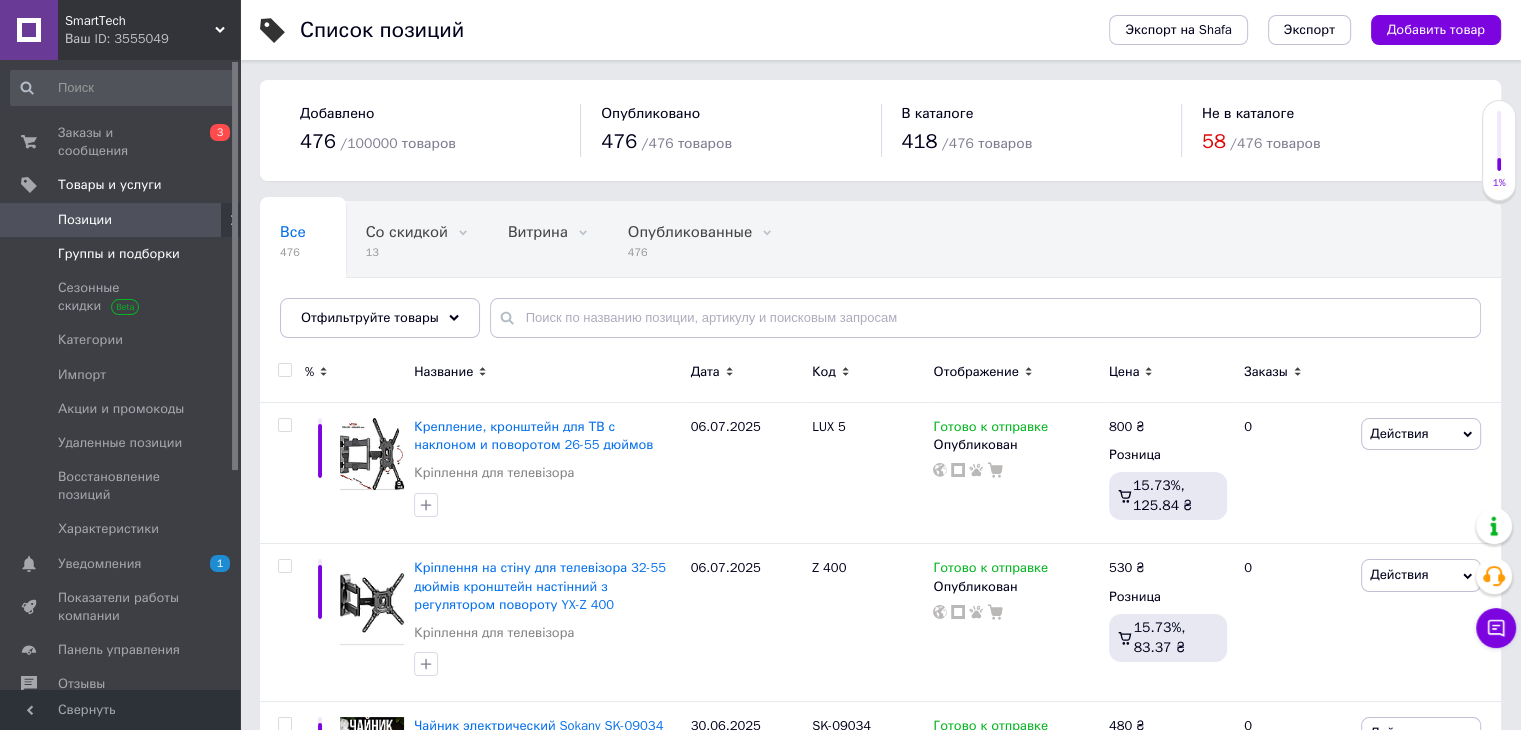 click on "Группы и подборки" at bounding box center (119, 254) 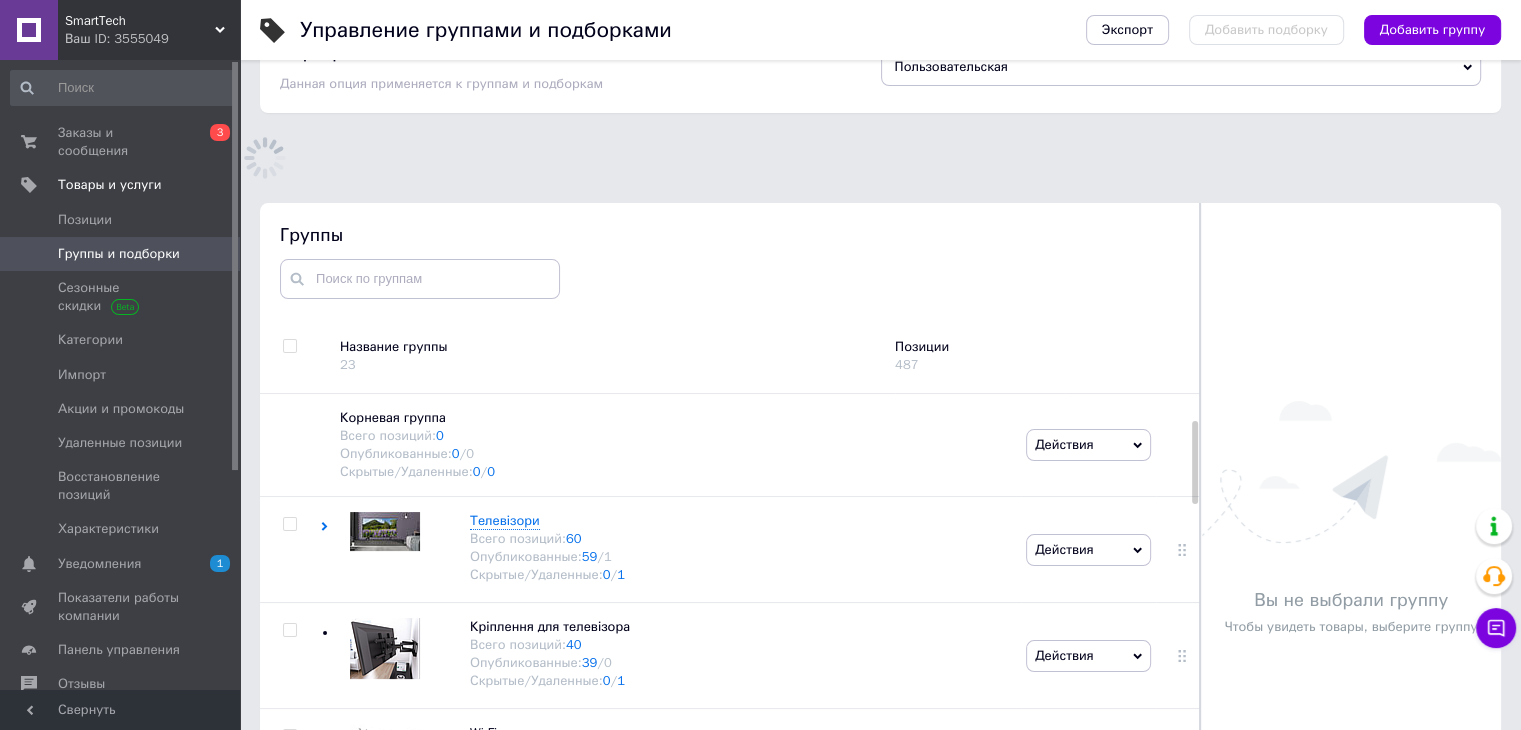 scroll, scrollTop: 113, scrollLeft: 0, axis: vertical 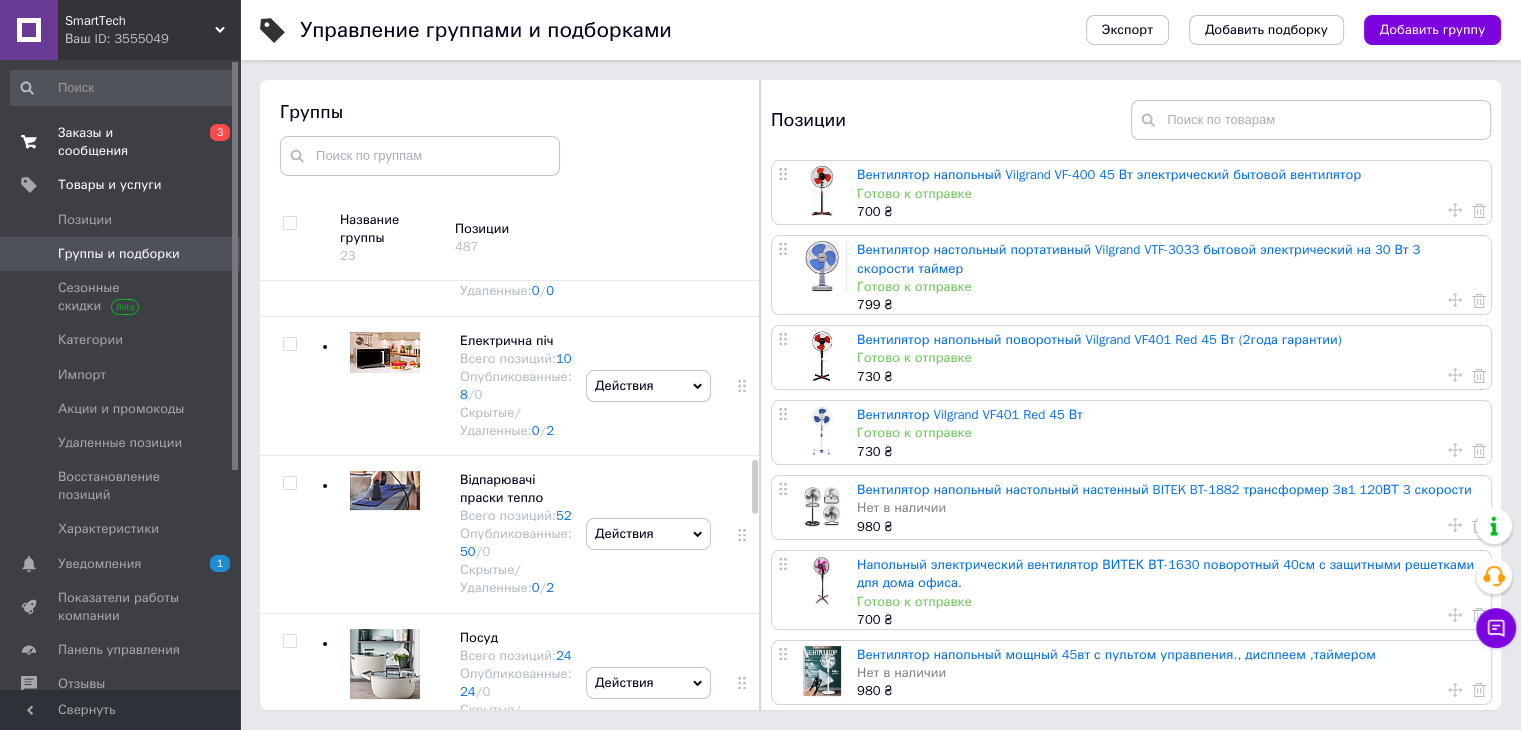 click on "Заказы и сообщения" at bounding box center [121, 142] 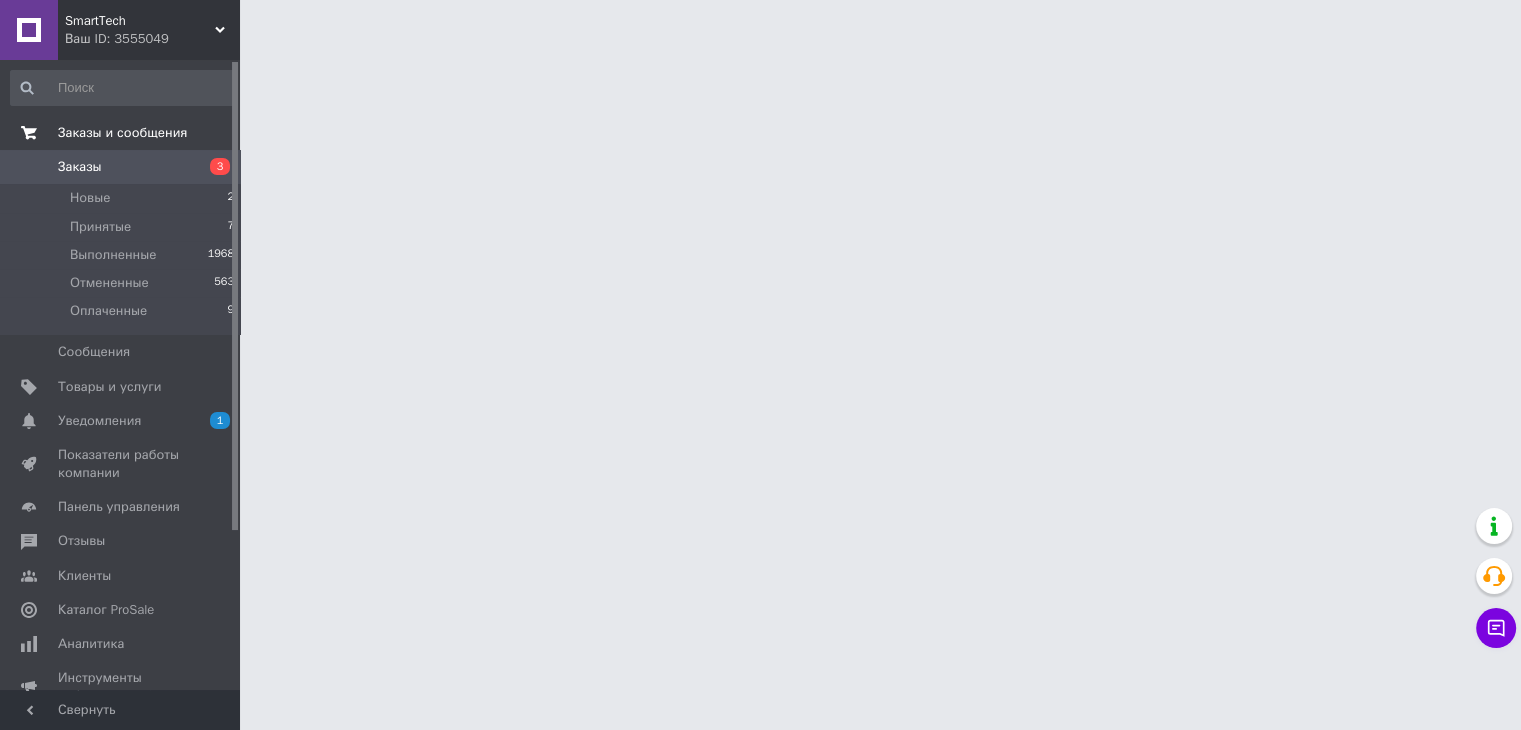 scroll, scrollTop: 0, scrollLeft: 0, axis: both 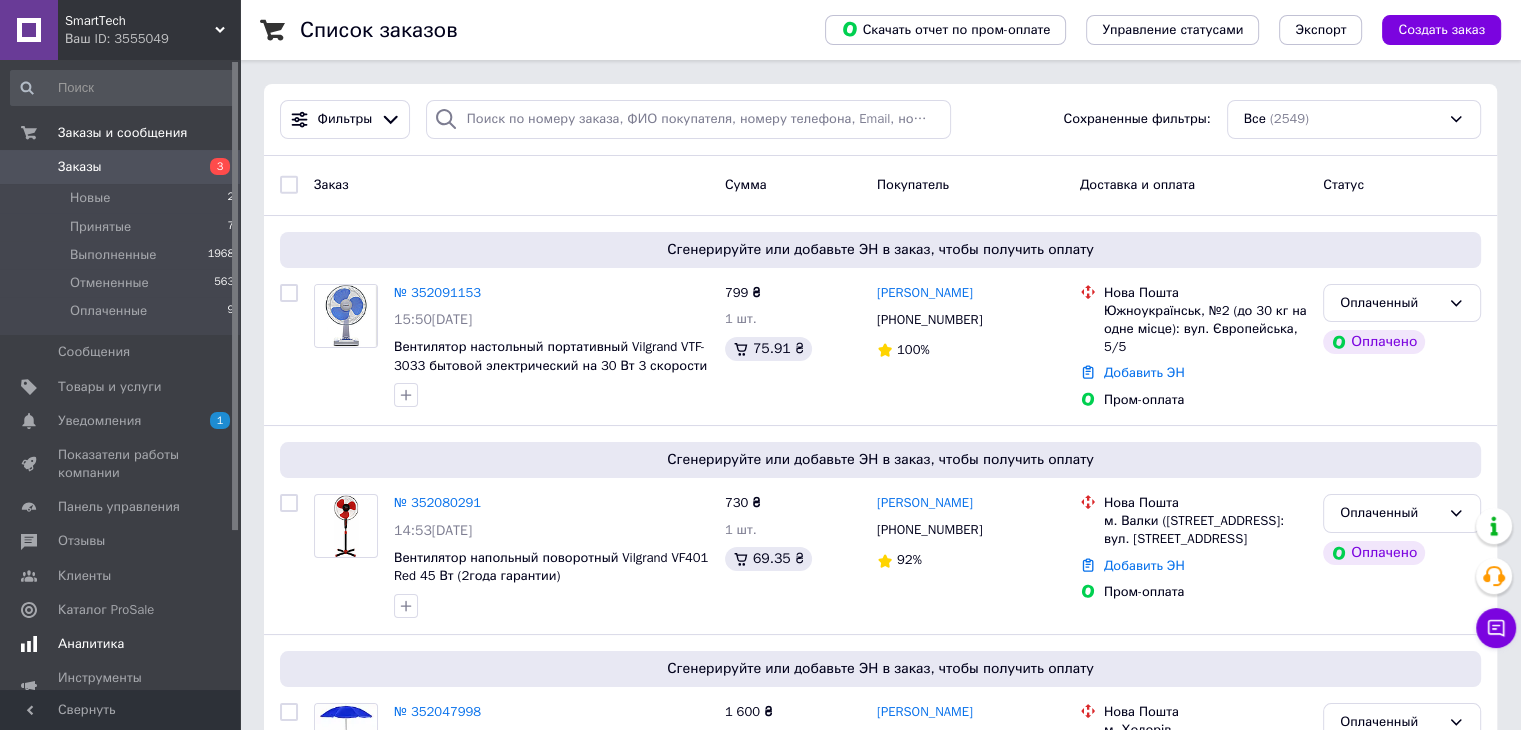 click on "Уведомления" at bounding box center [99, 421] 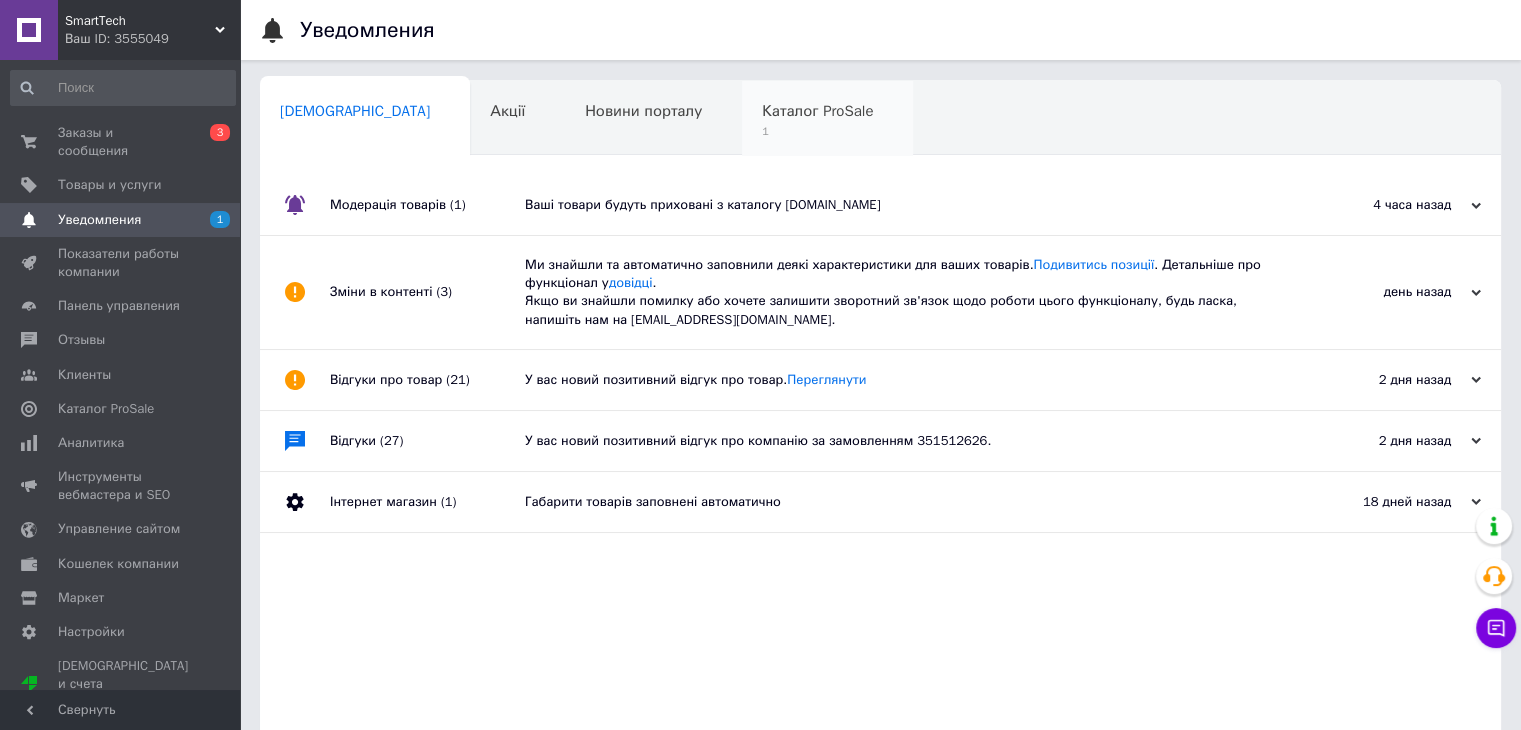 click on "Каталог ProSale" at bounding box center (817, 111) 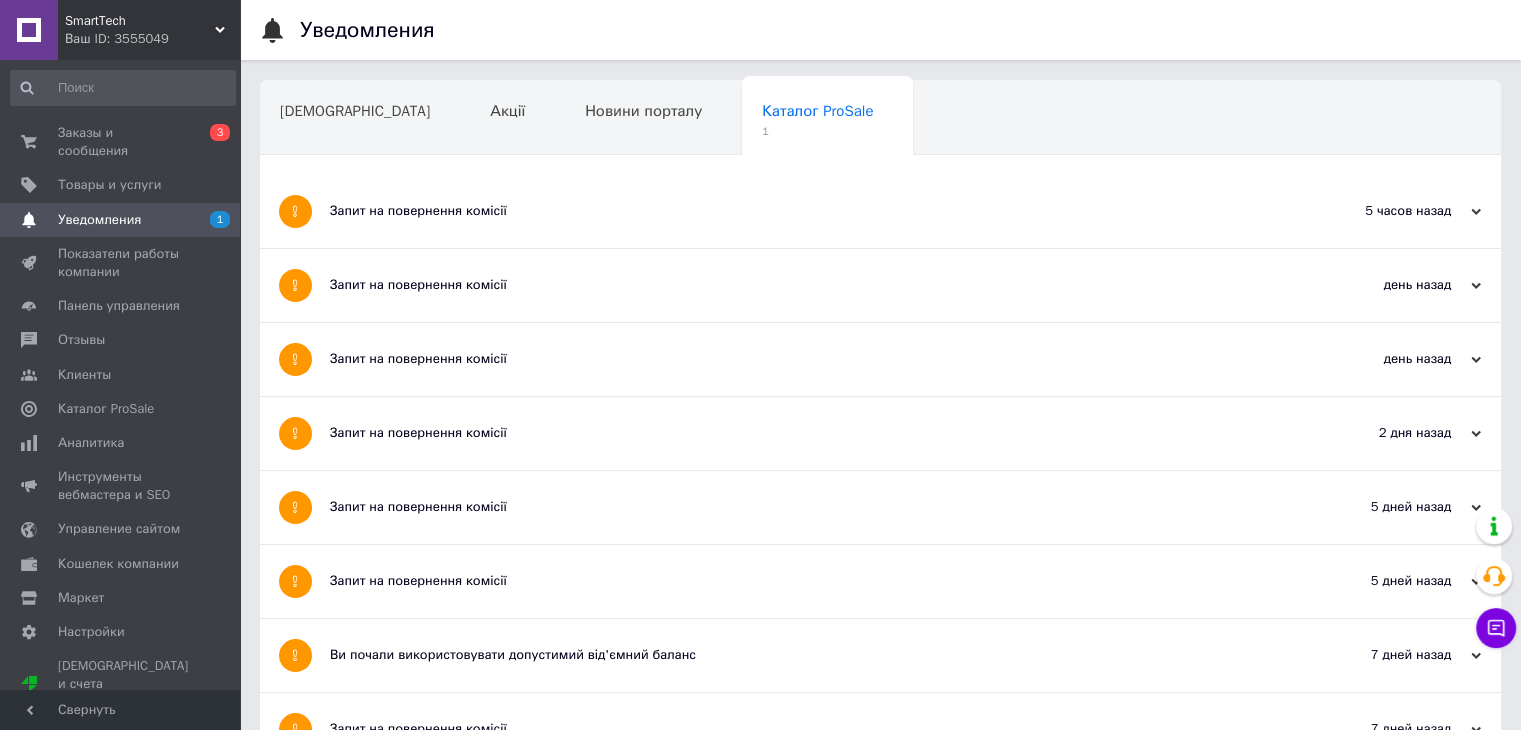 click on "Запит на повернення комісії" at bounding box center [805, 211] 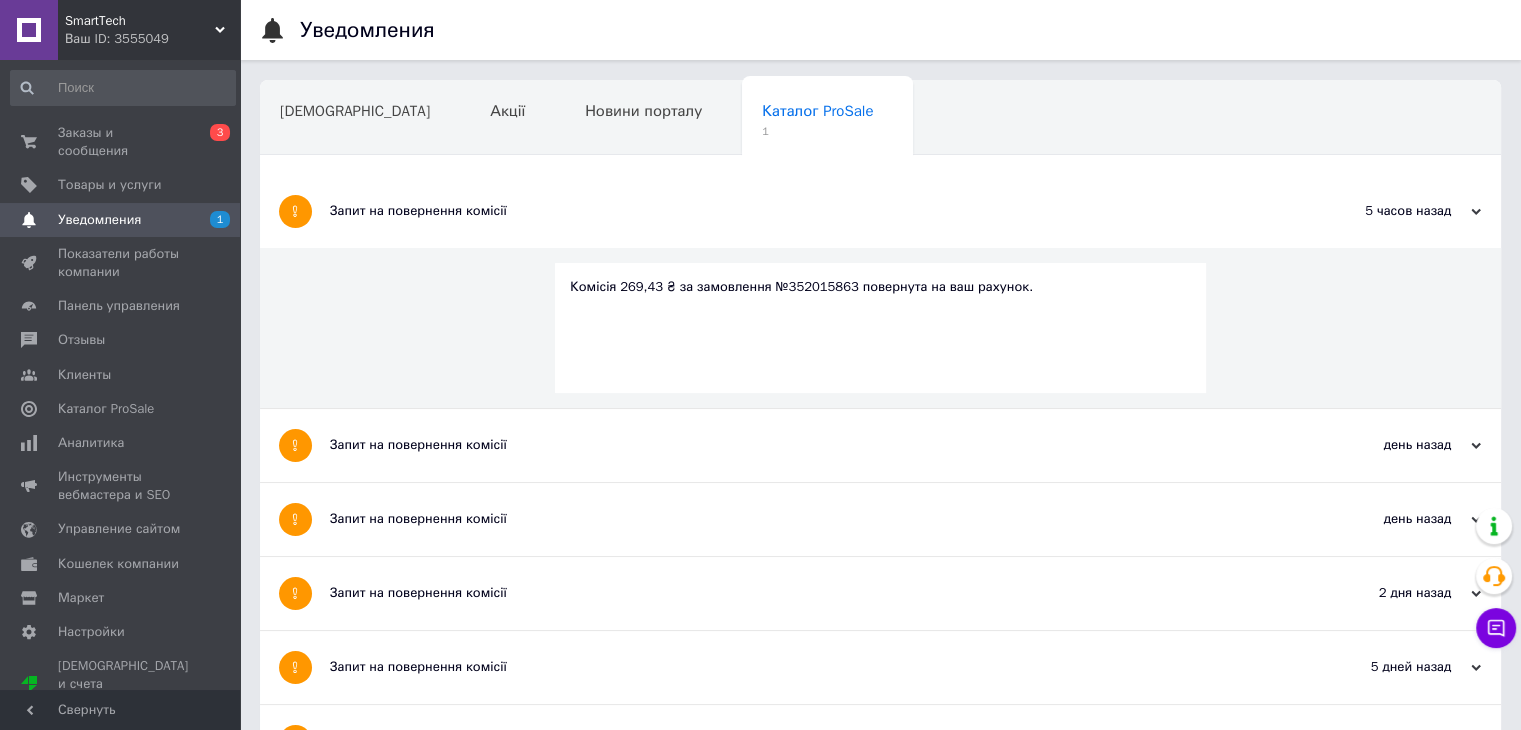click on "Запит на повернення комісії" at bounding box center [805, 211] 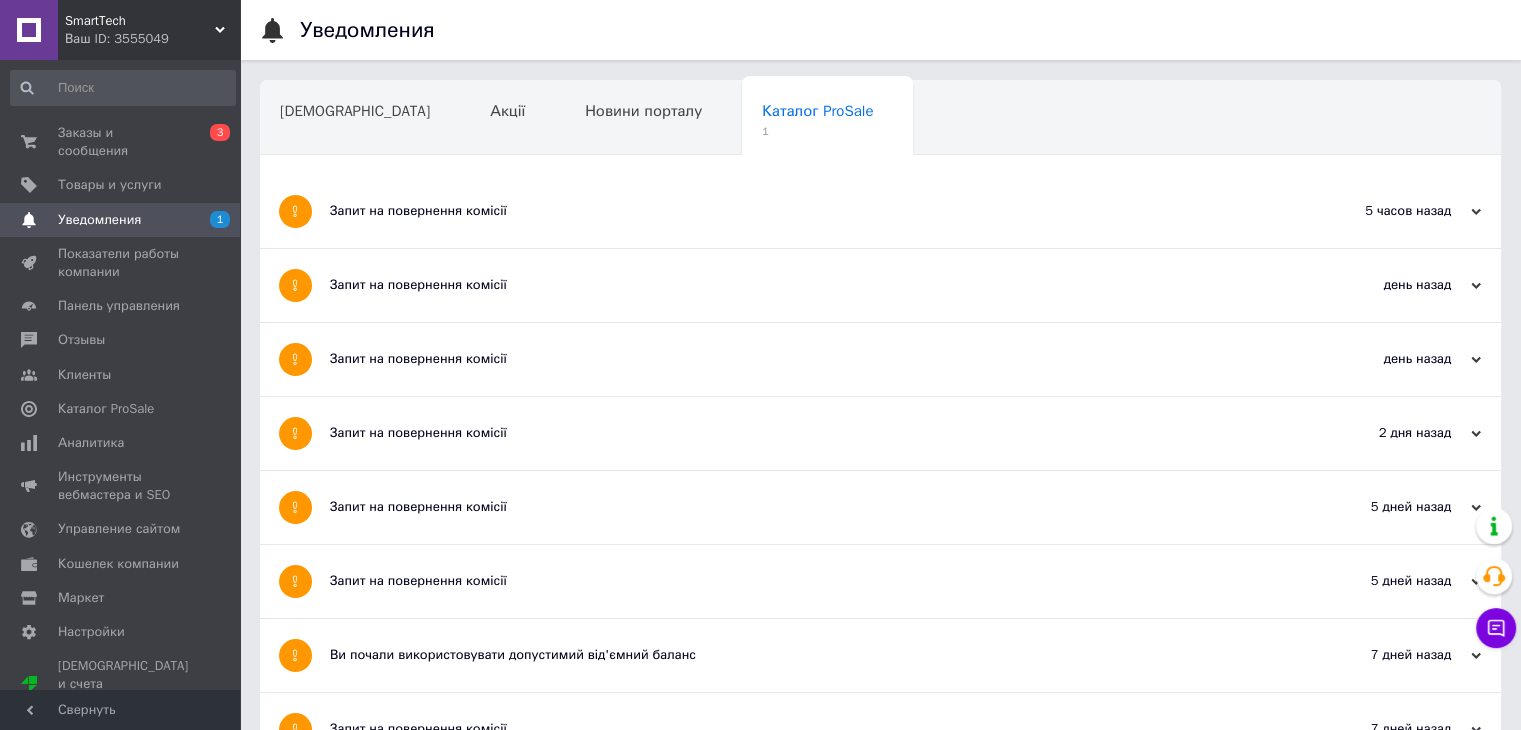click on "Уведомления 1" at bounding box center (123, 220) 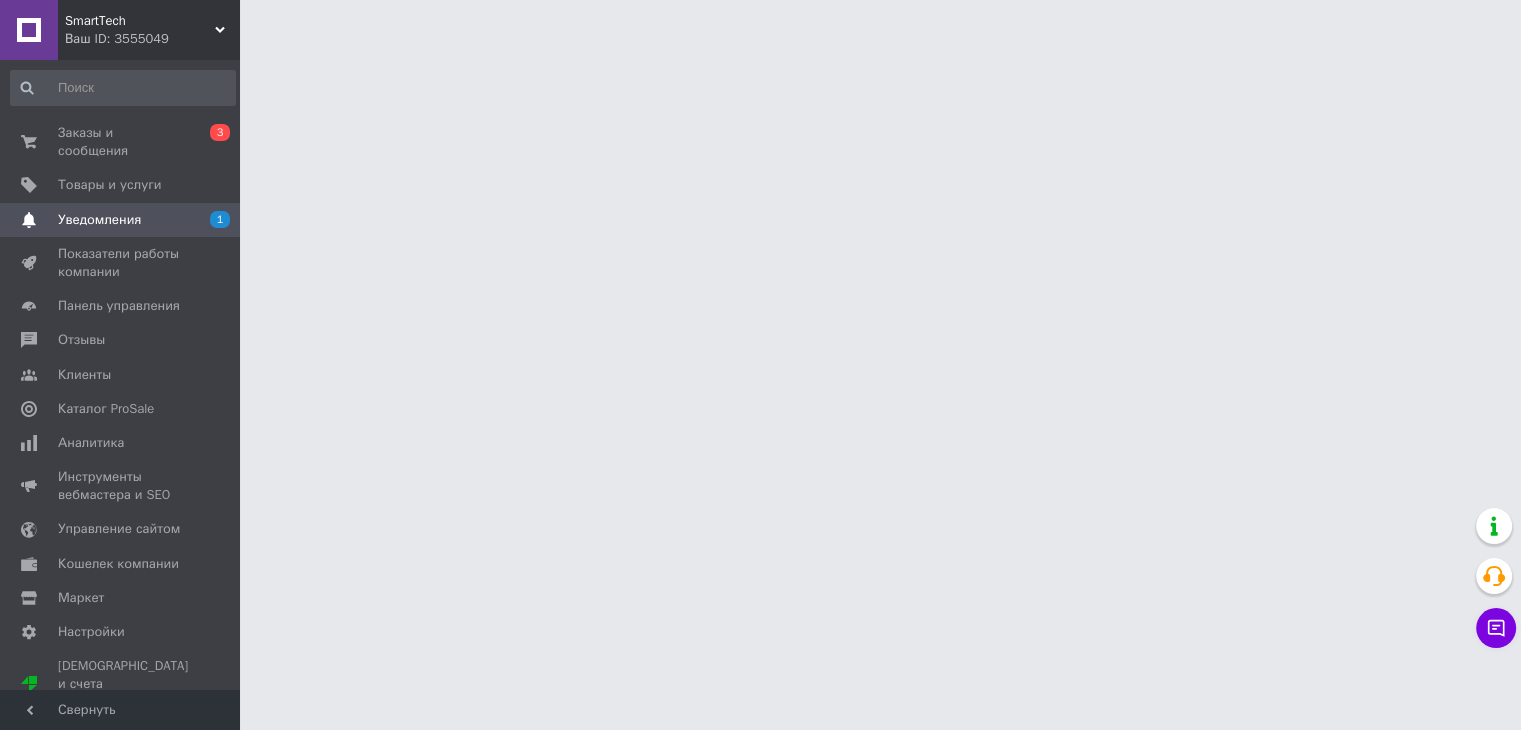 click on "Уведомления" at bounding box center (99, 220) 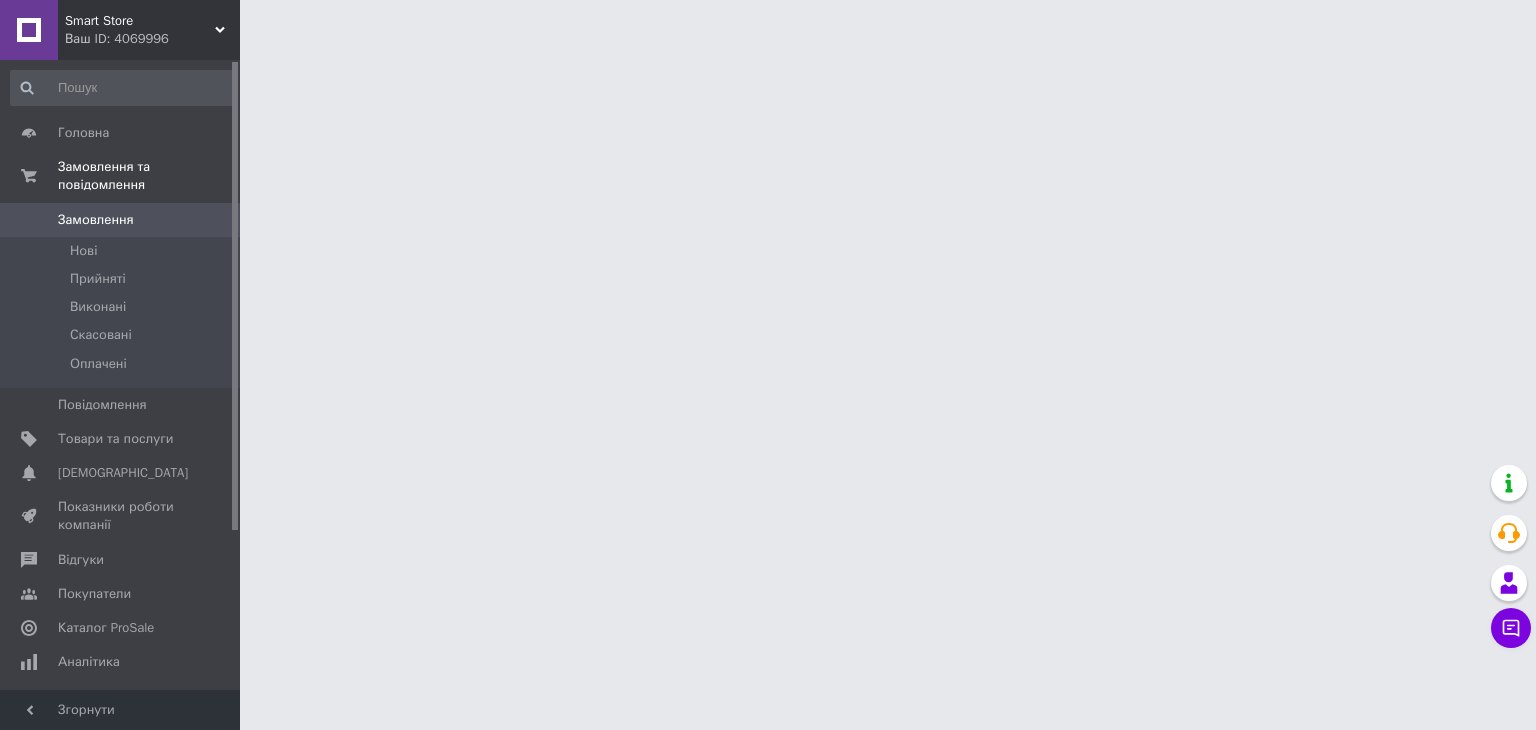 scroll, scrollTop: 0, scrollLeft: 0, axis: both 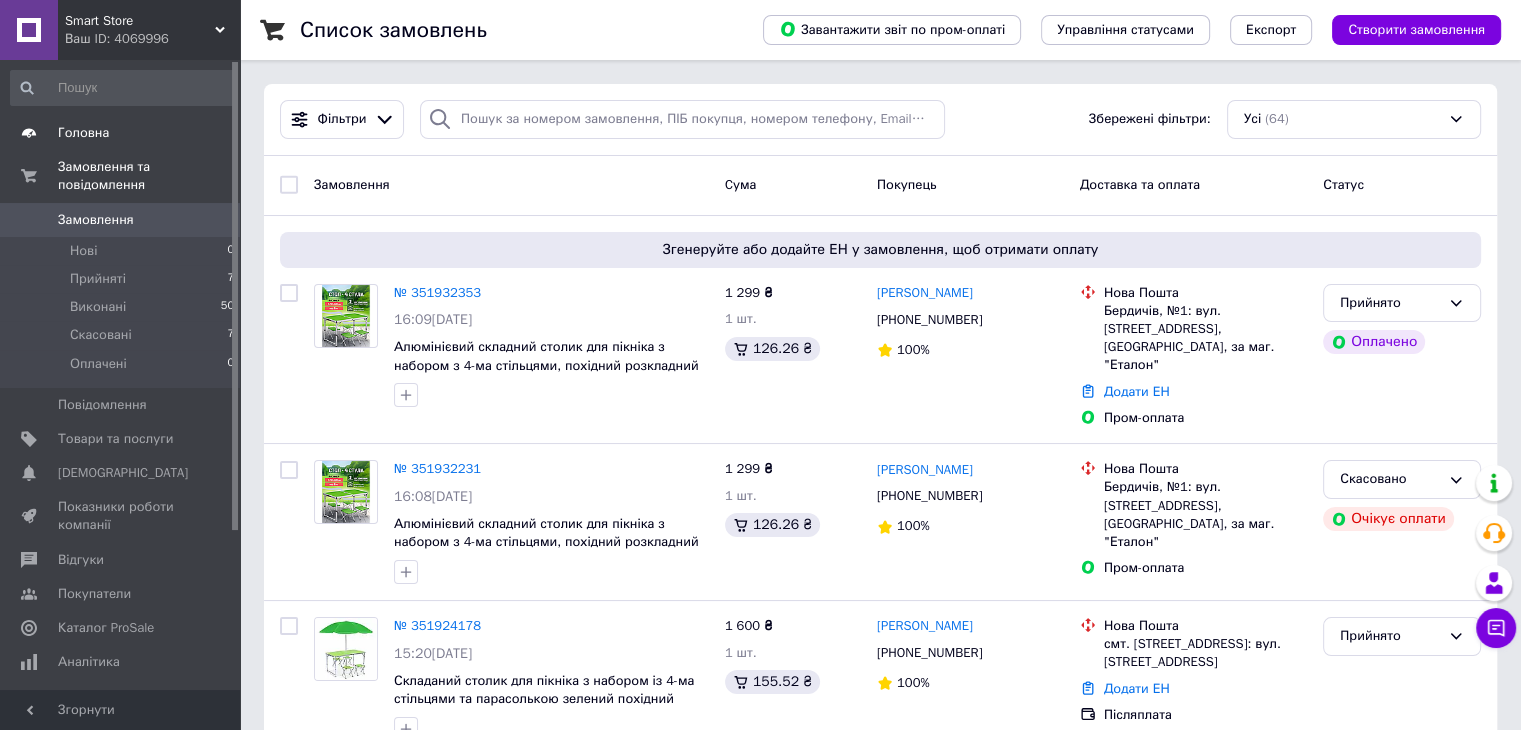 click on "Головна" at bounding box center [83, 133] 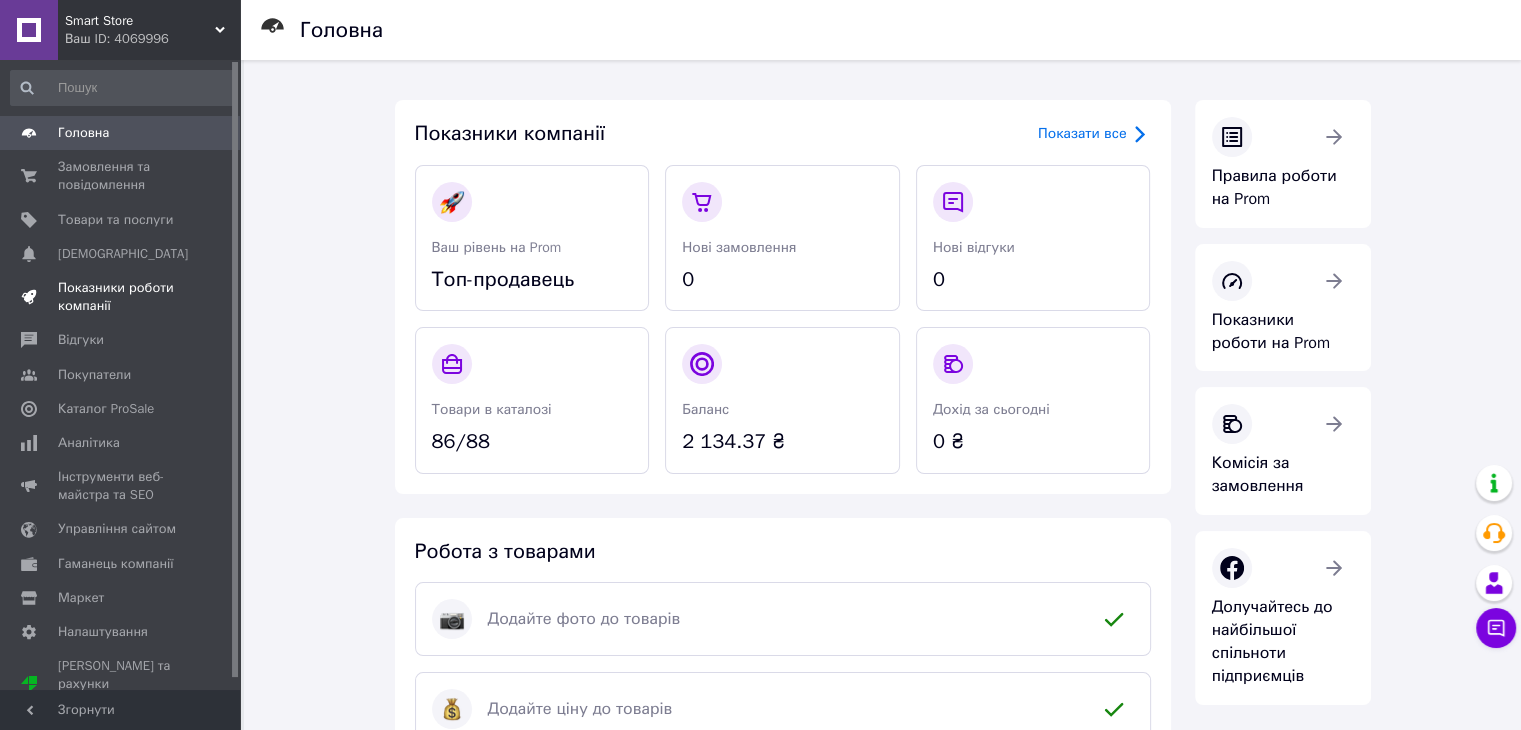 click on "Показники роботи компанії" at bounding box center (121, 297) 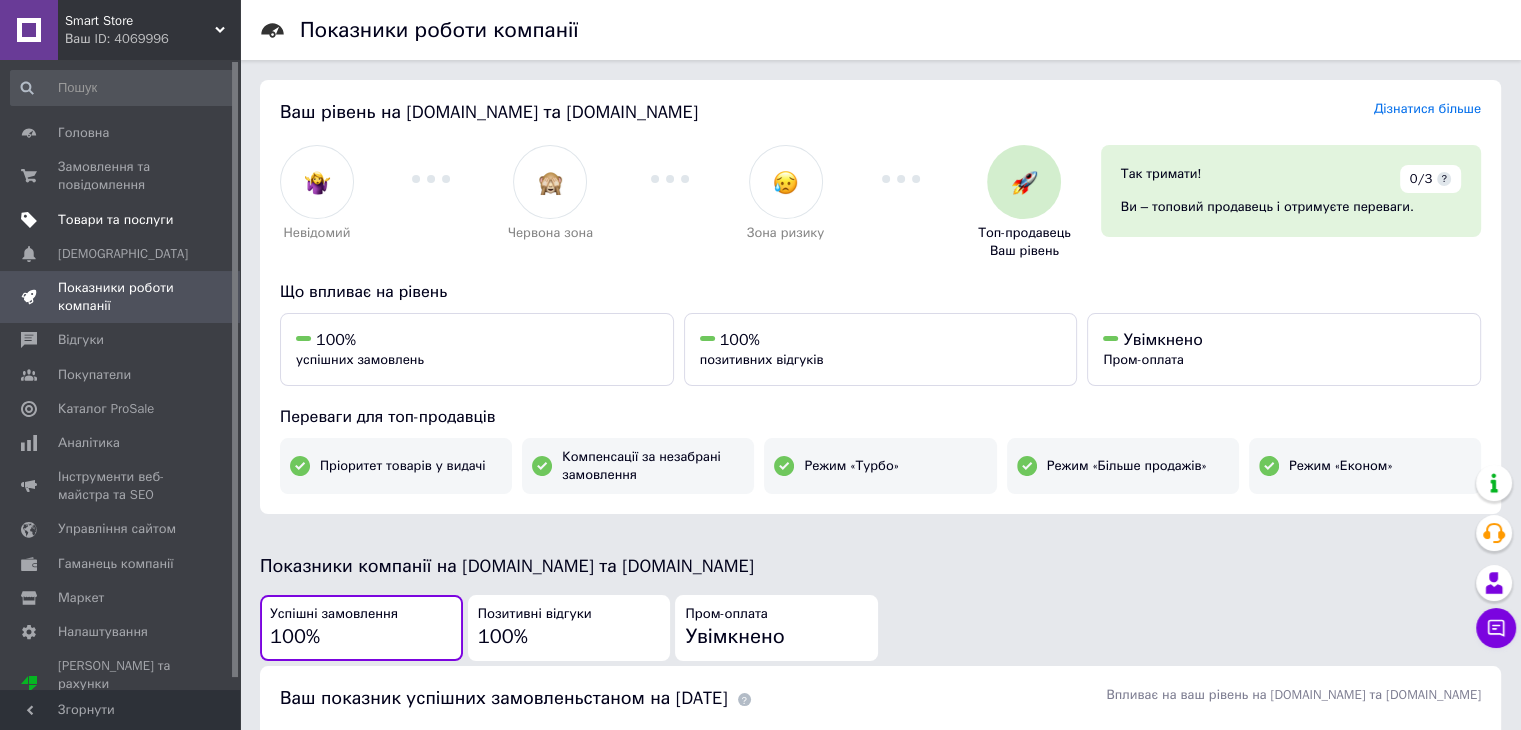 click on "Товари та послуги" at bounding box center (115, 220) 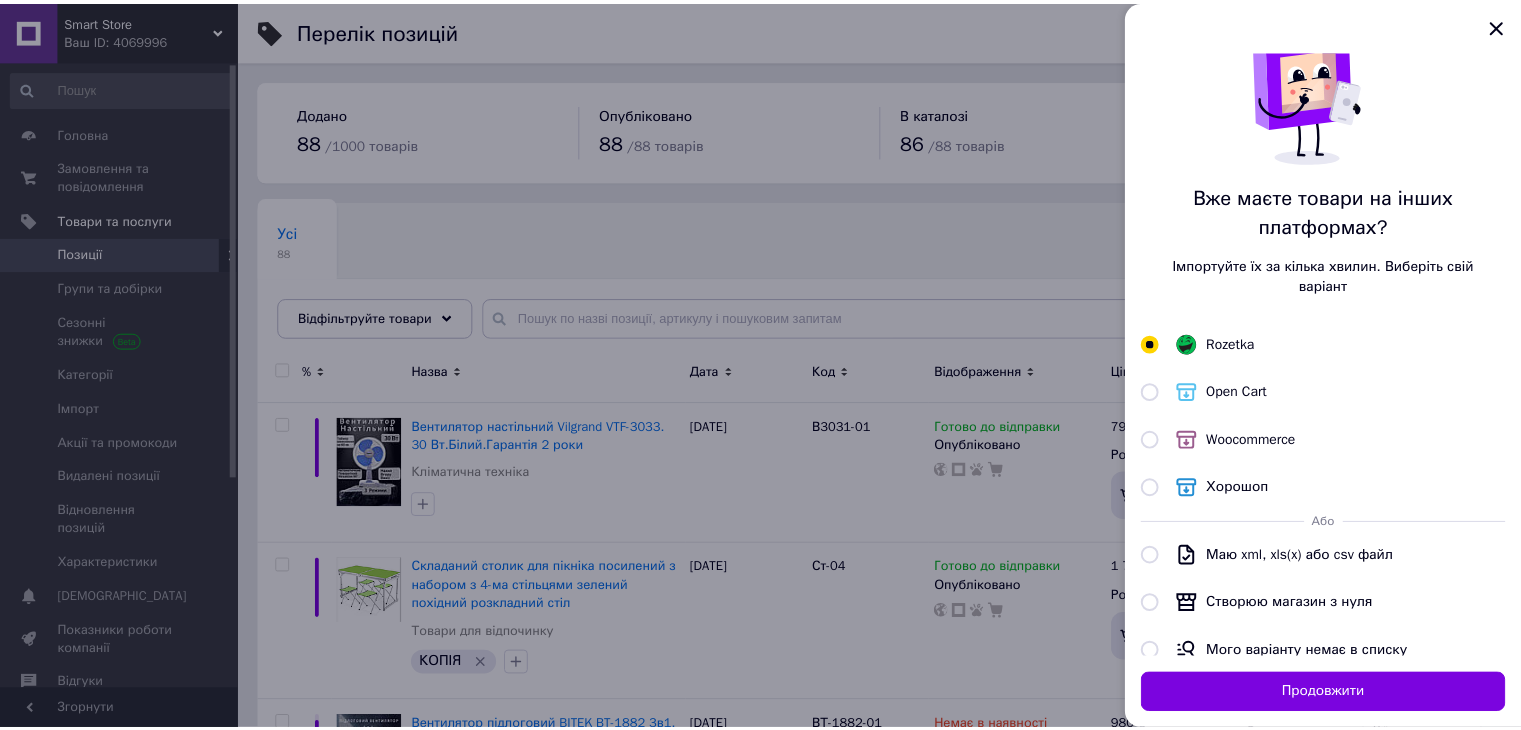 scroll, scrollTop: 0, scrollLeft: 0, axis: both 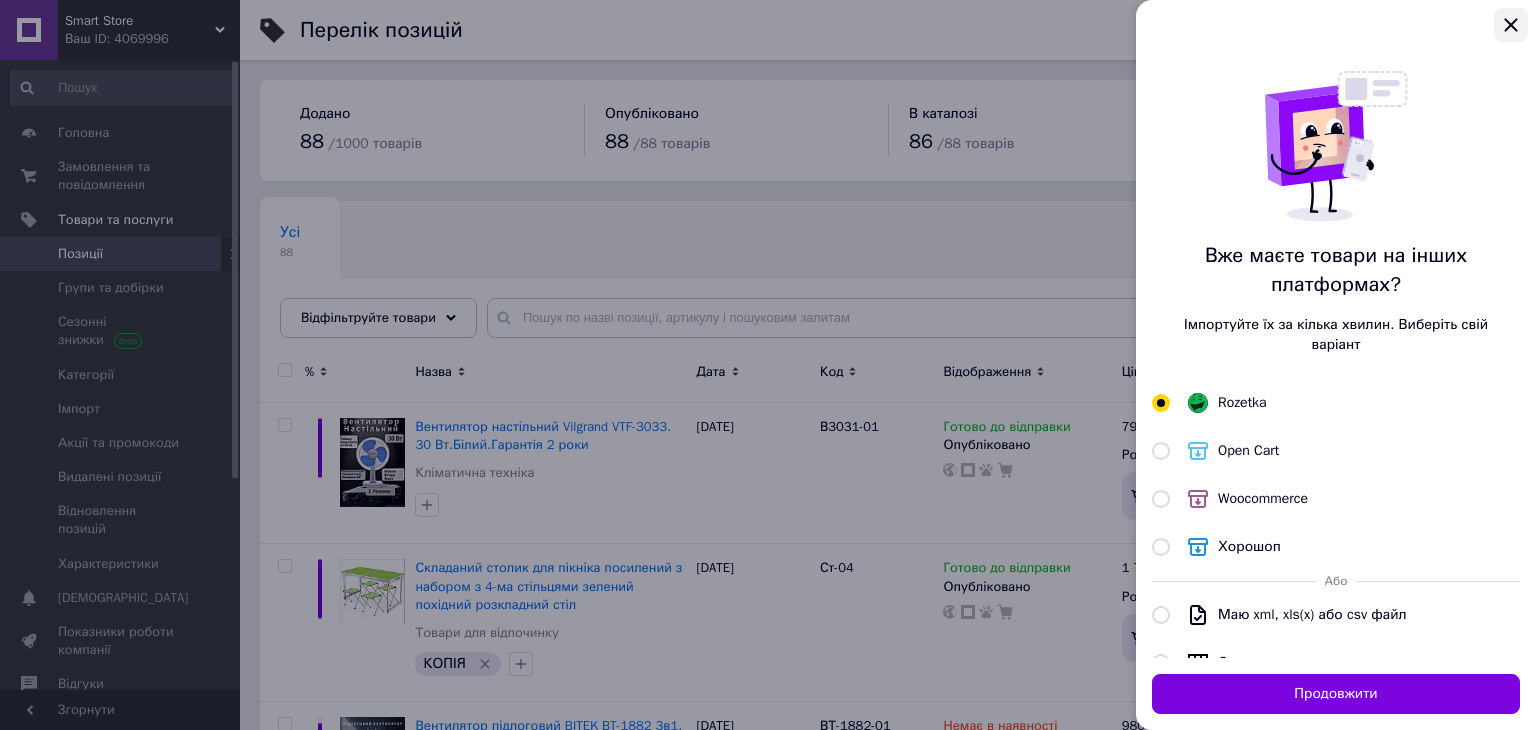 click 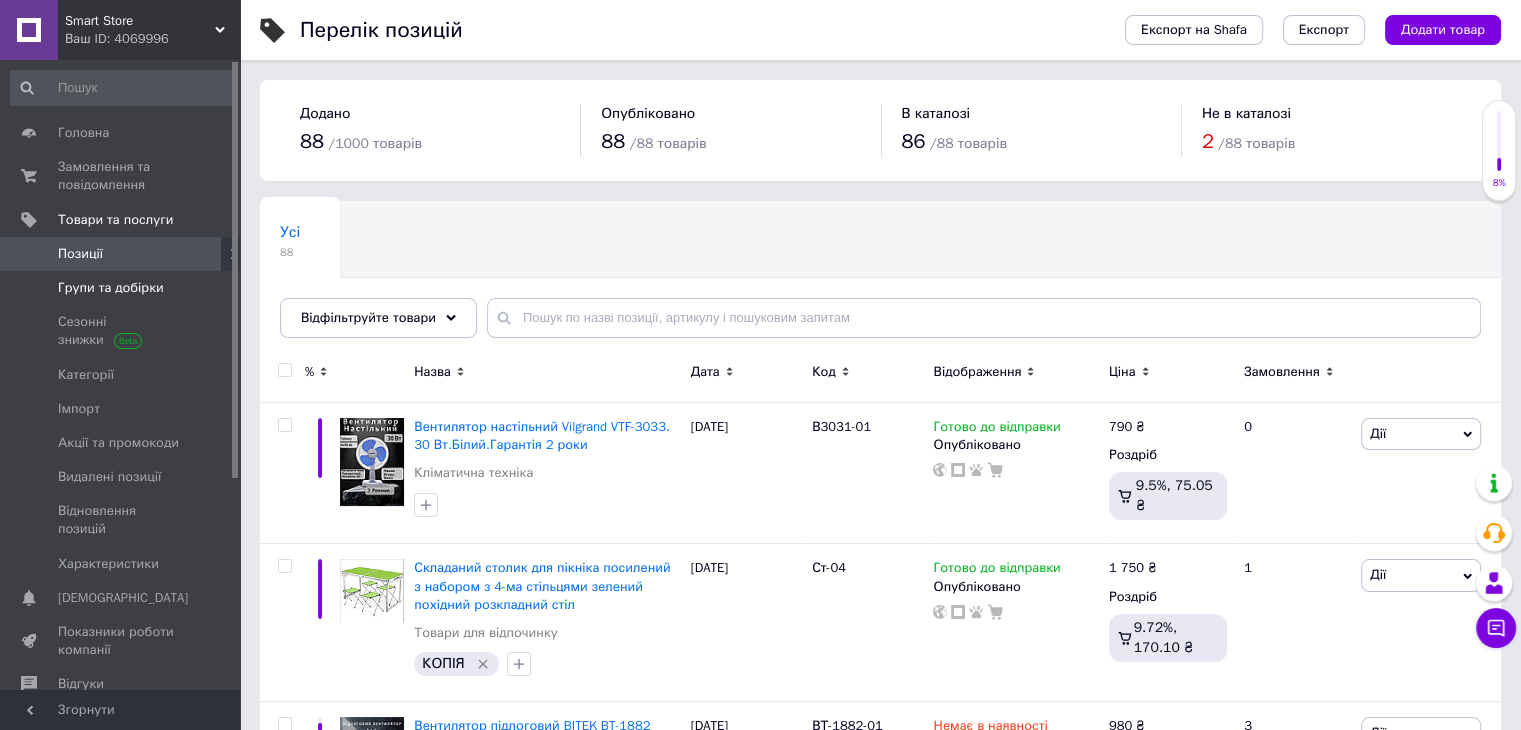 click on "Групи та добірки" at bounding box center [111, 288] 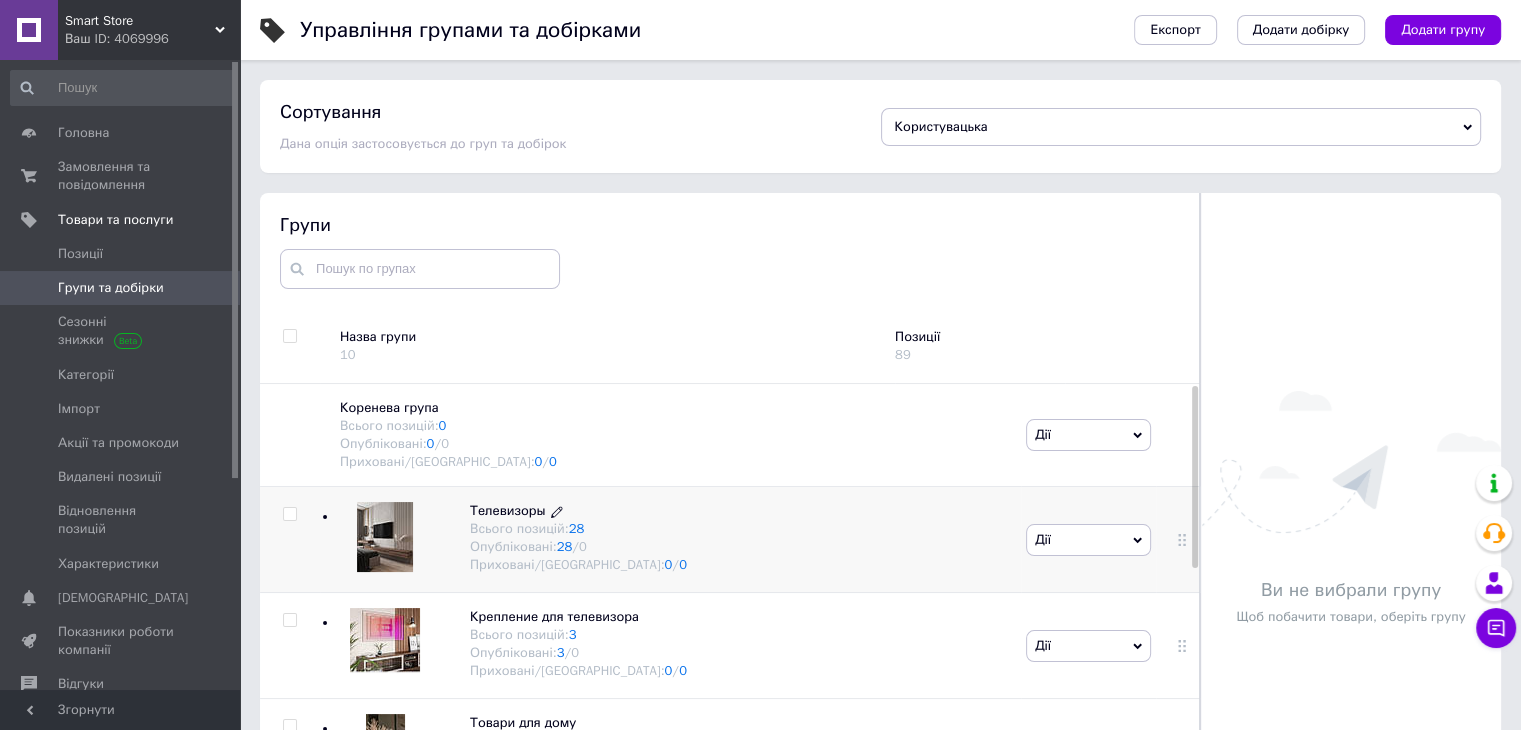 click on "Телевизоры" at bounding box center [508, 510] 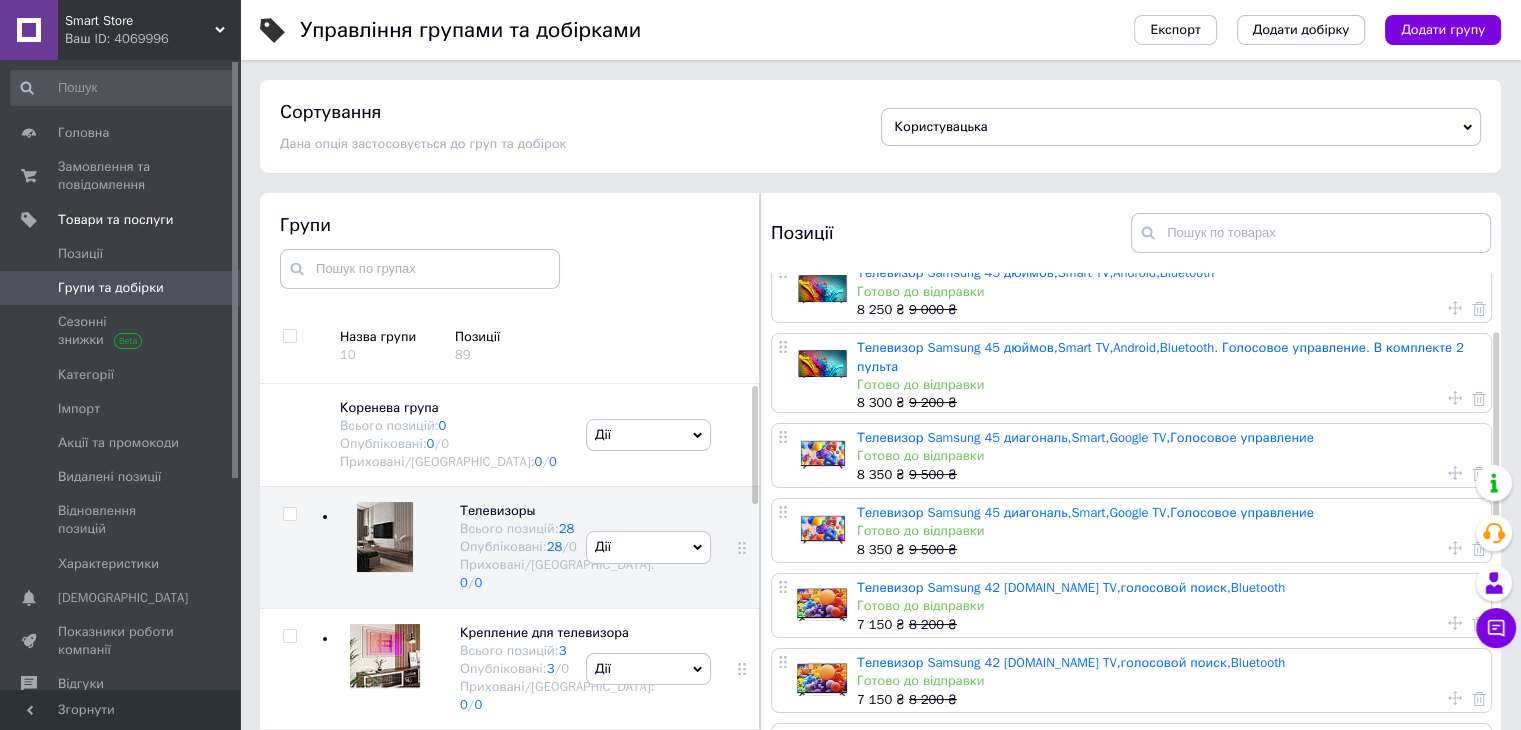scroll, scrollTop: 200, scrollLeft: 0, axis: vertical 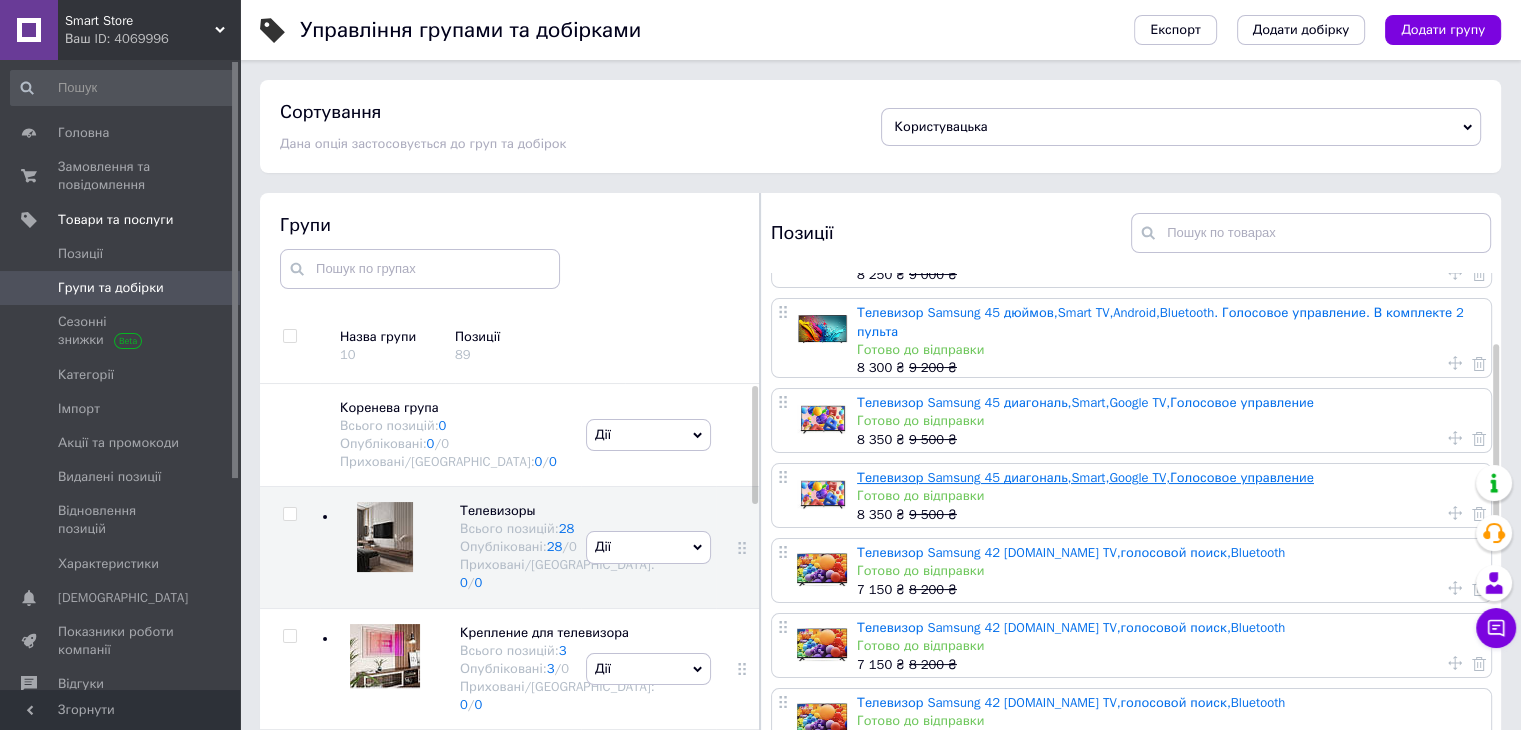 click on "Телевизор Samsung 45 диагональ,Smart,Google TV,Голосовое управление" at bounding box center (1085, 477) 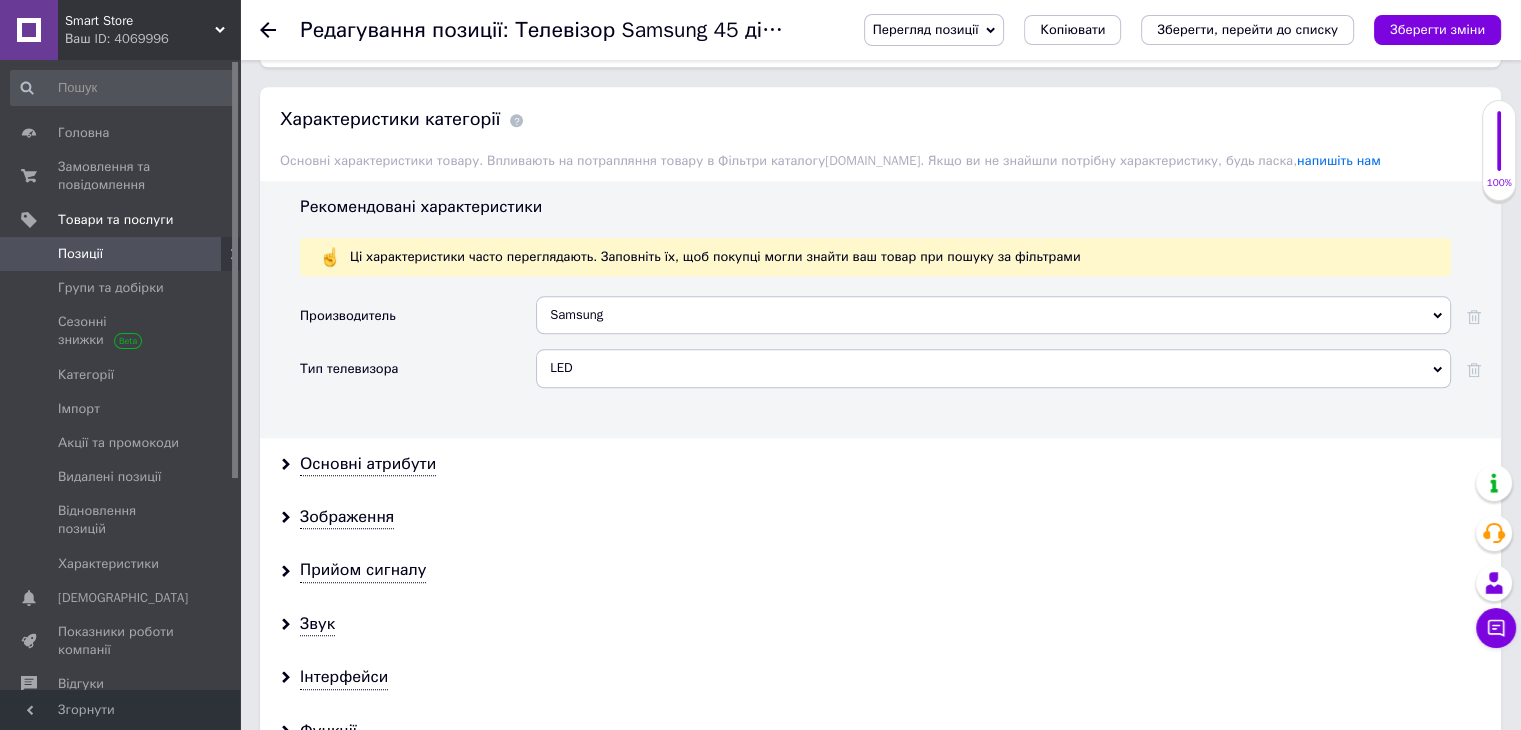 scroll, scrollTop: 1384, scrollLeft: 0, axis: vertical 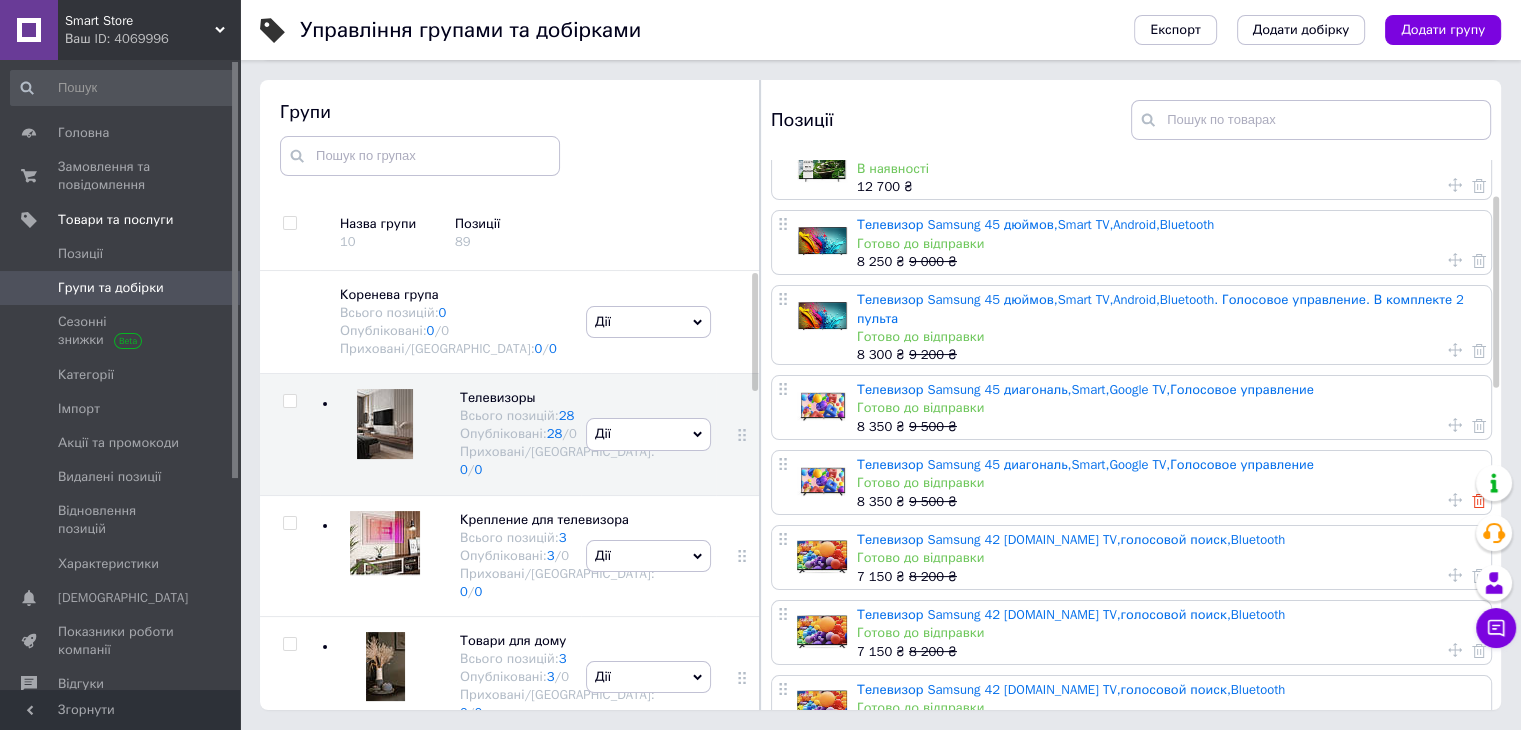 click 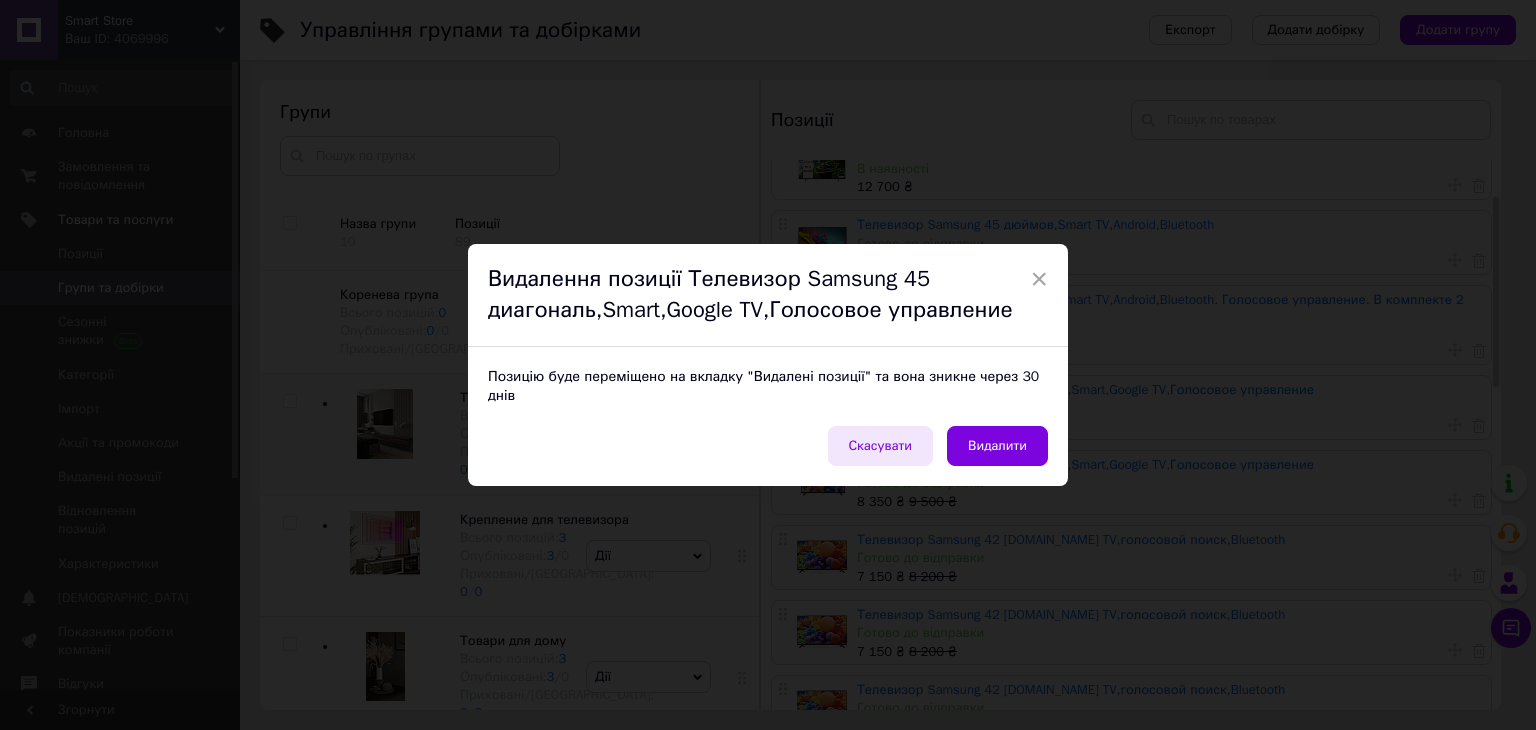 click on "Скасувати" at bounding box center (881, 446) 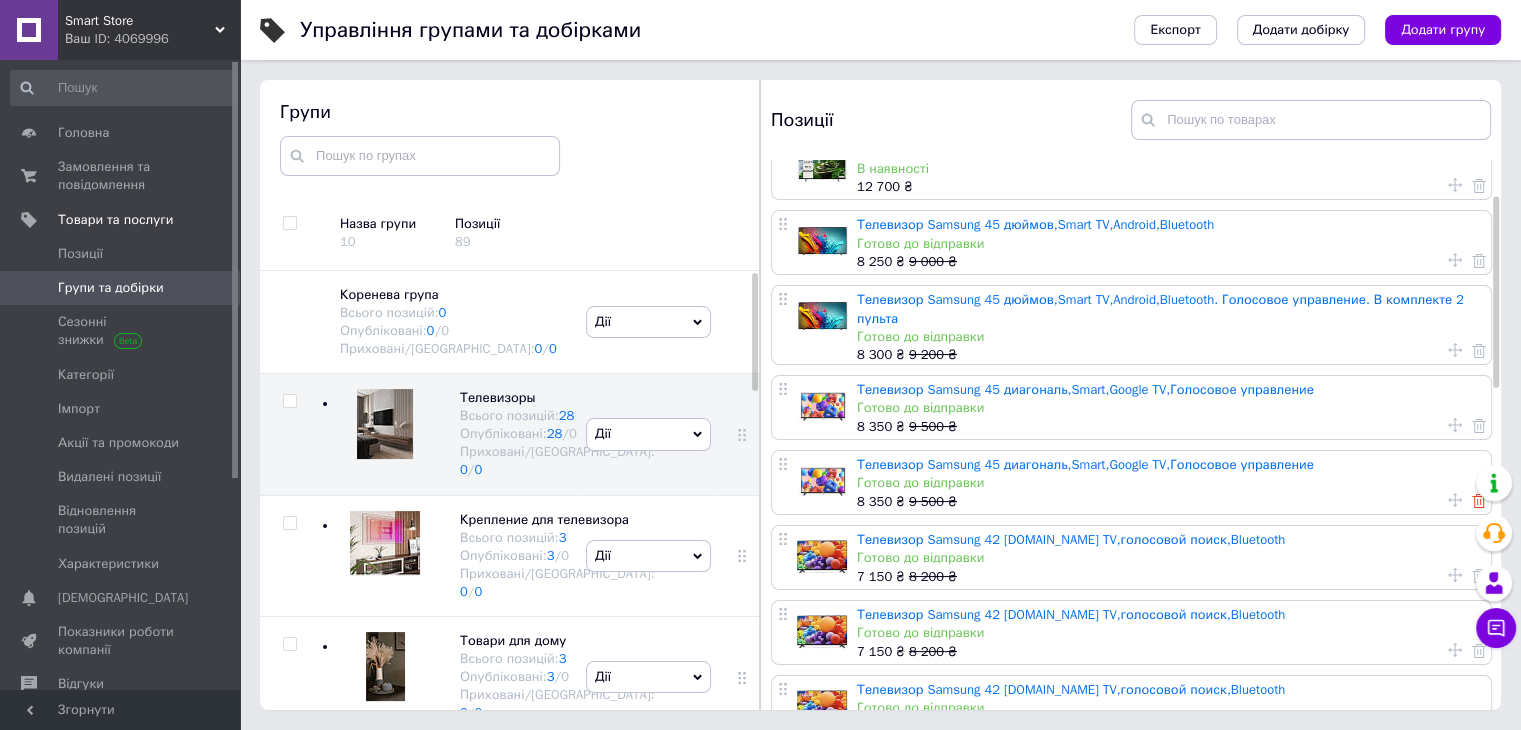 click 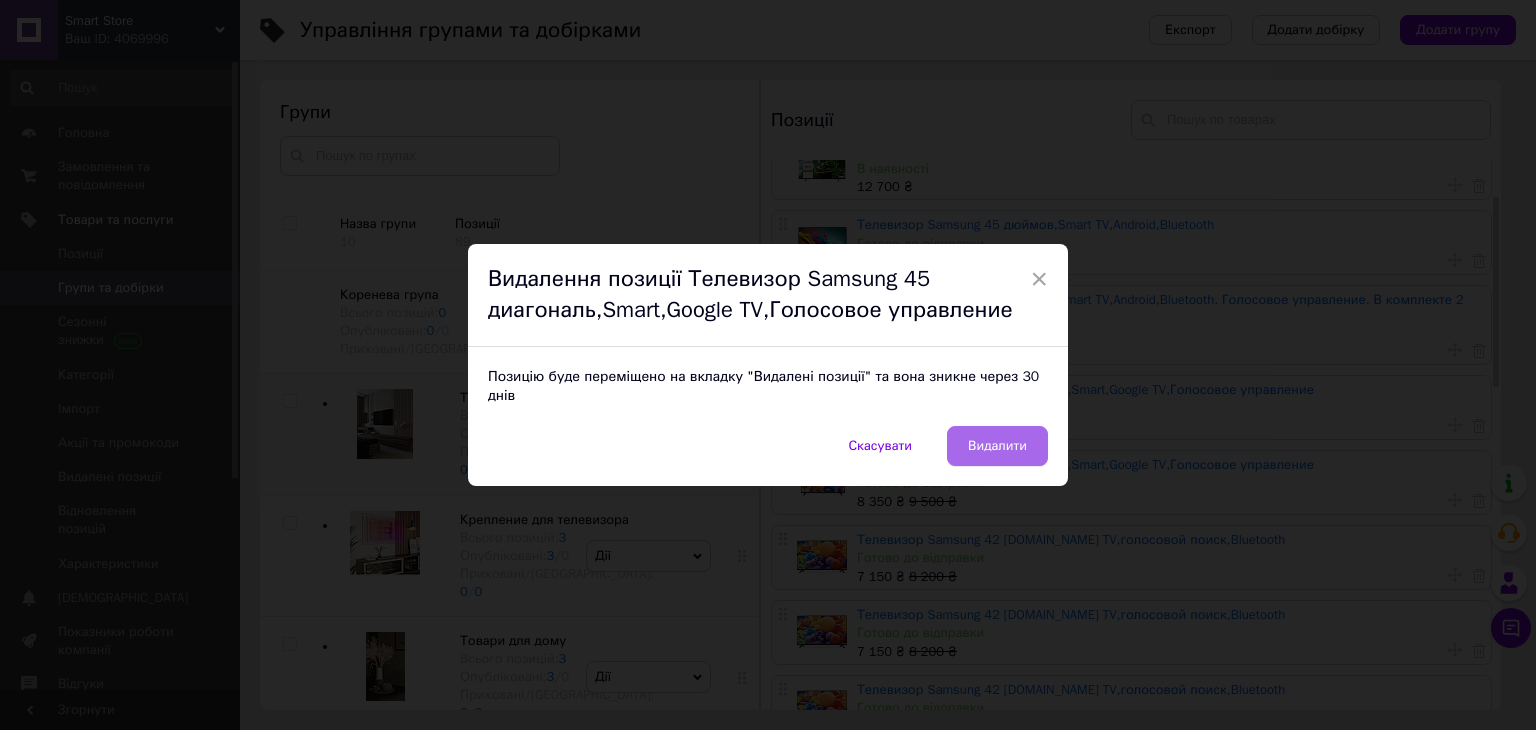 click on "Видалити" at bounding box center (997, 446) 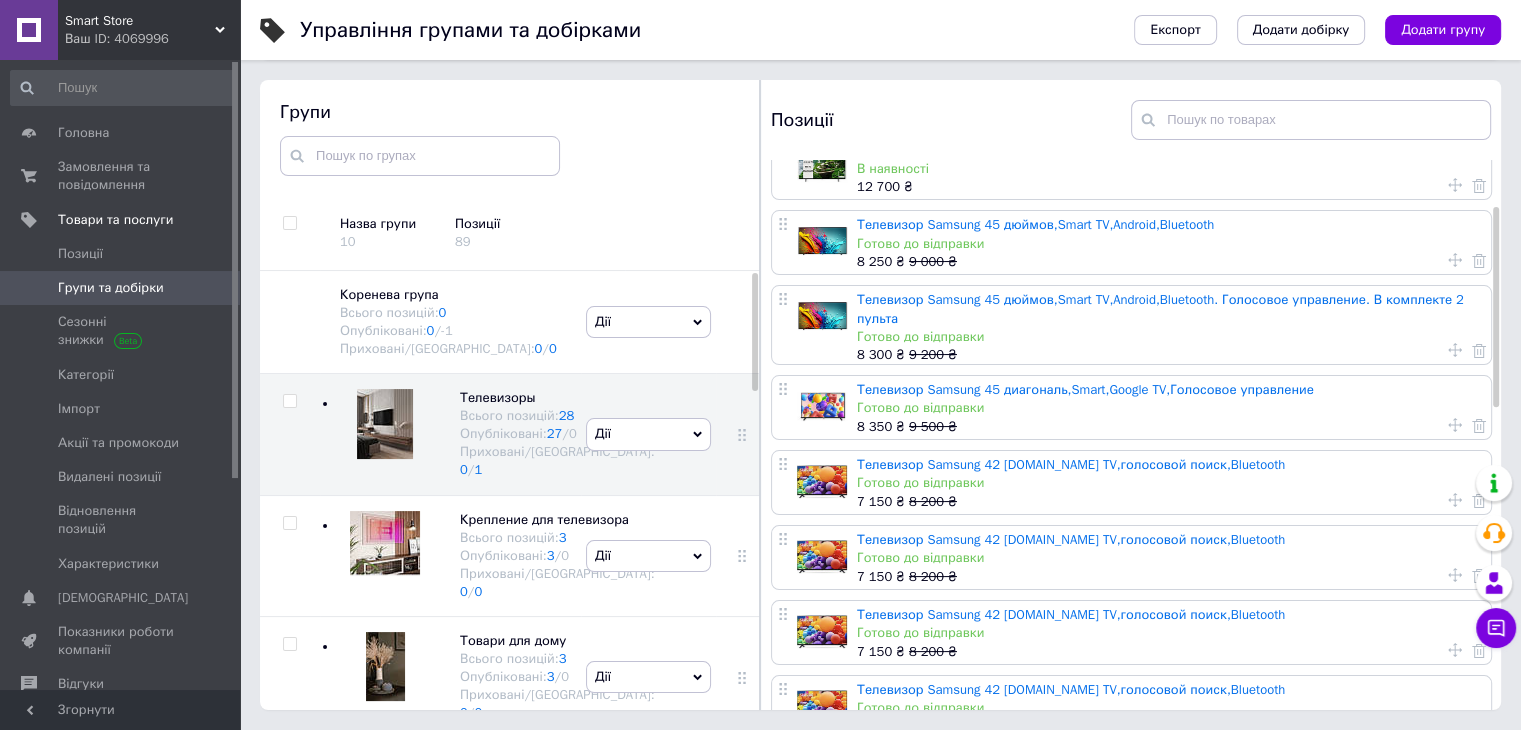 scroll, scrollTop: 200, scrollLeft: 0, axis: vertical 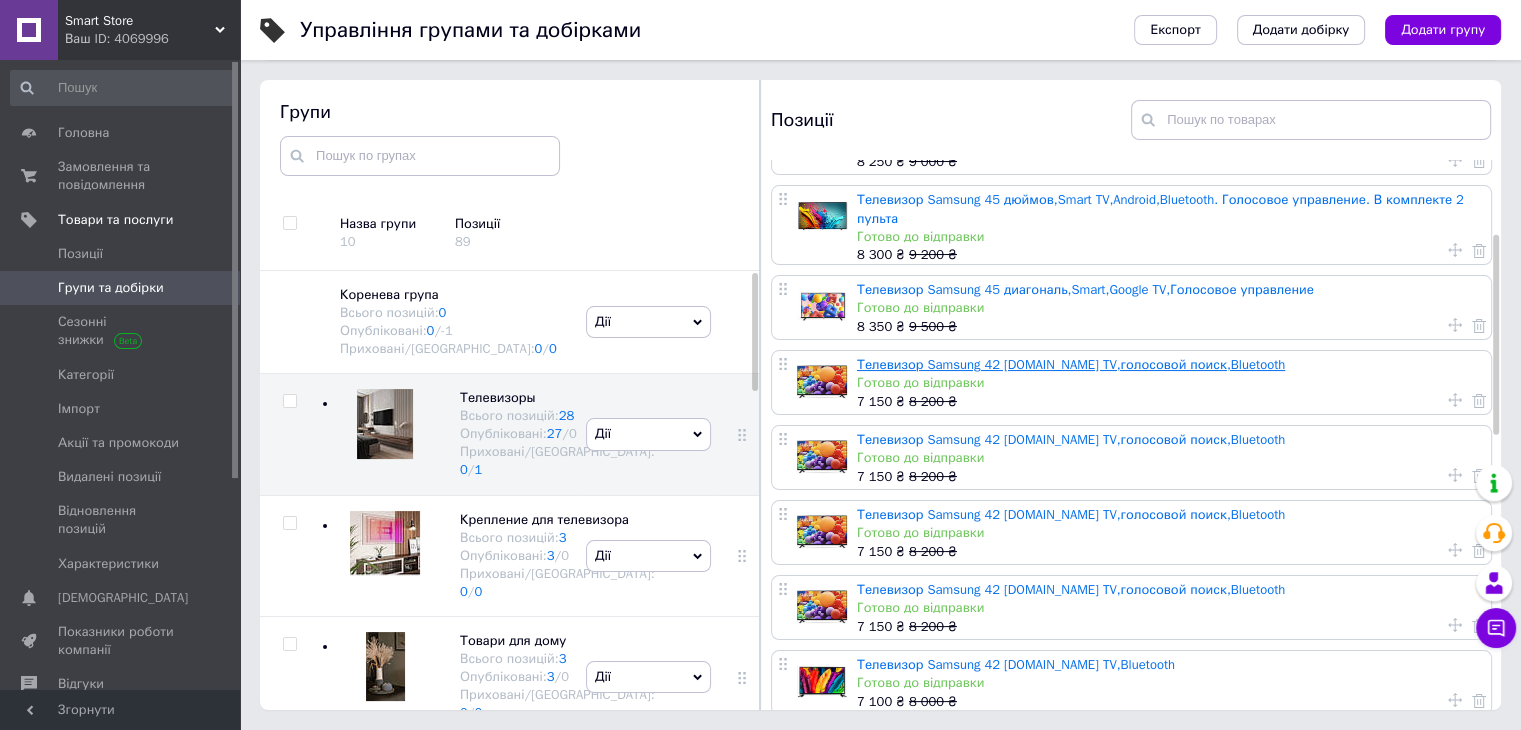 click on "Телевизор Samsung 42 дюйма.Smart TV,голосовой поиск,Bluetooth" at bounding box center [1071, 364] 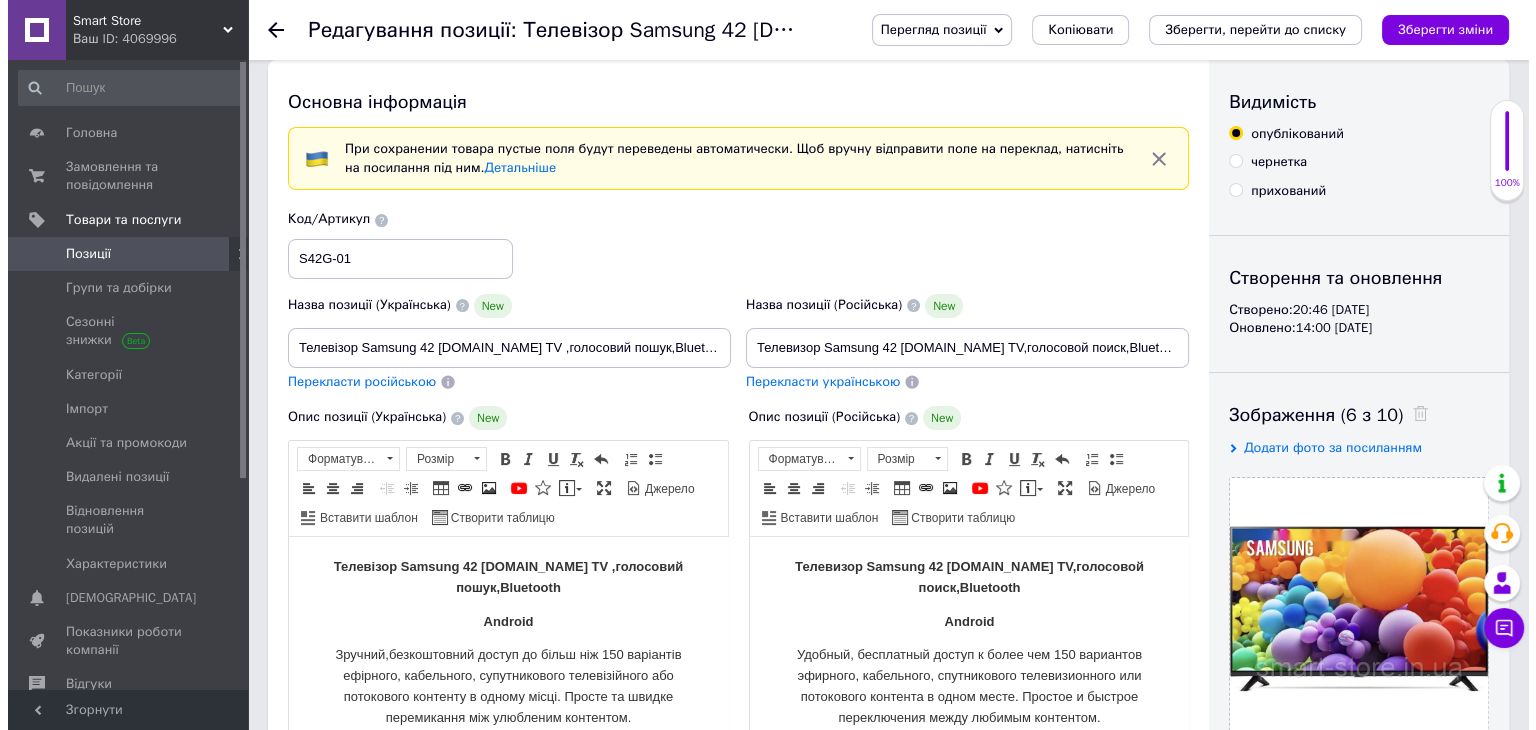scroll, scrollTop: 0, scrollLeft: 0, axis: both 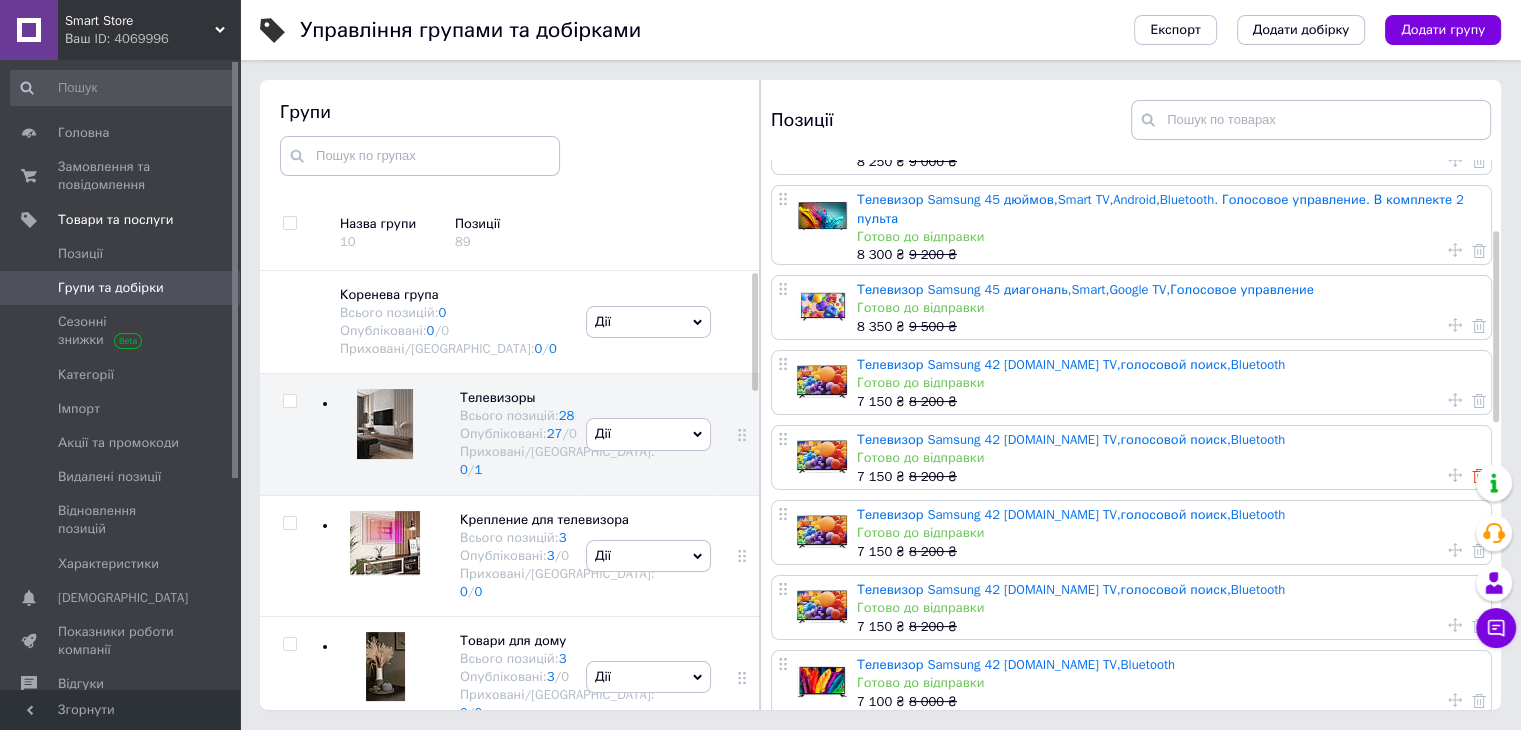 click 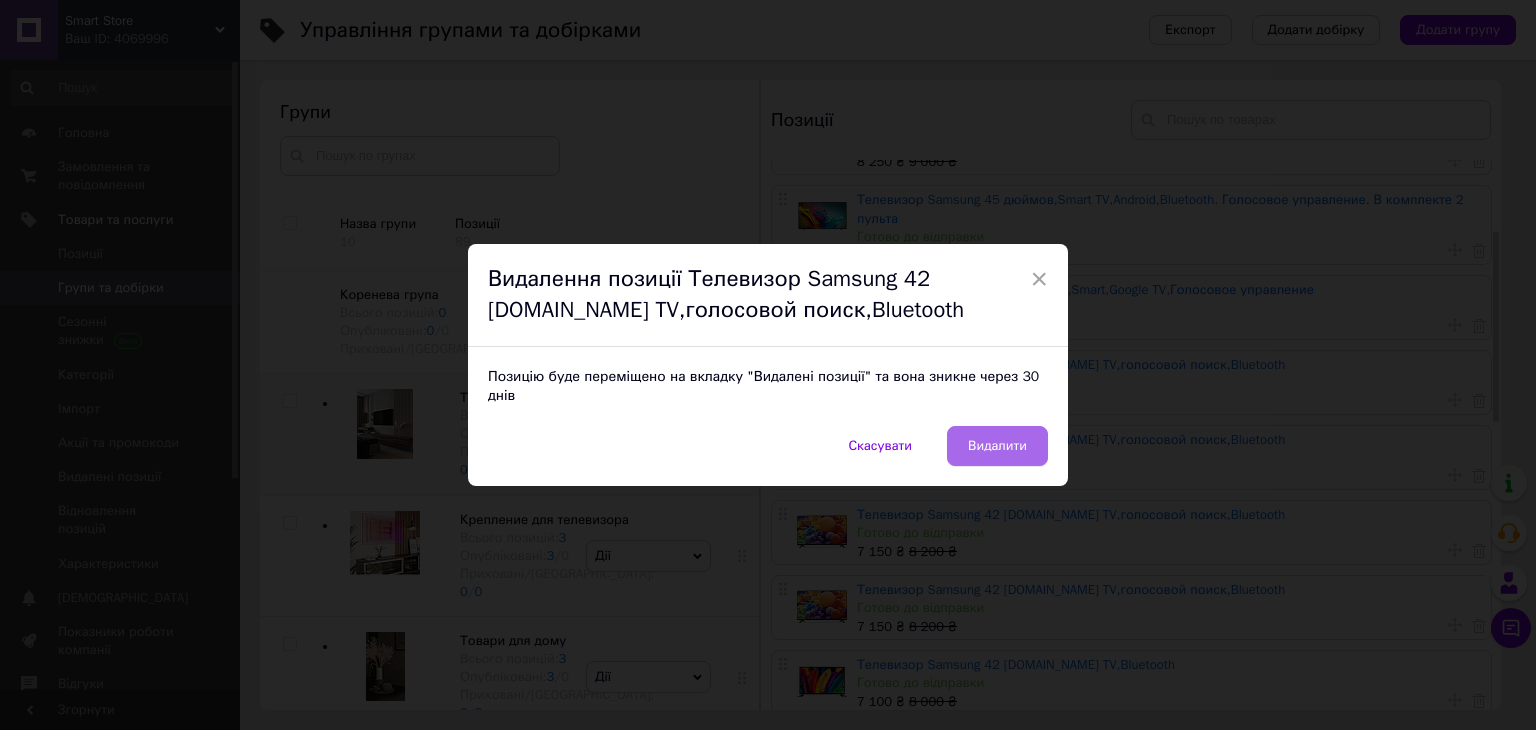 click on "Видалити" at bounding box center [997, 446] 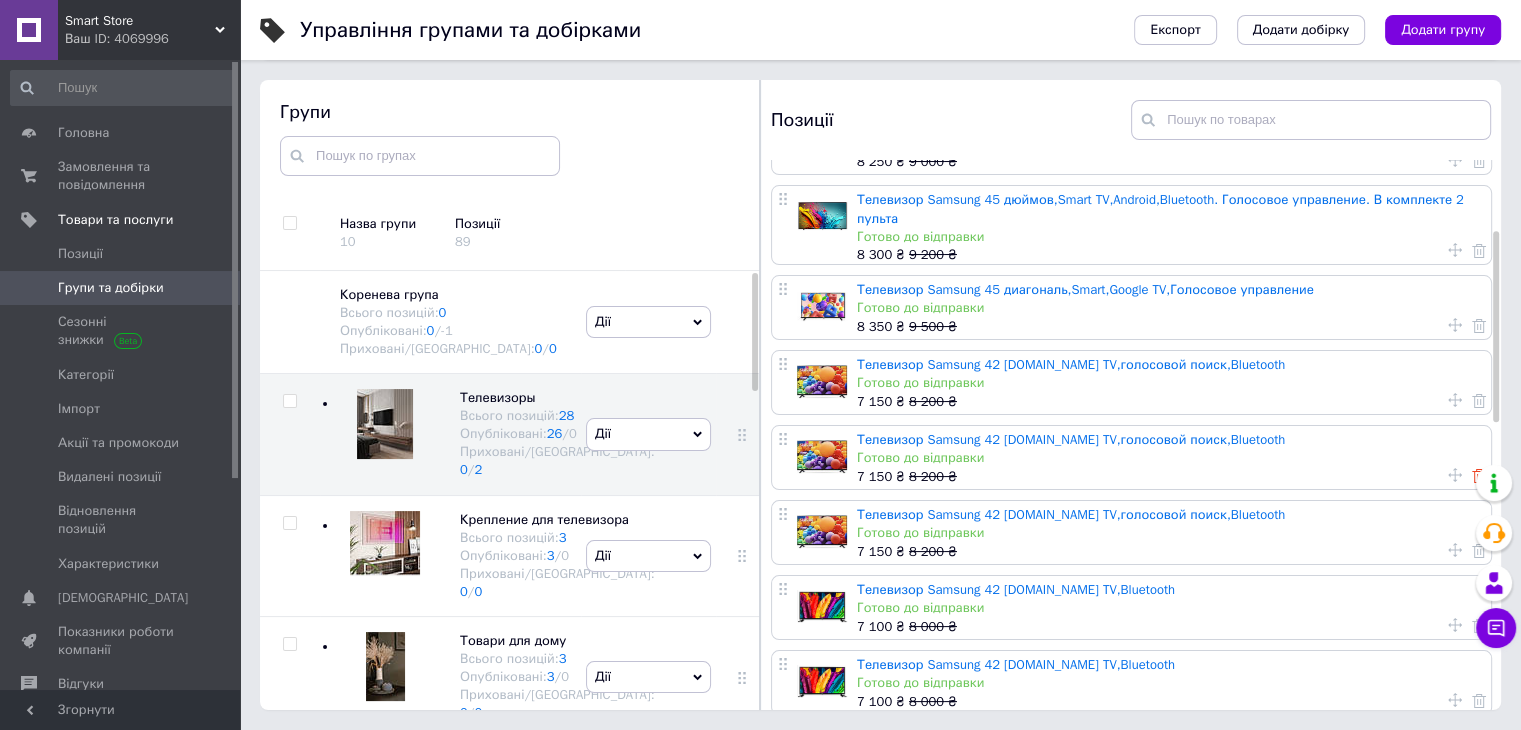 click 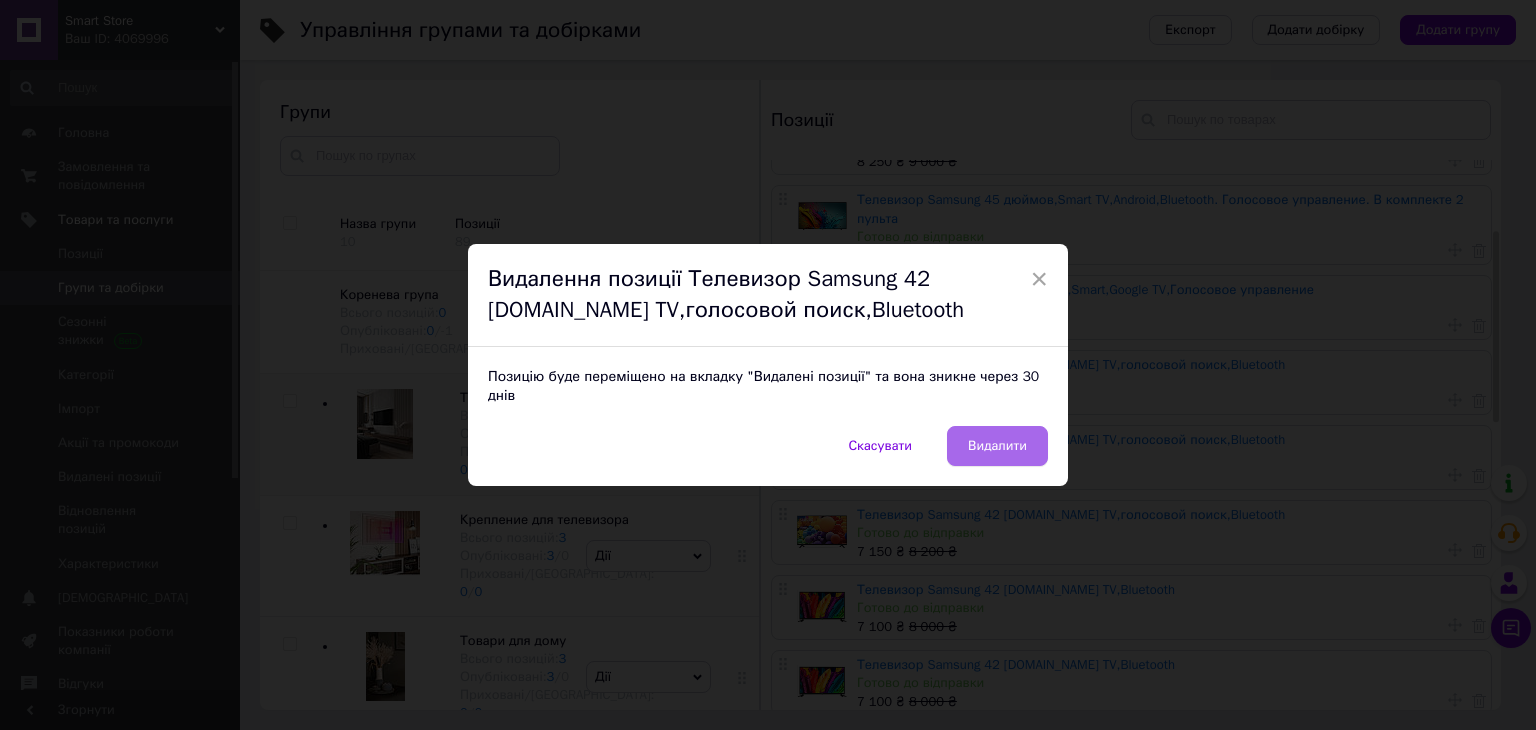 click on "Видалити" at bounding box center (997, 446) 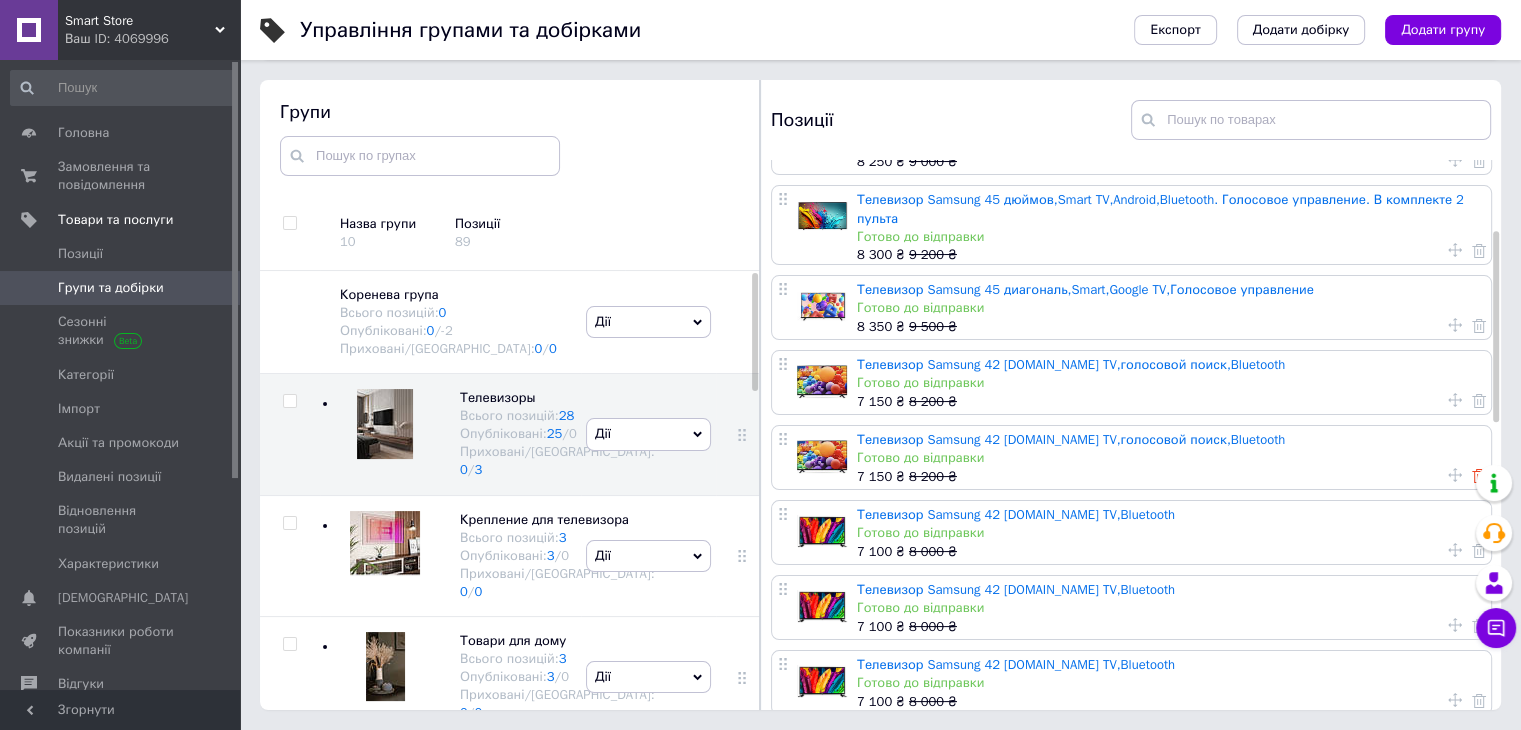 click 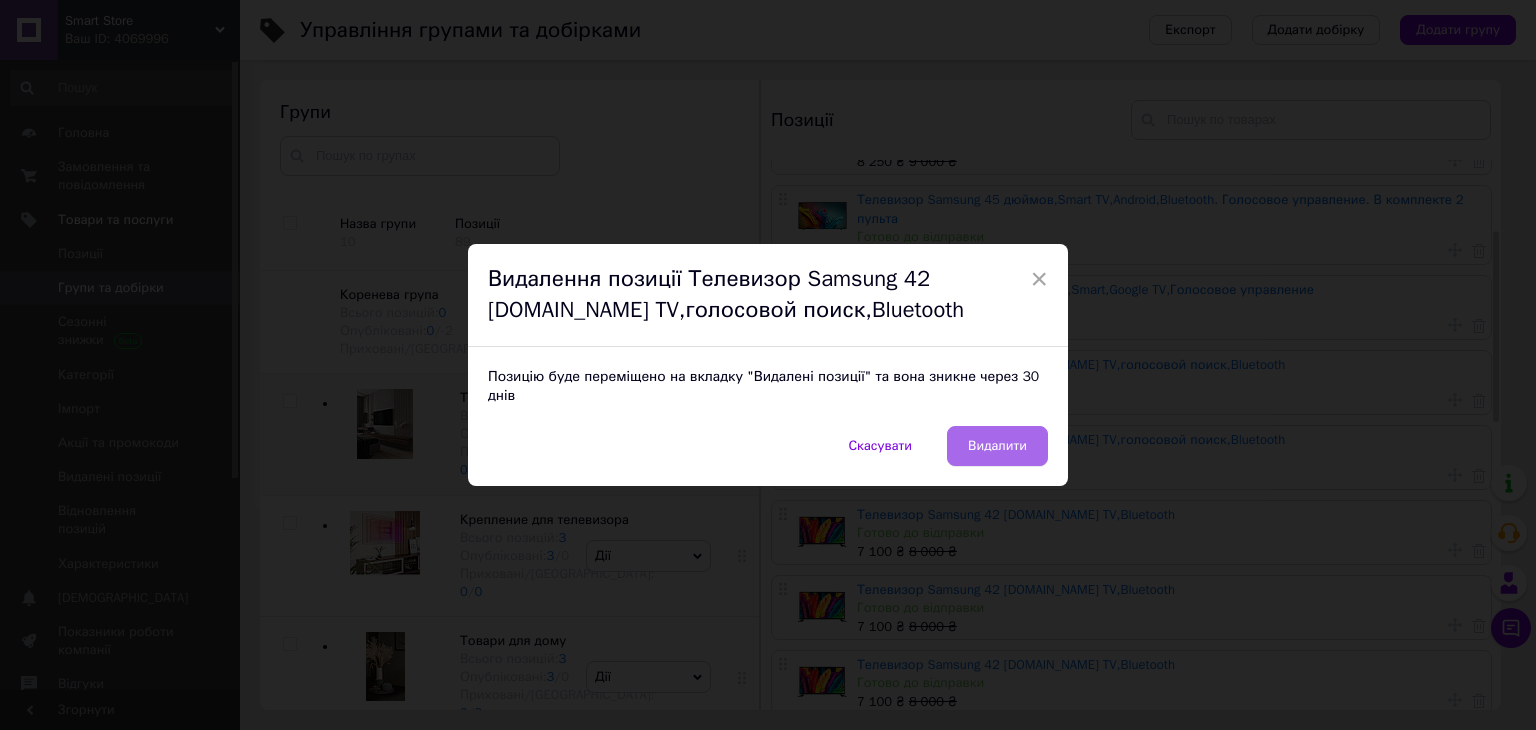 click on "Видалити" at bounding box center [997, 446] 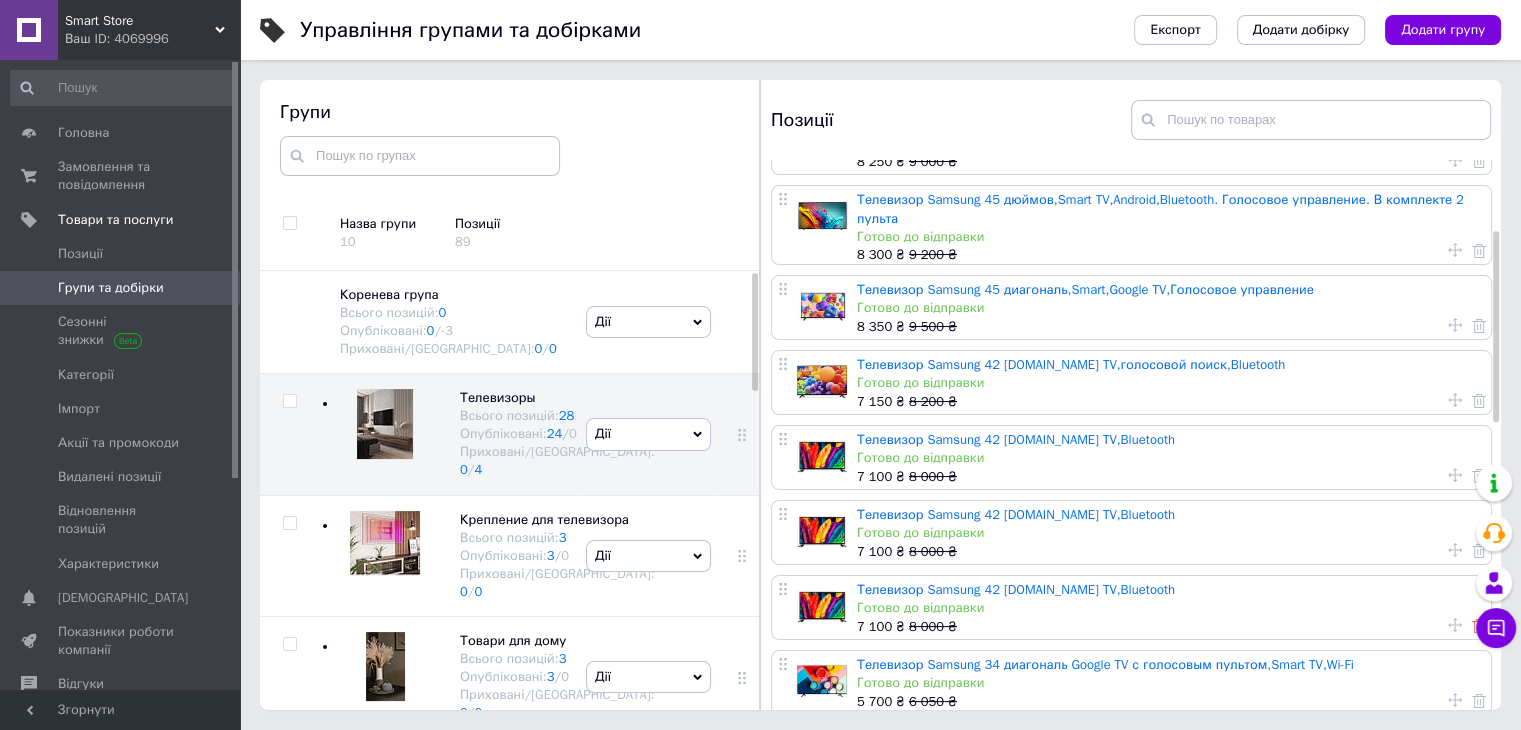 click 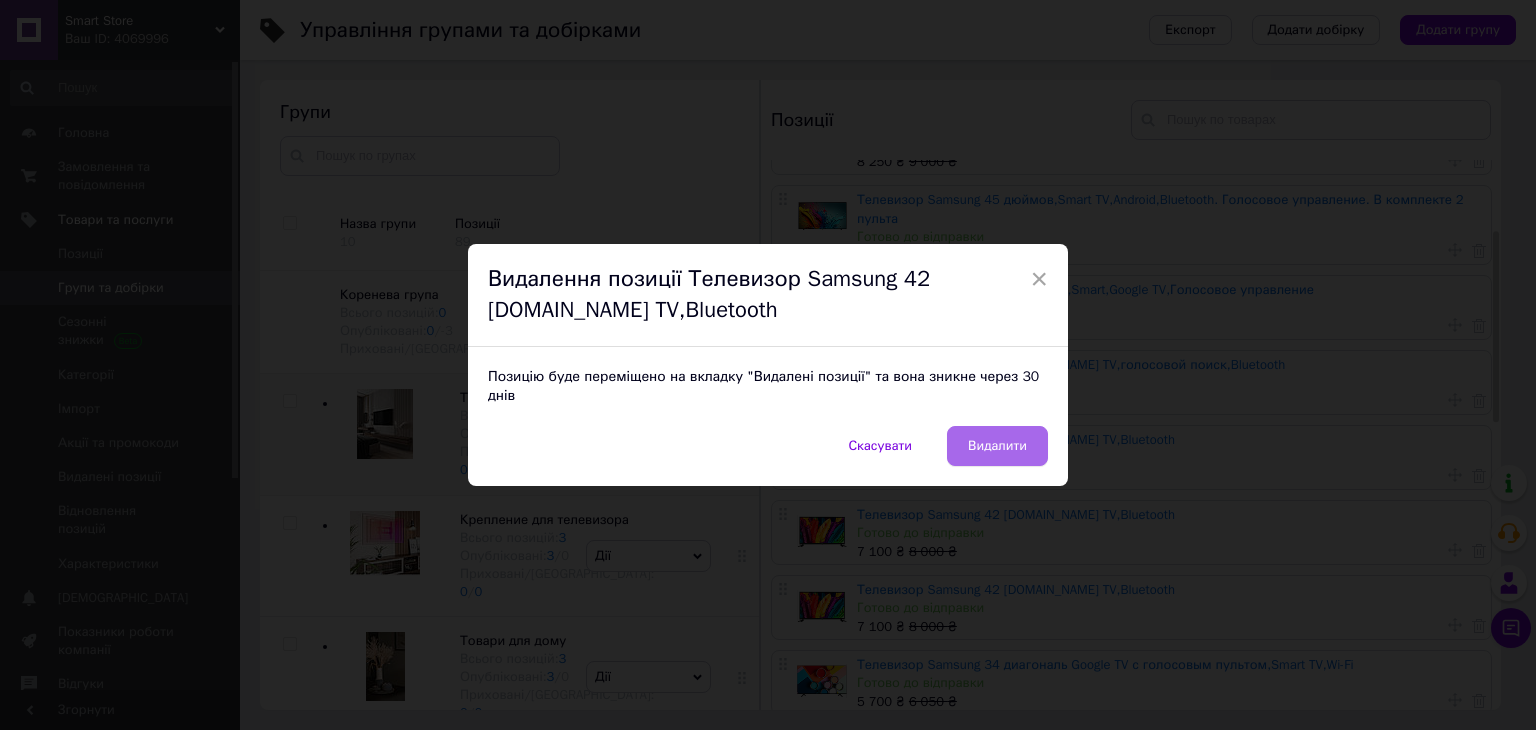 click on "Видалити" at bounding box center [997, 446] 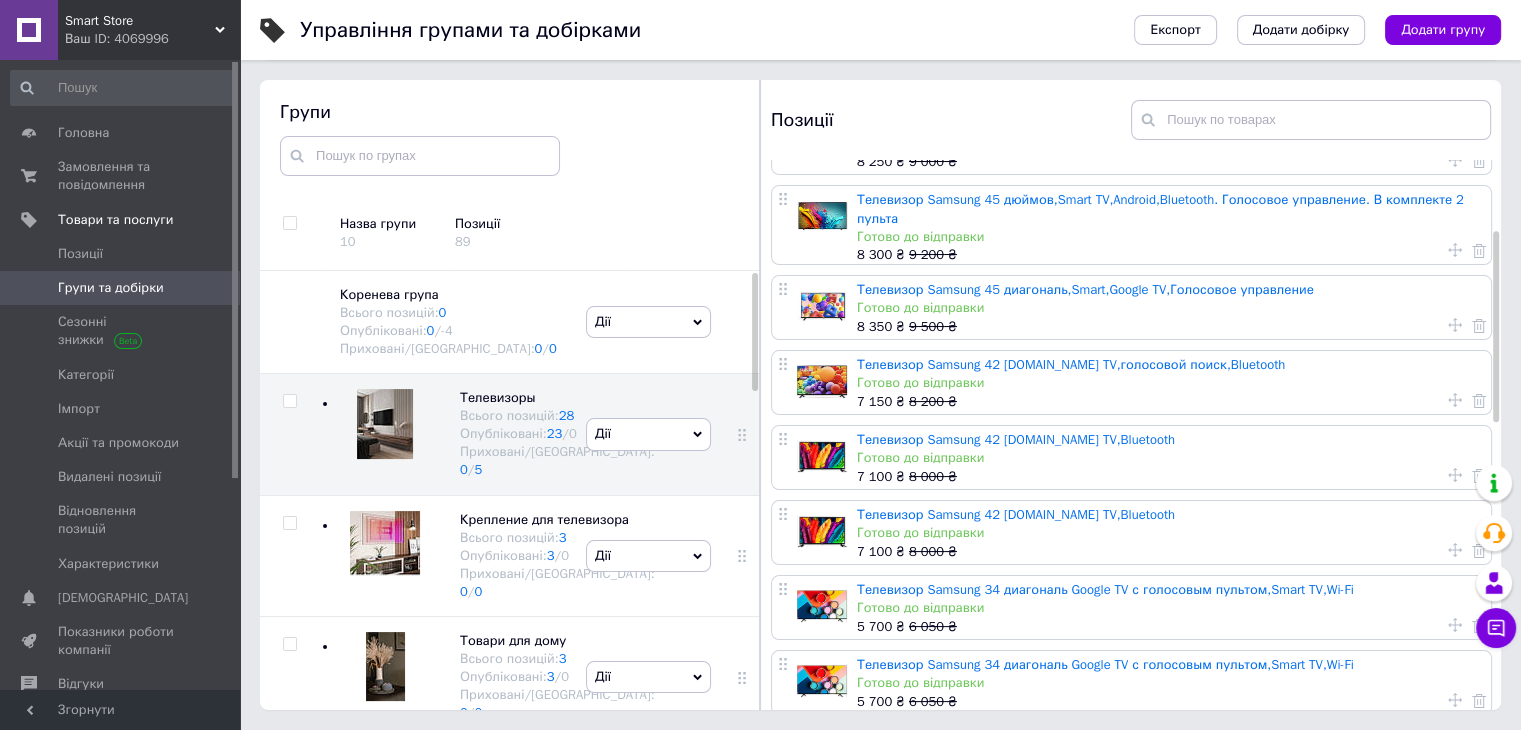 click at bounding box center (1496, 533) 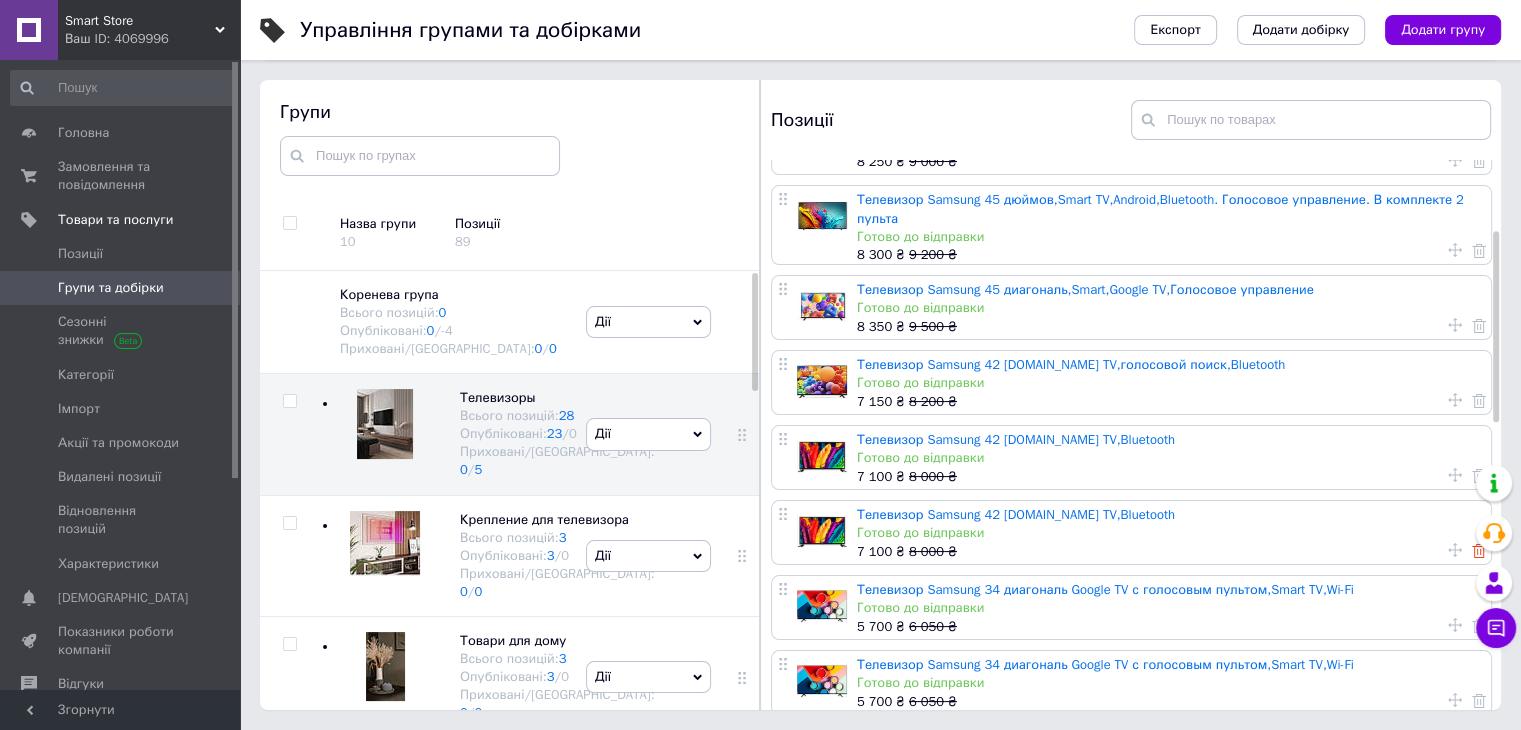 click 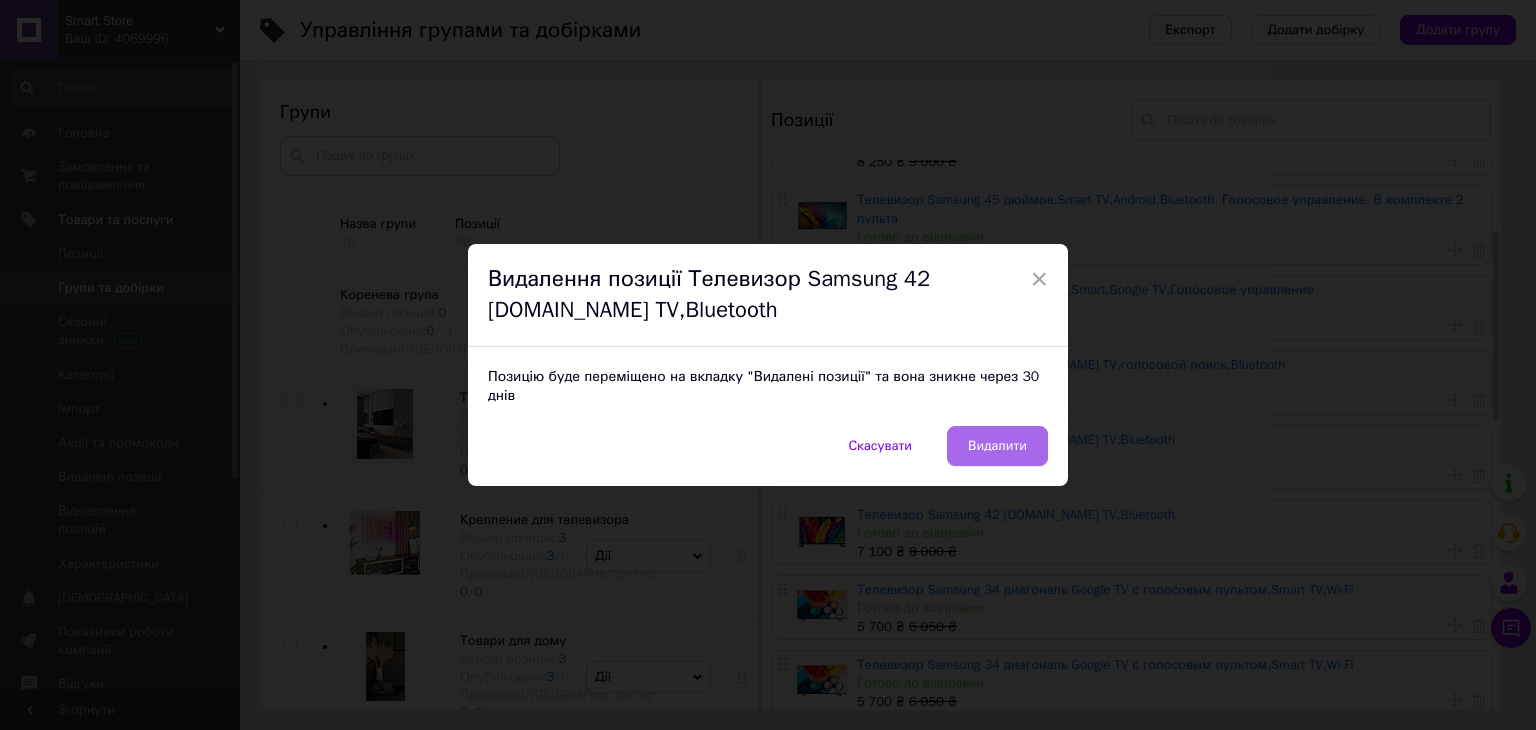 click on "Видалити" at bounding box center [997, 446] 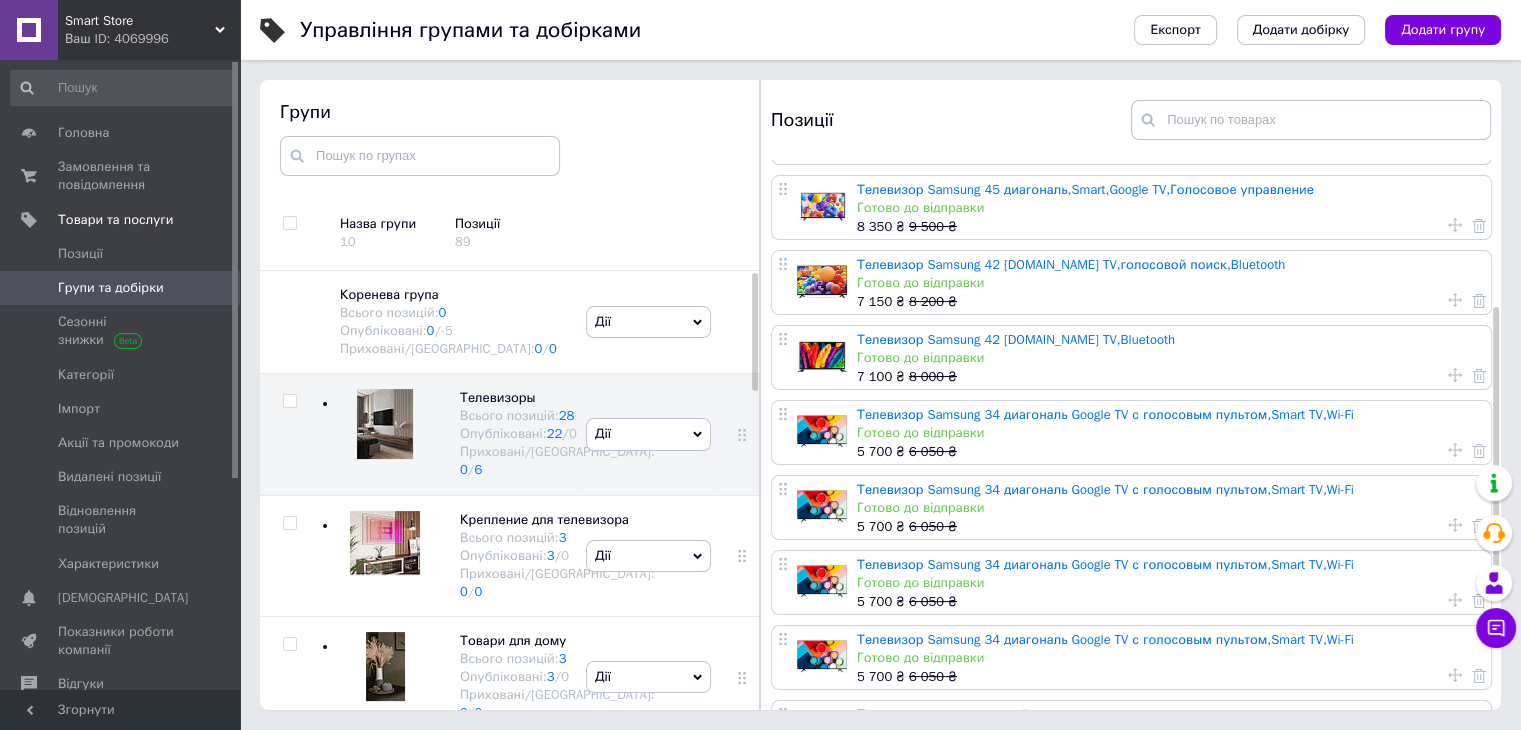 scroll, scrollTop: 400, scrollLeft: 0, axis: vertical 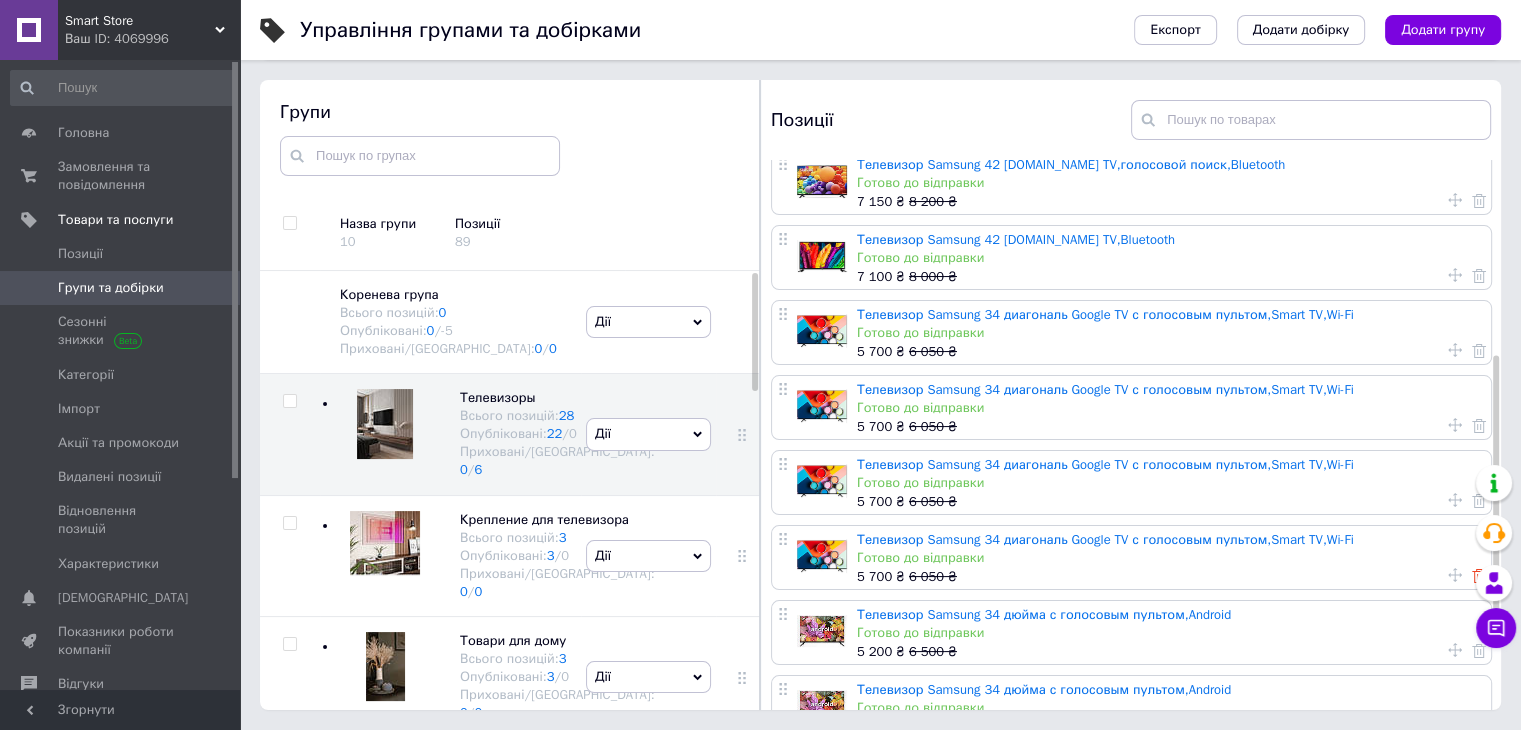 click 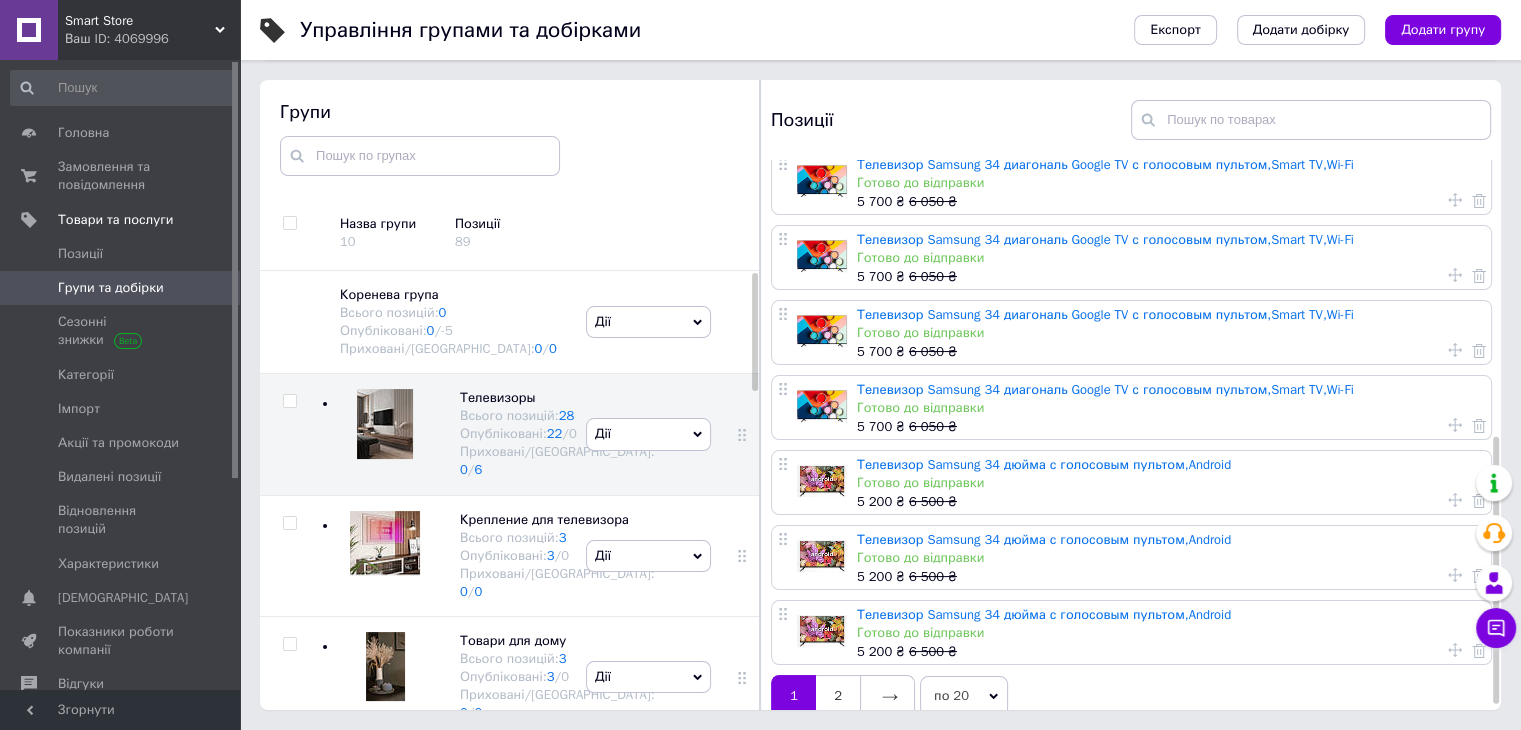 scroll, scrollTop: 576, scrollLeft: 0, axis: vertical 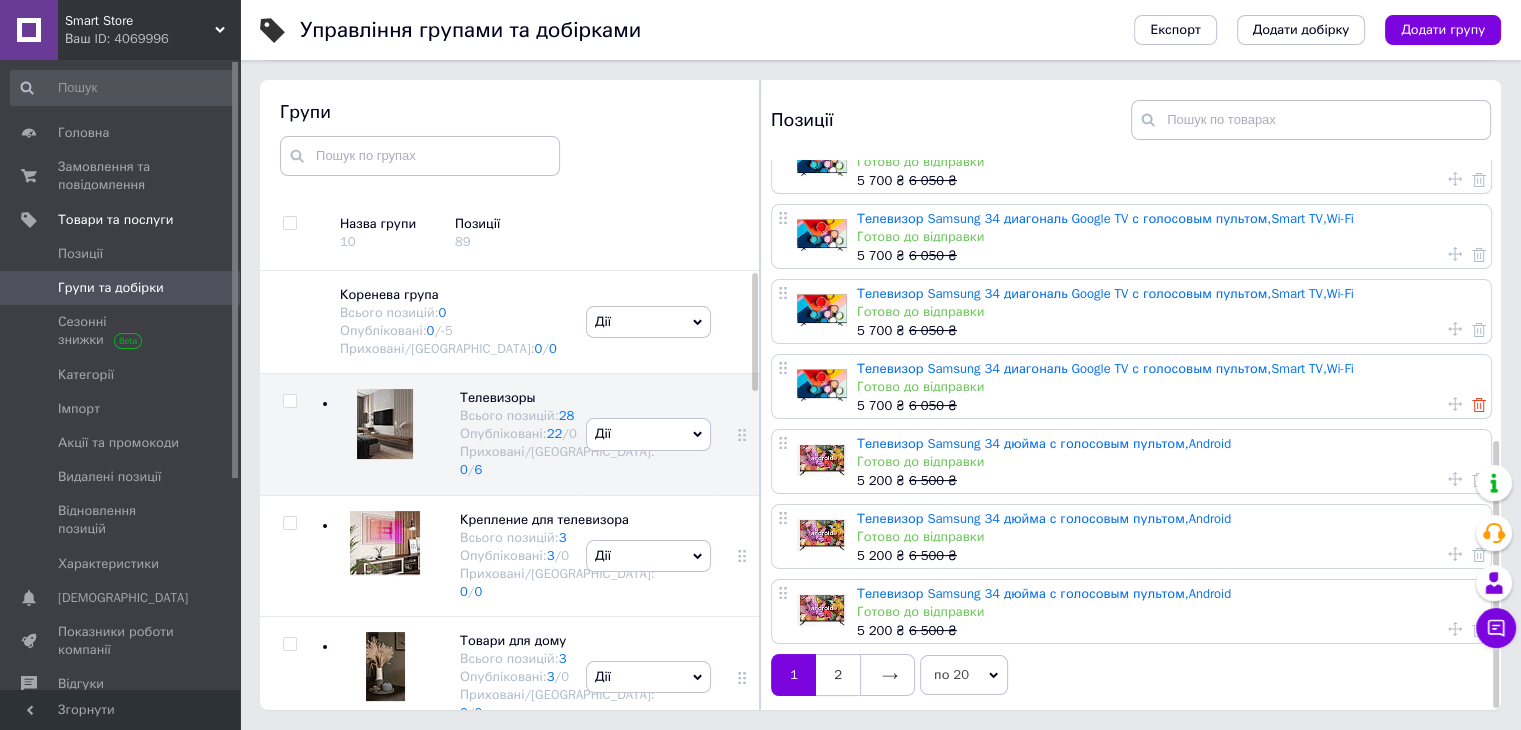 click 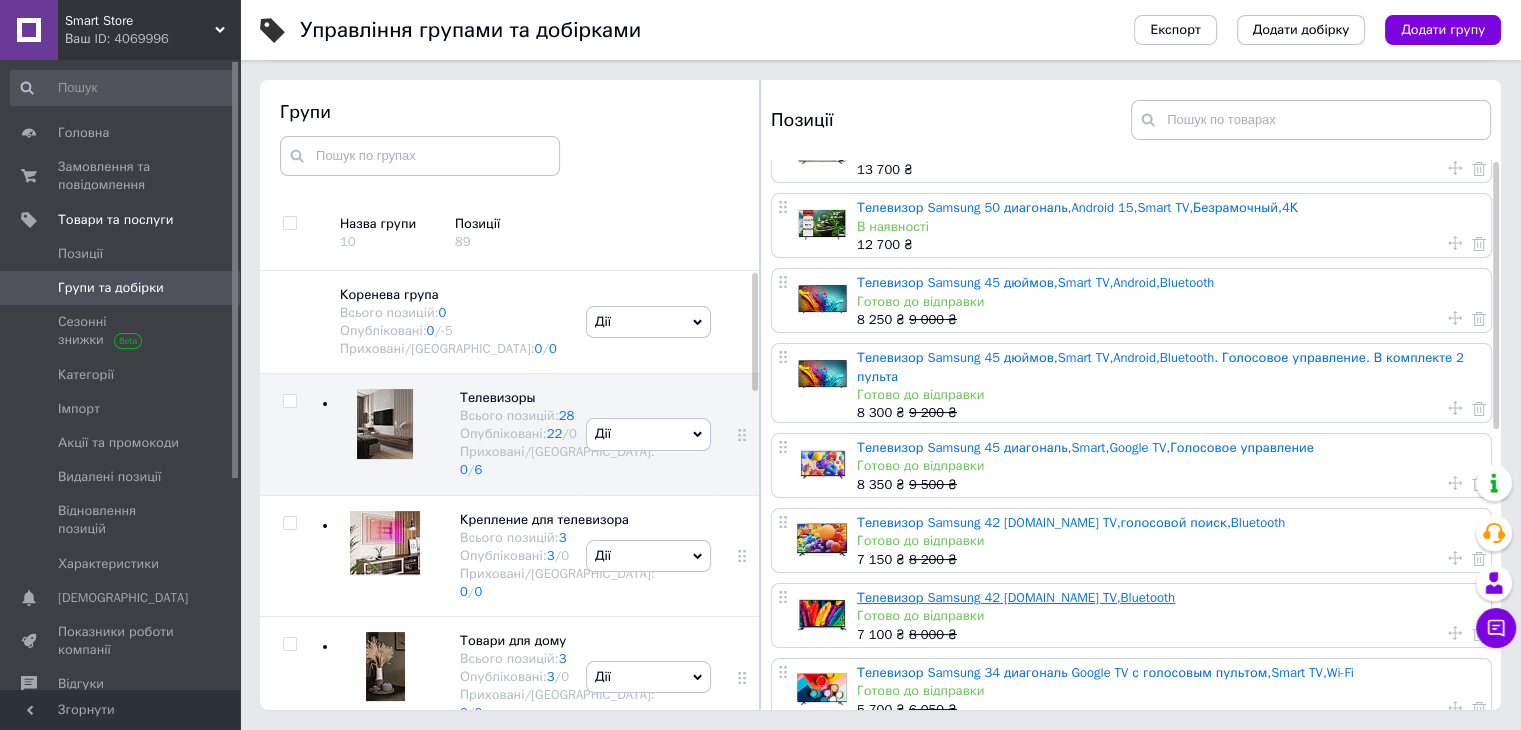 scroll, scrollTop: 0, scrollLeft: 0, axis: both 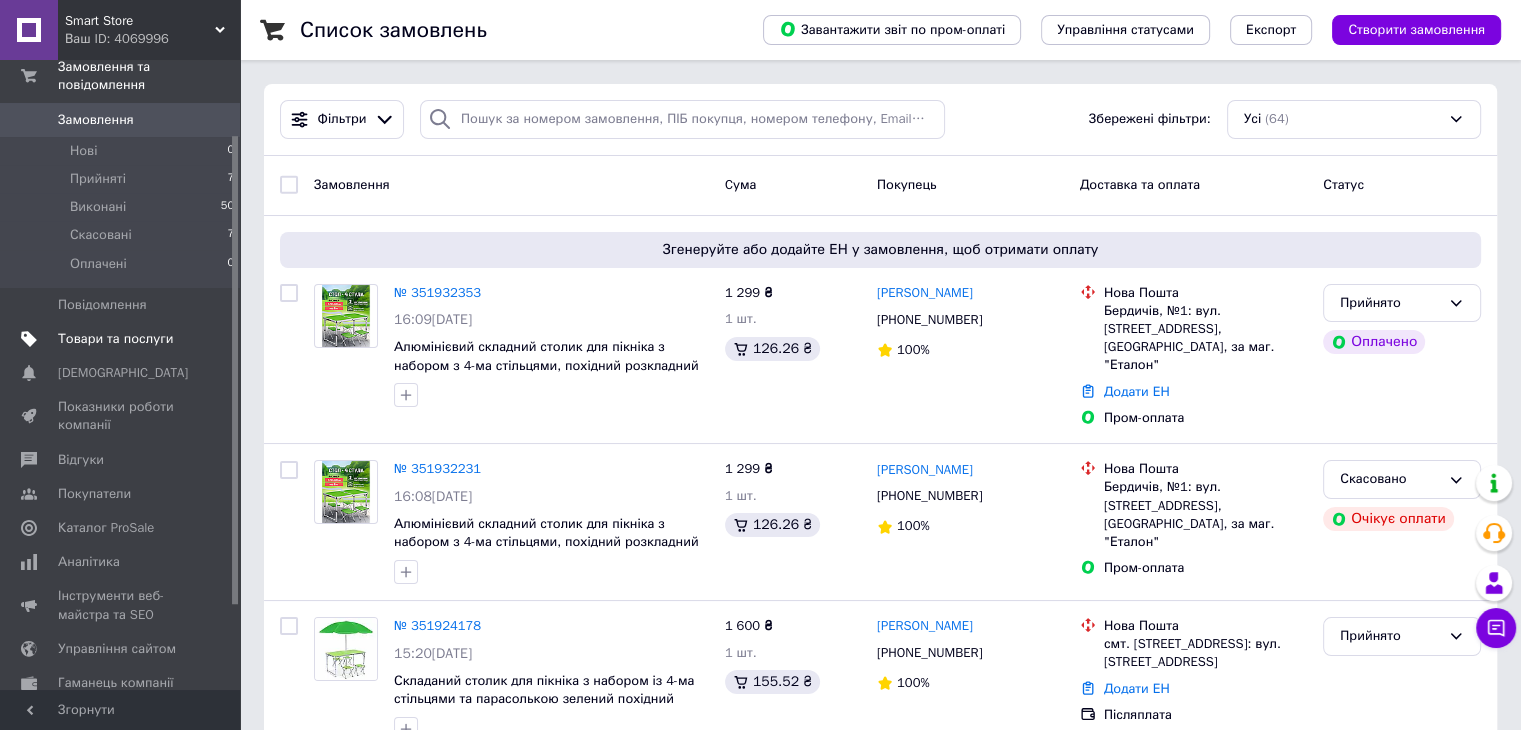click on "Товари та послуги" at bounding box center (123, 339) 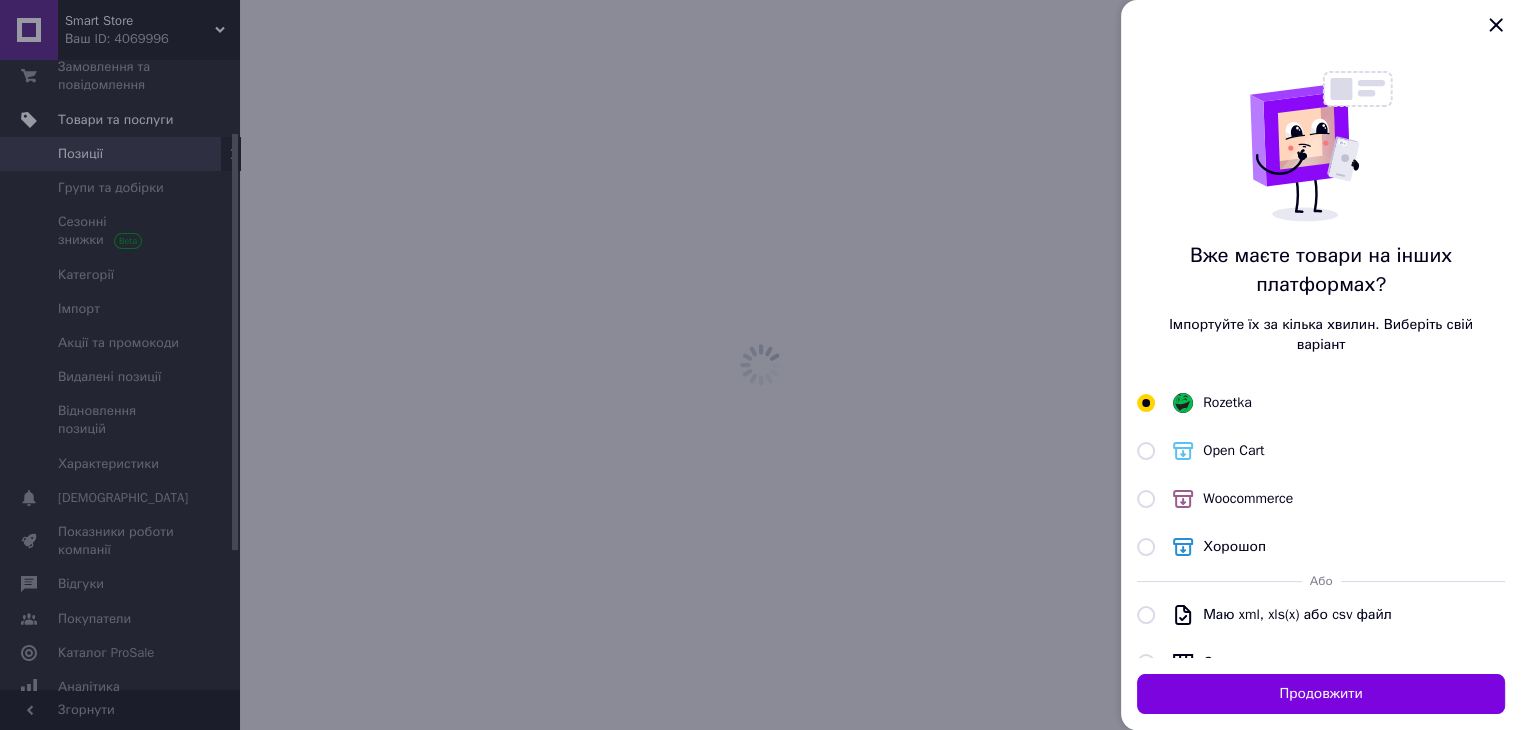 scroll, scrollTop: 109, scrollLeft: 0, axis: vertical 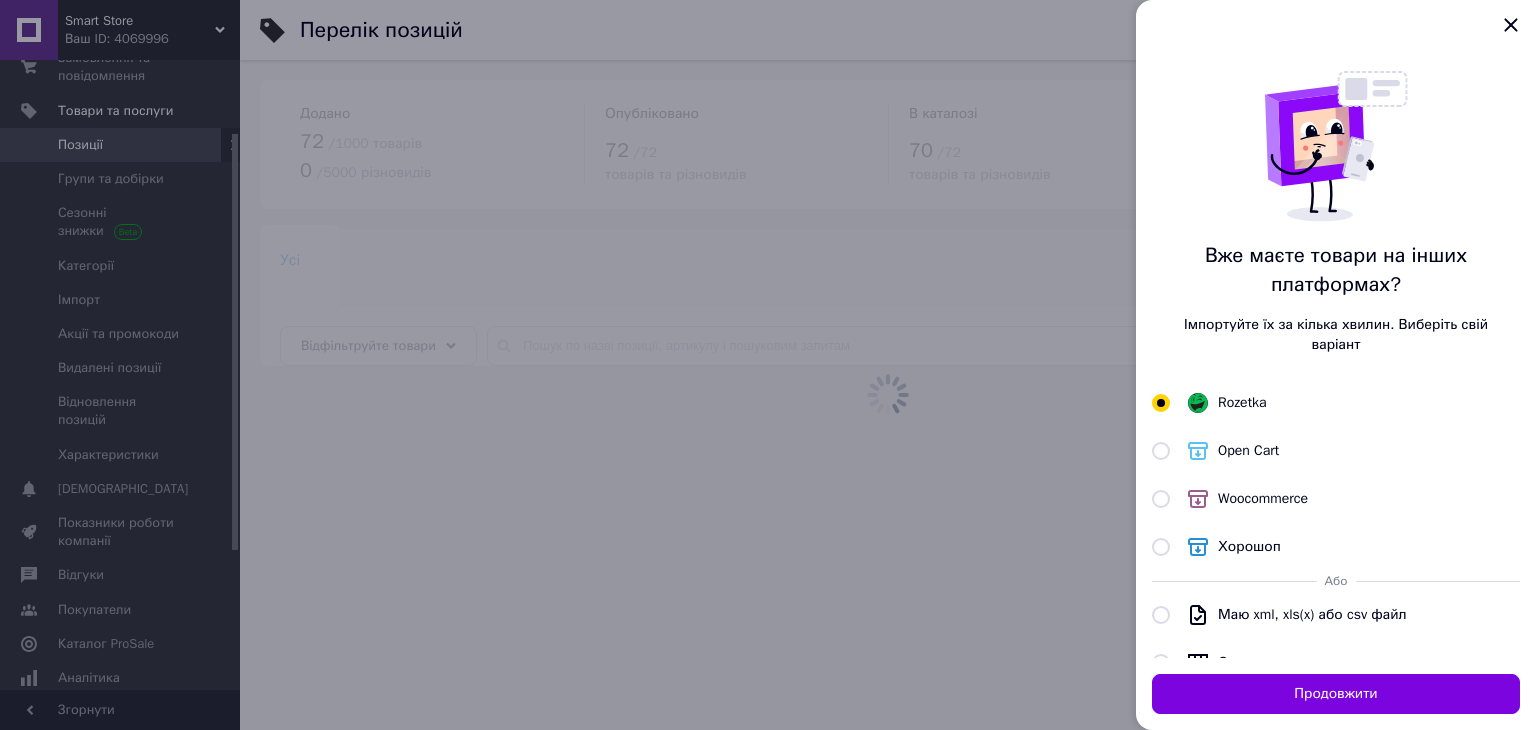 click at bounding box center [1336, 25] 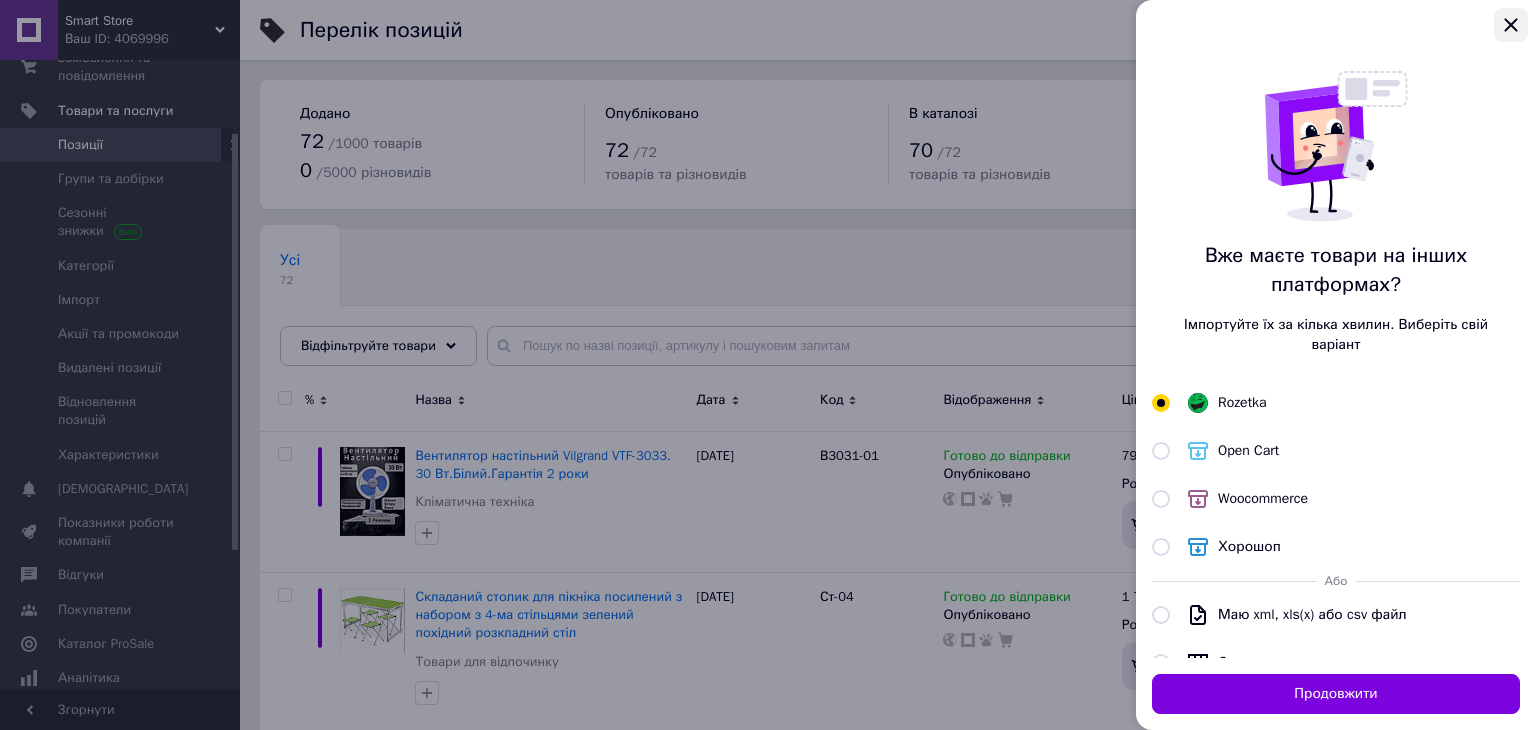 click at bounding box center (1511, 25) 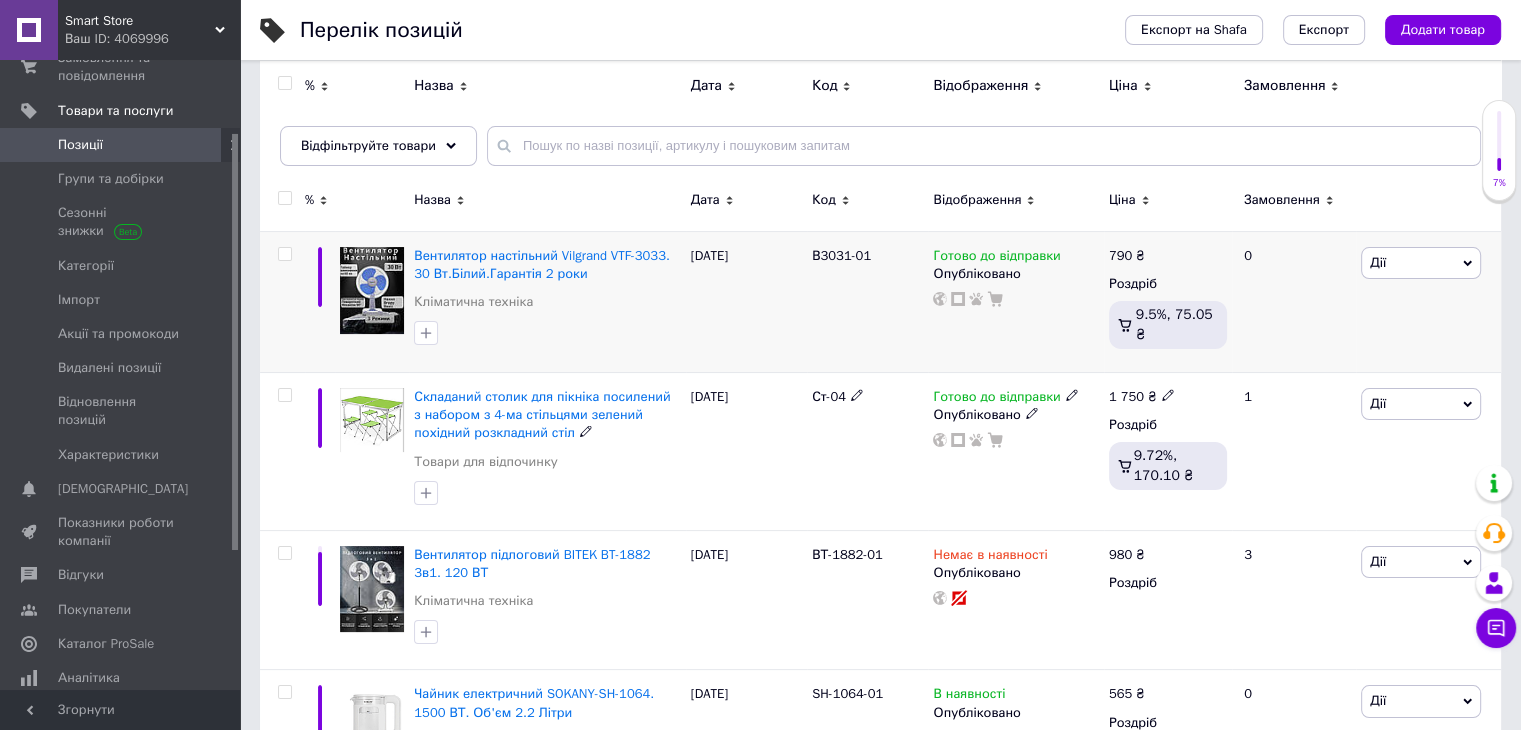 scroll, scrollTop: 0, scrollLeft: 0, axis: both 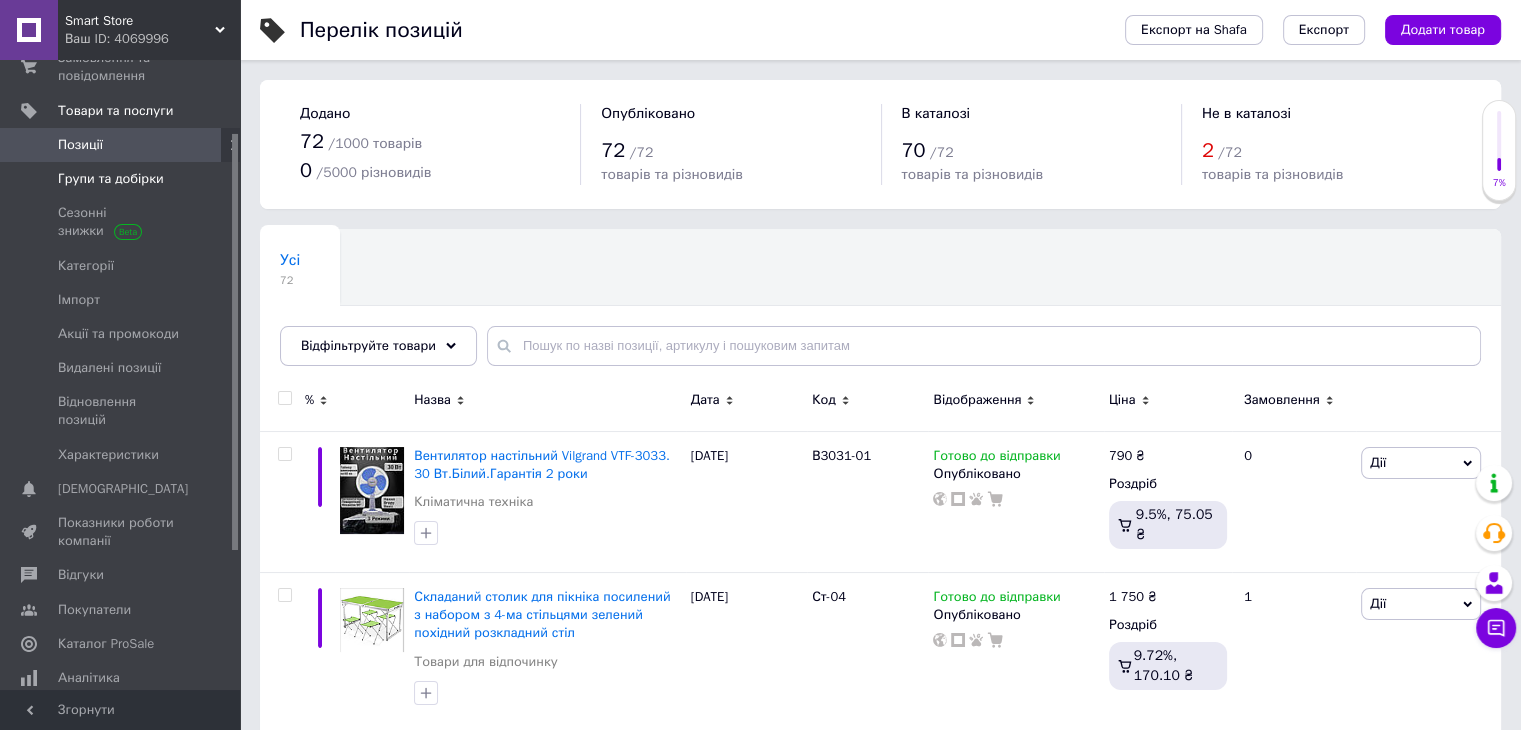 click on "Групи та добірки" at bounding box center (111, 179) 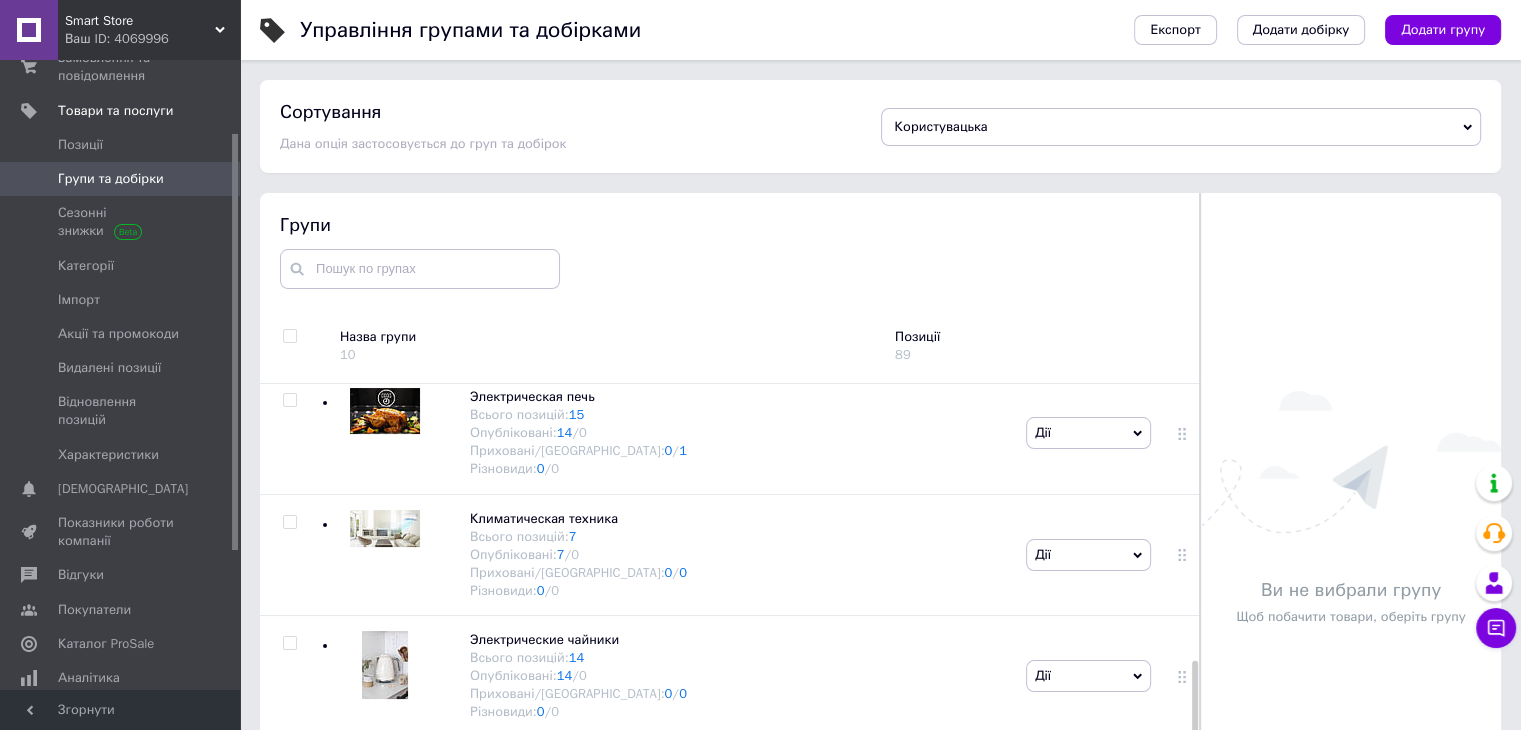 scroll, scrollTop: 758, scrollLeft: 0, axis: vertical 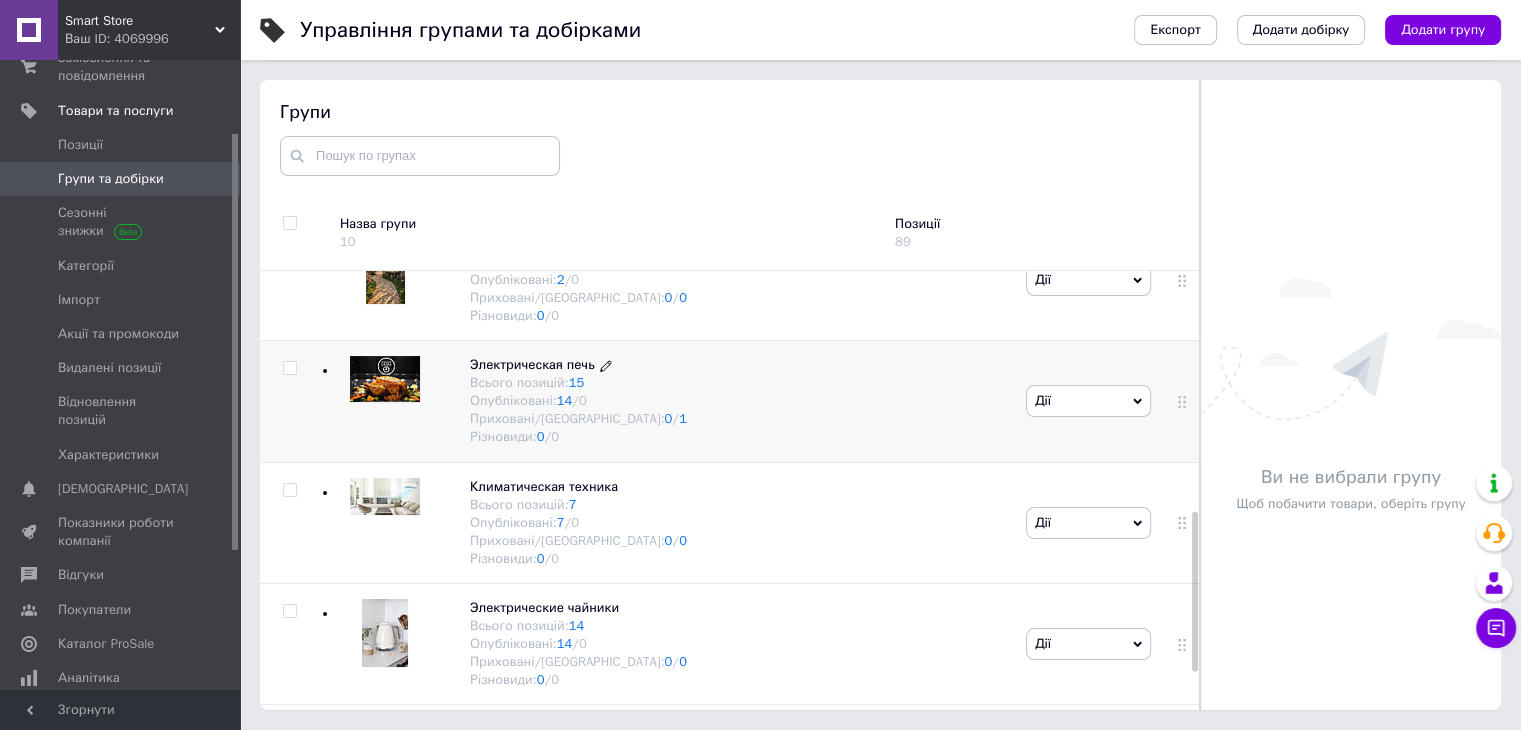 click on "Электрическая печь" at bounding box center (532, 364) 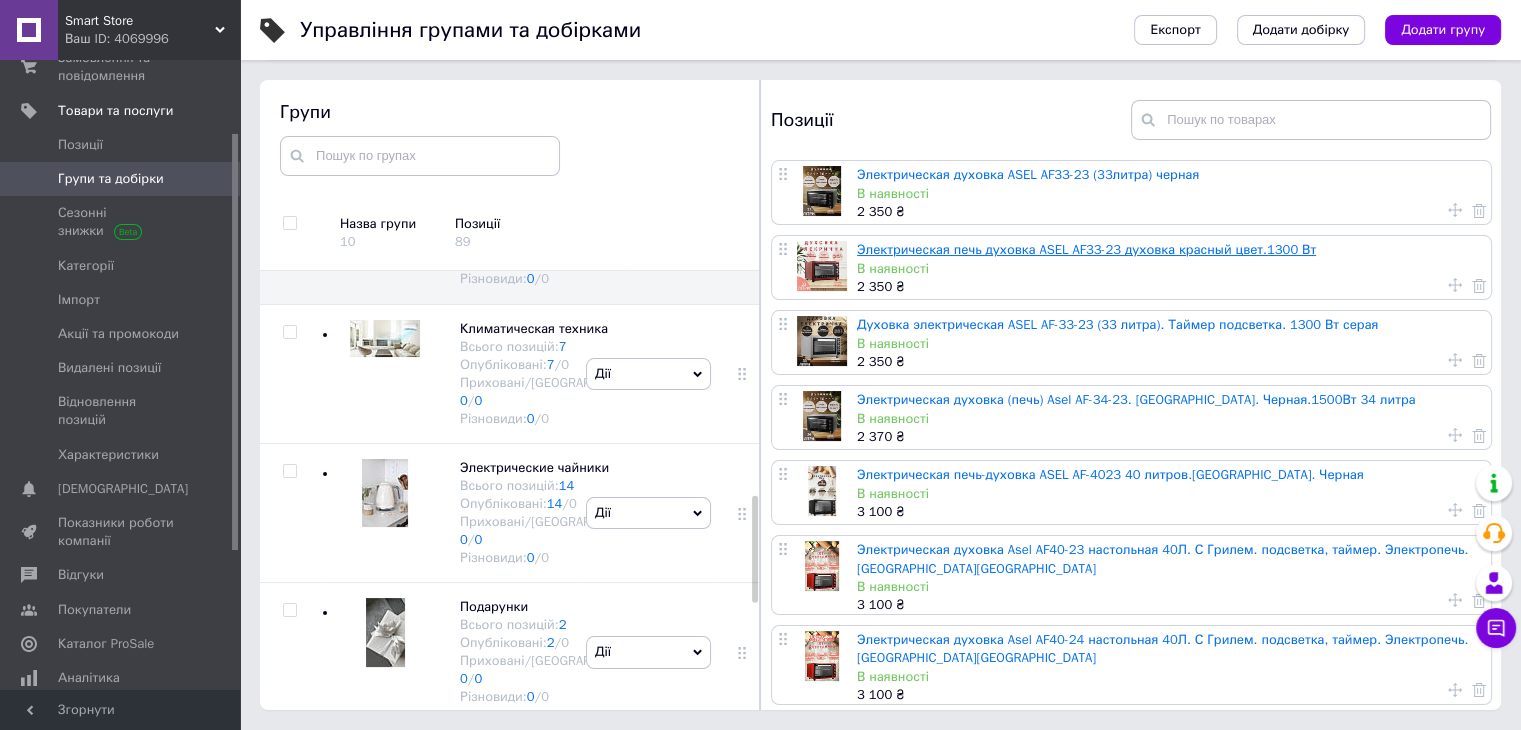 click on "Электрическая печь духовка ASEL AF33-23 духовка красный цвет.1300 Вт" at bounding box center (1086, 249) 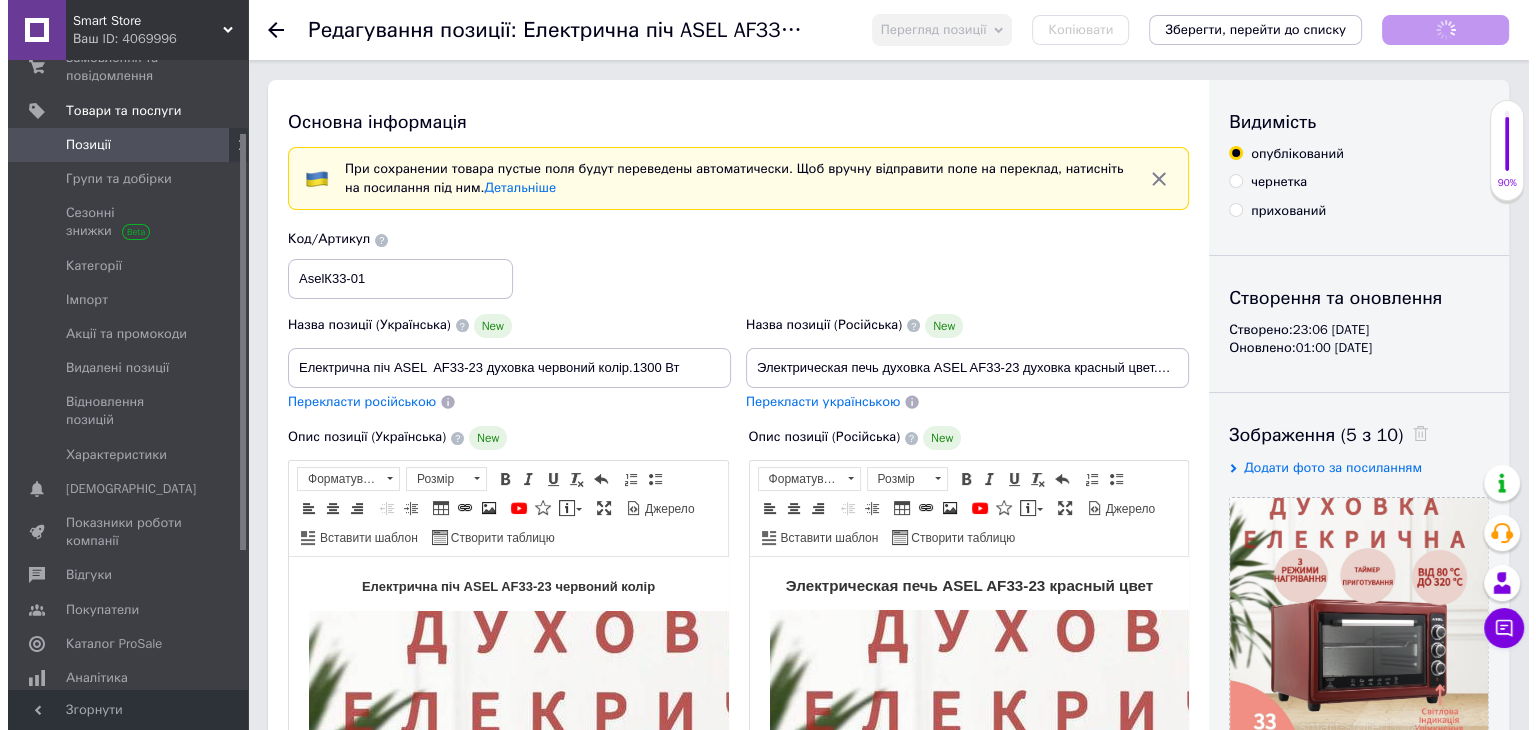 scroll, scrollTop: 0, scrollLeft: 0, axis: both 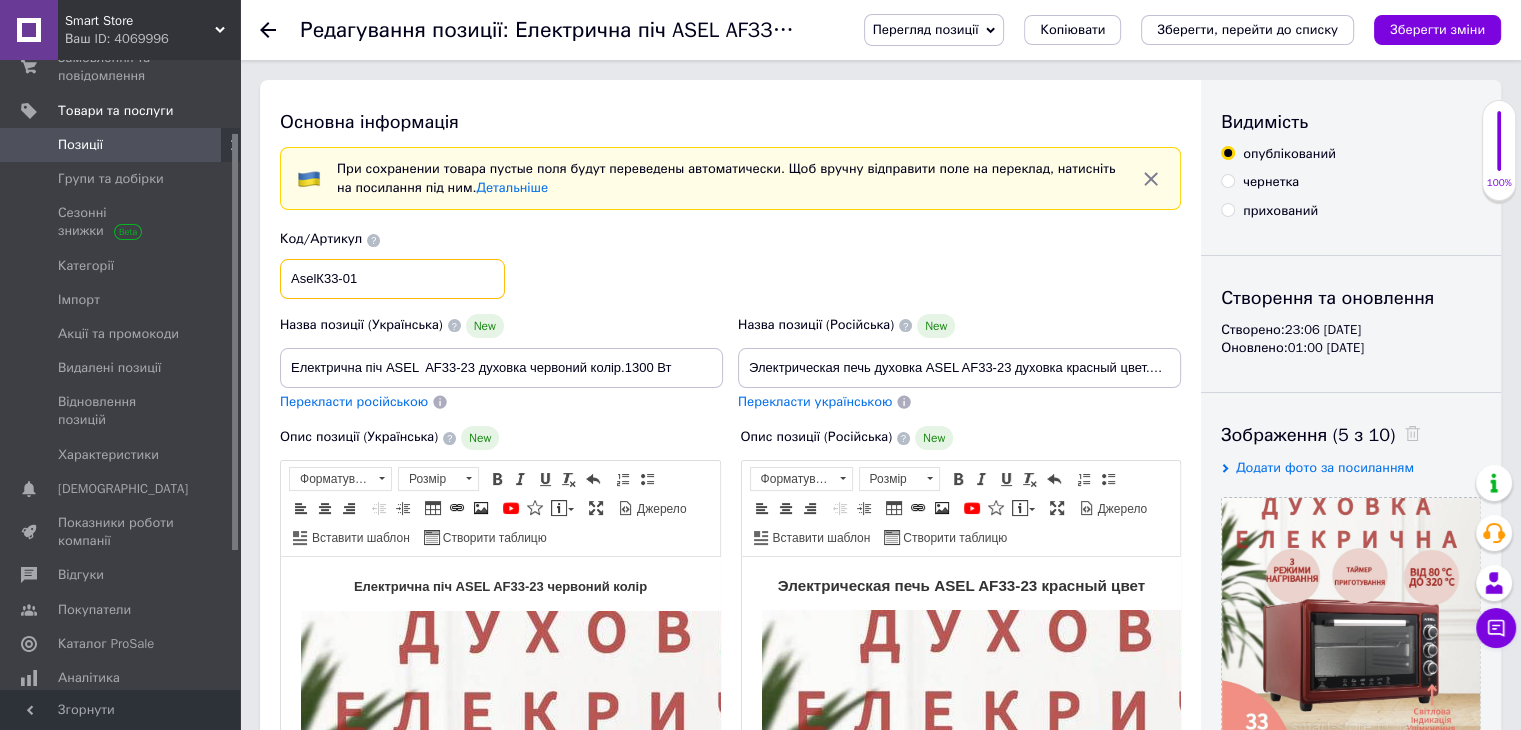 drag, startPoint x: 289, startPoint y: 281, endPoint x: 360, endPoint y: 281, distance: 71 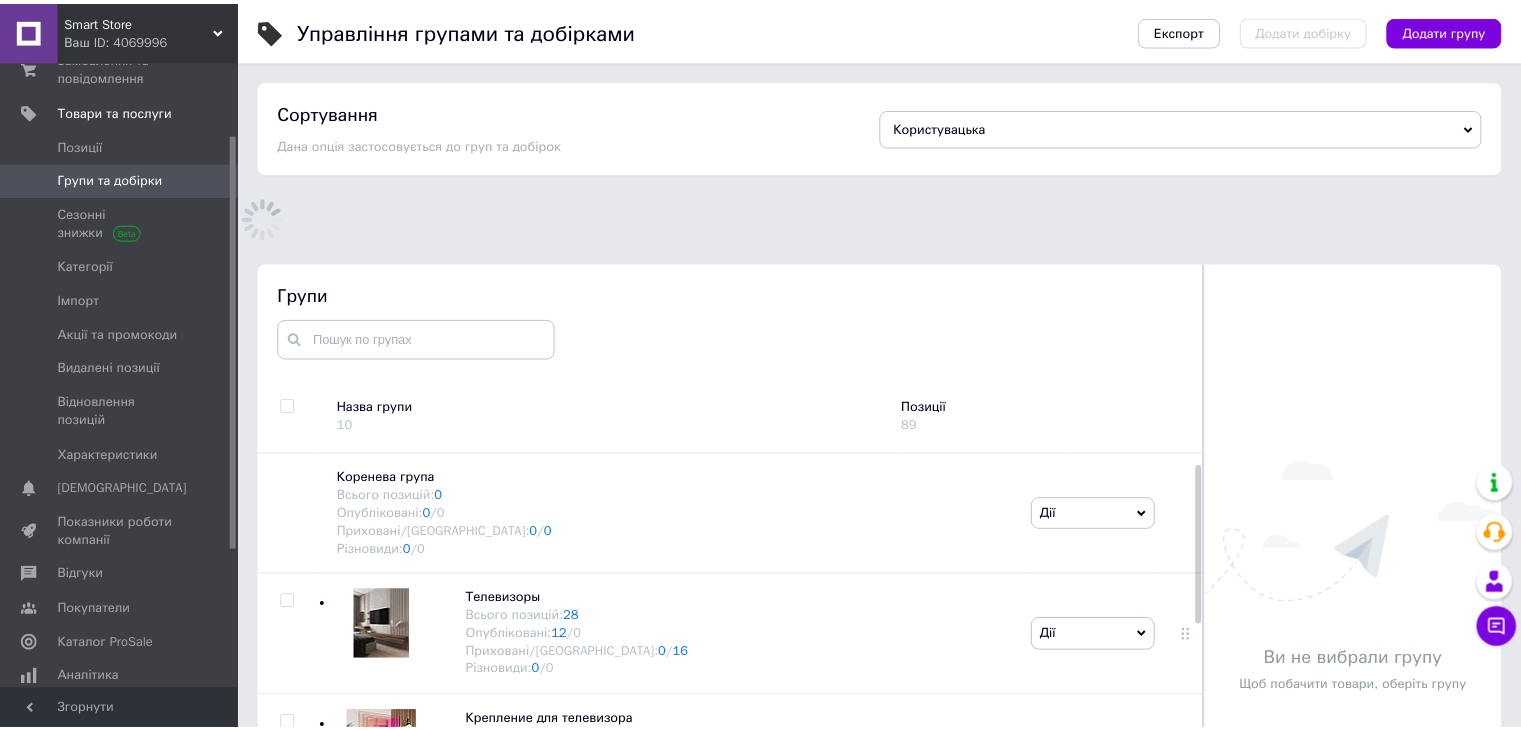 scroll, scrollTop: 167, scrollLeft: 0, axis: vertical 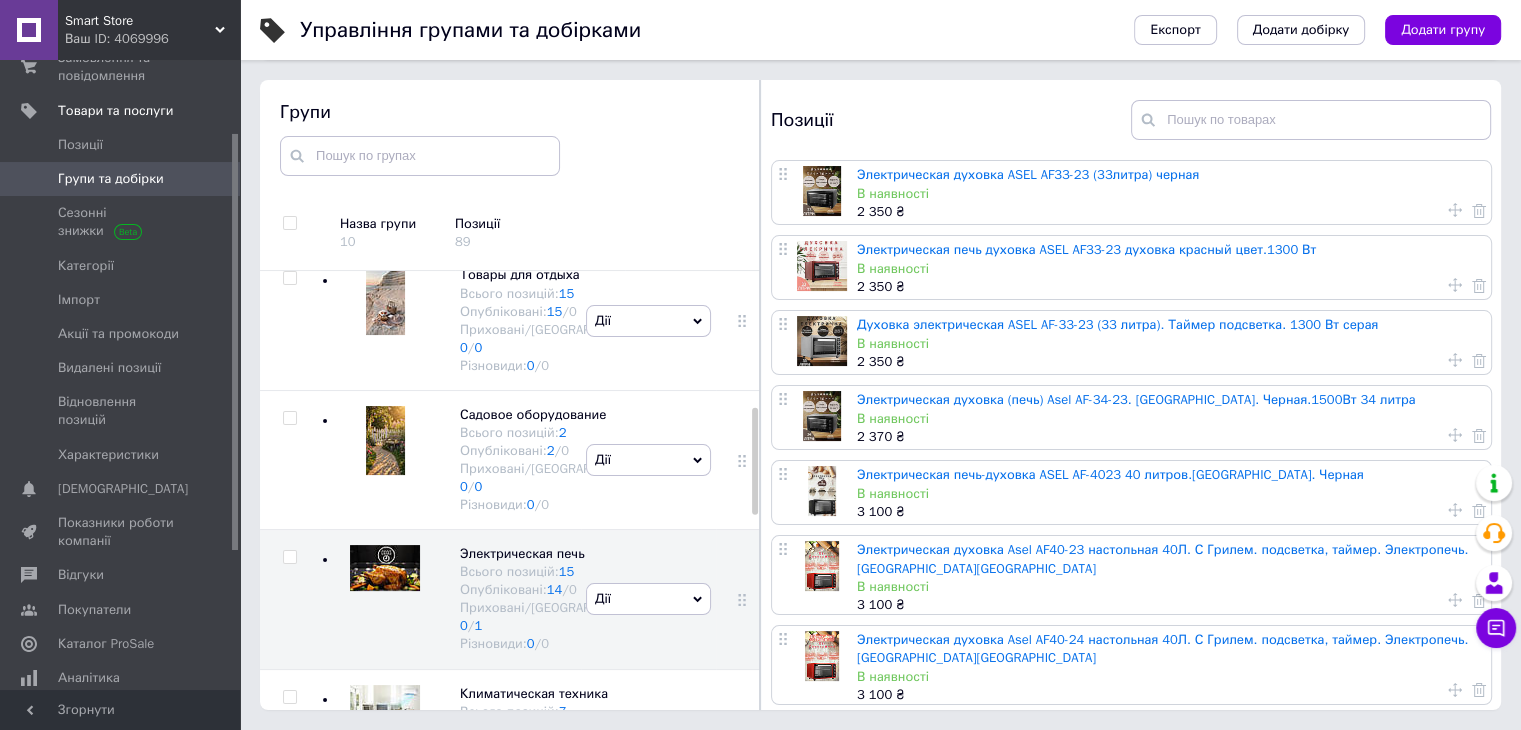 click on "Духовка электрическая ASEL AF-33-23 (33 литра). Таймер подсветка. 1300 Вт серая" at bounding box center (1117, 324) 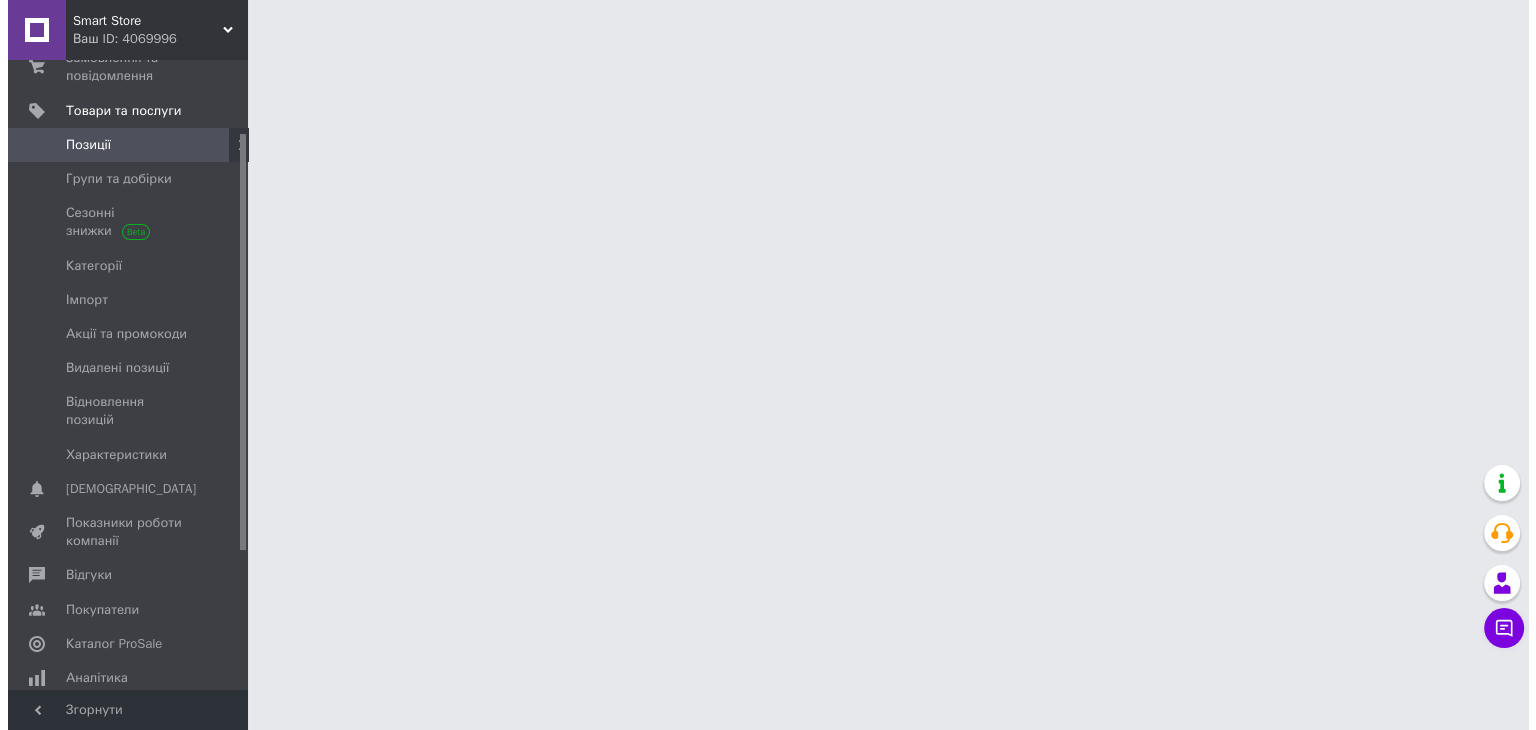scroll, scrollTop: 0, scrollLeft: 0, axis: both 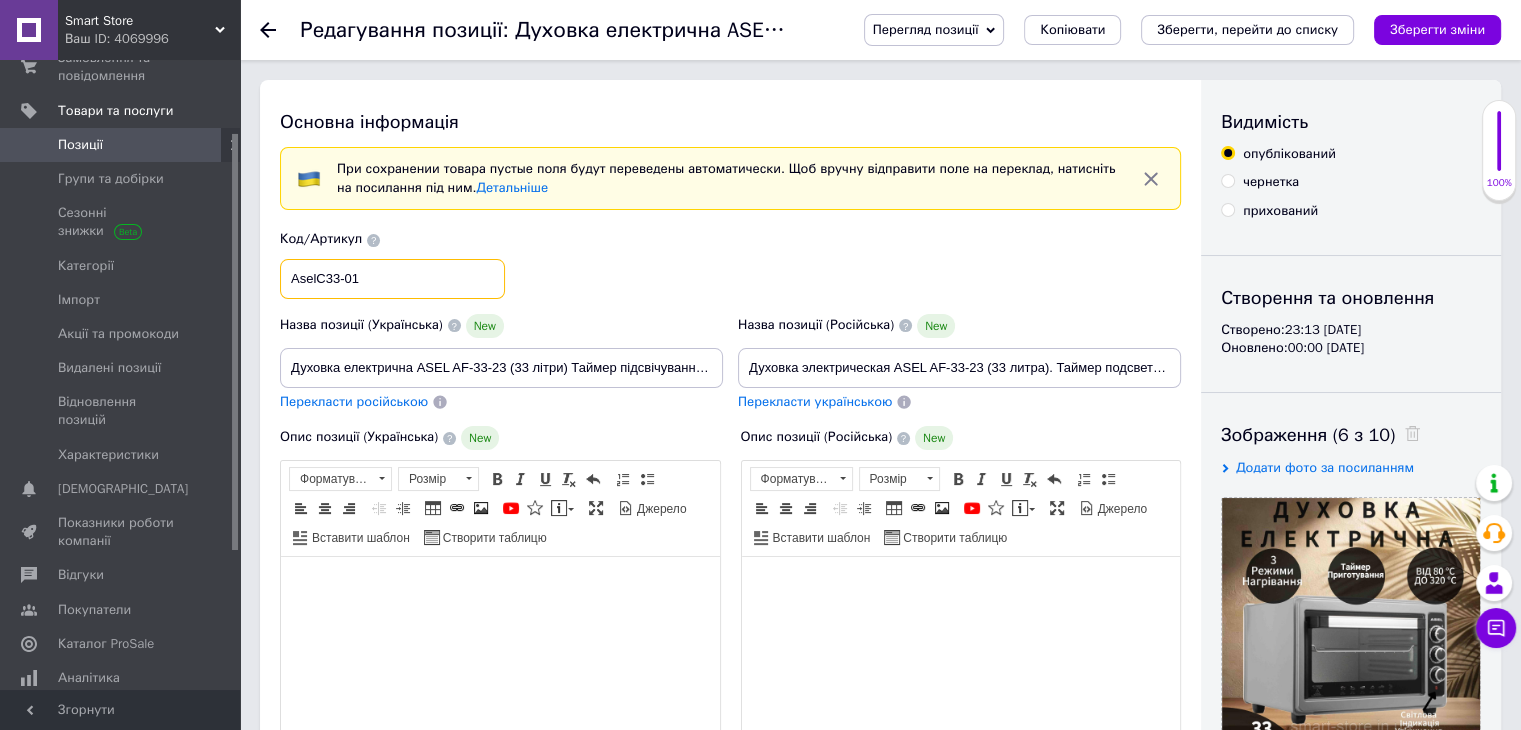 drag, startPoint x: 372, startPoint y: 265, endPoint x: 277, endPoint y: 281, distance: 96.337944 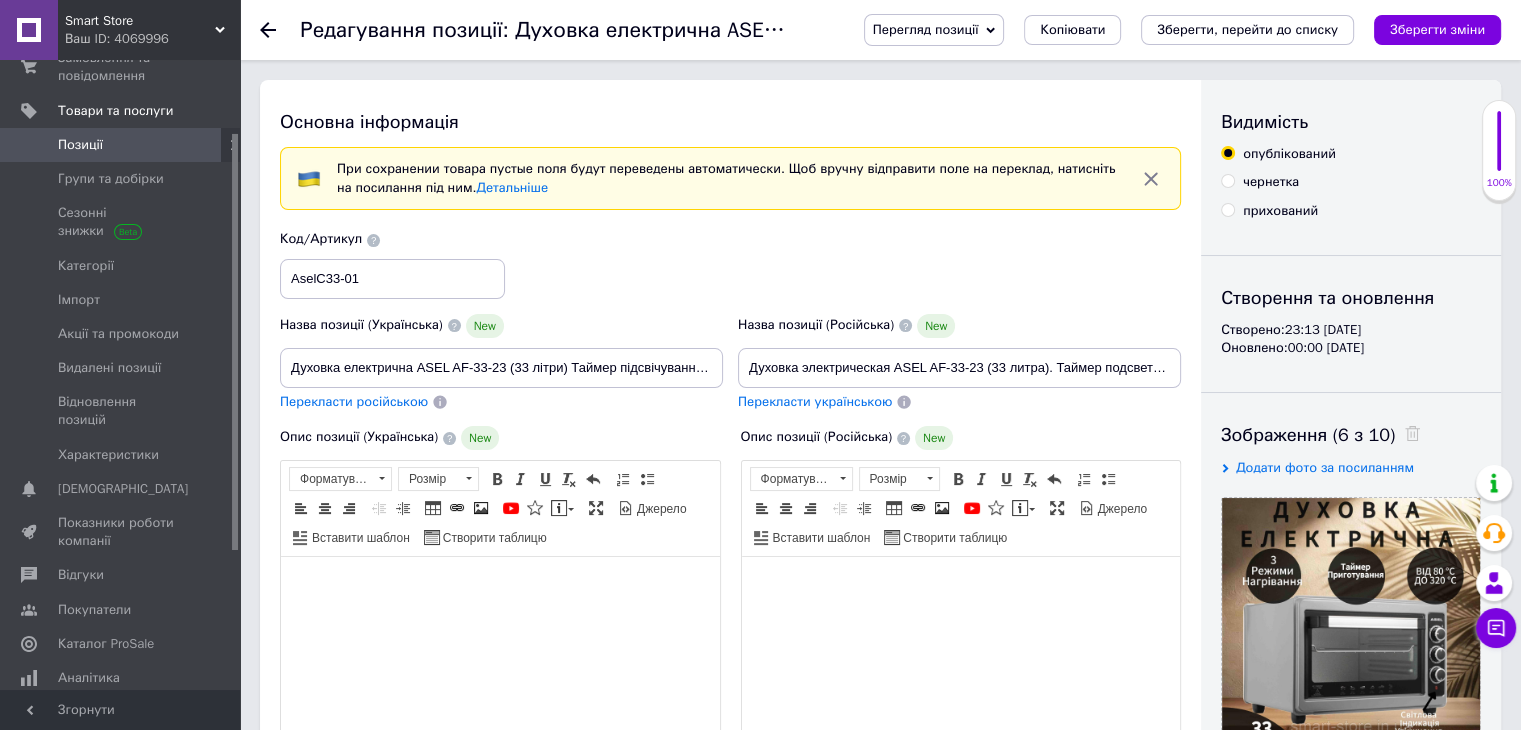 click on "Код/Артикул AselС33-01" at bounding box center (731, 264) 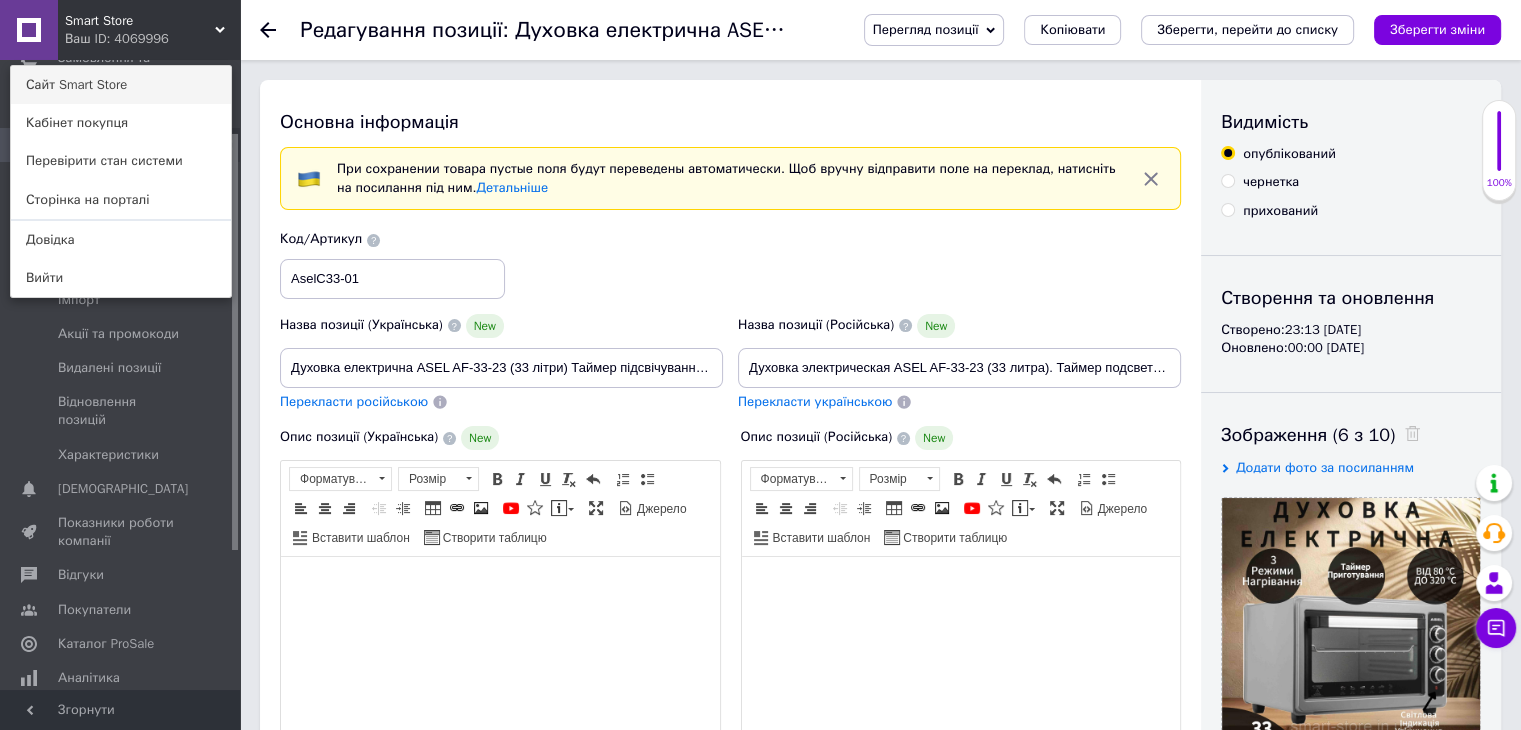click on "Сайт Smart Store" at bounding box center (121, 85) 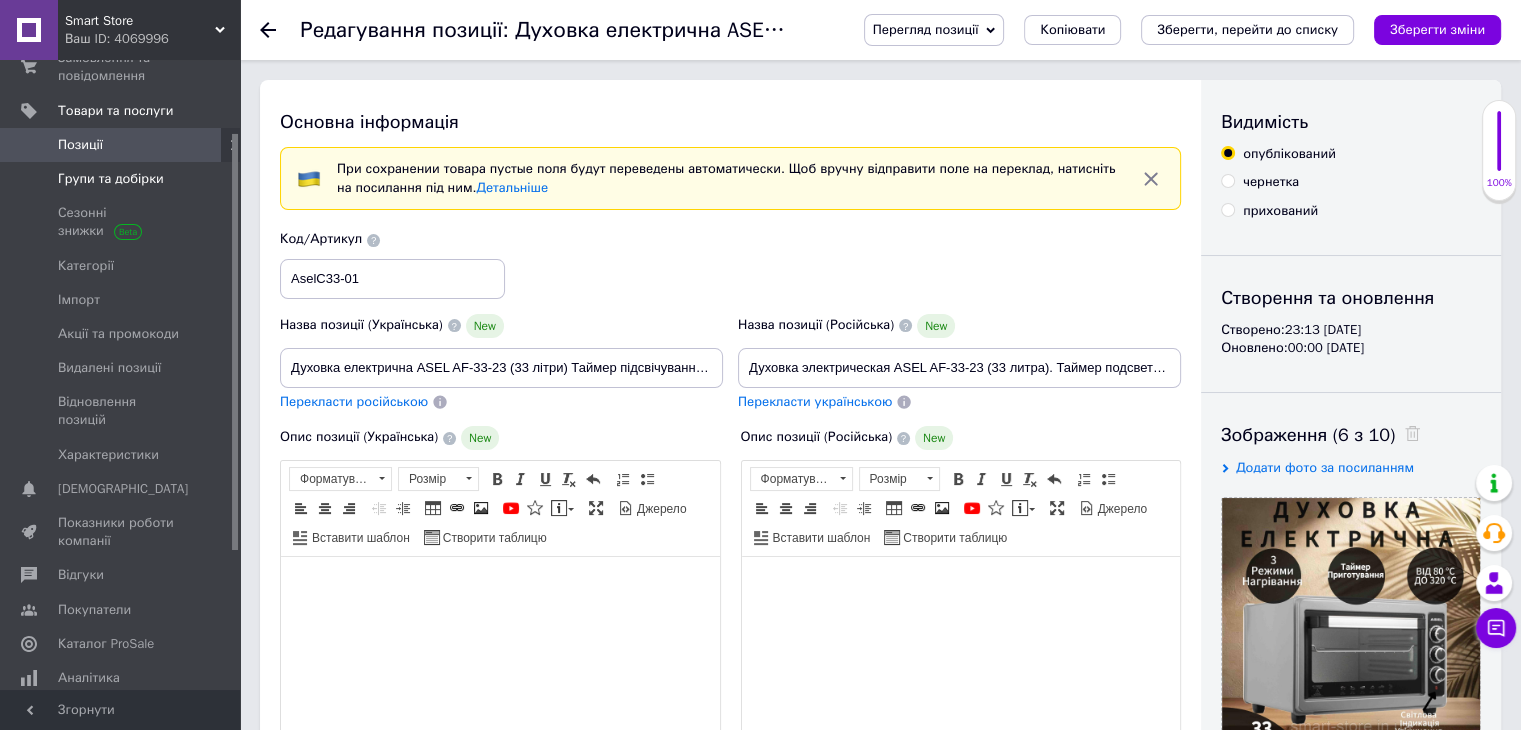click on "Групи та добірки" at bounding box center [111, 179] 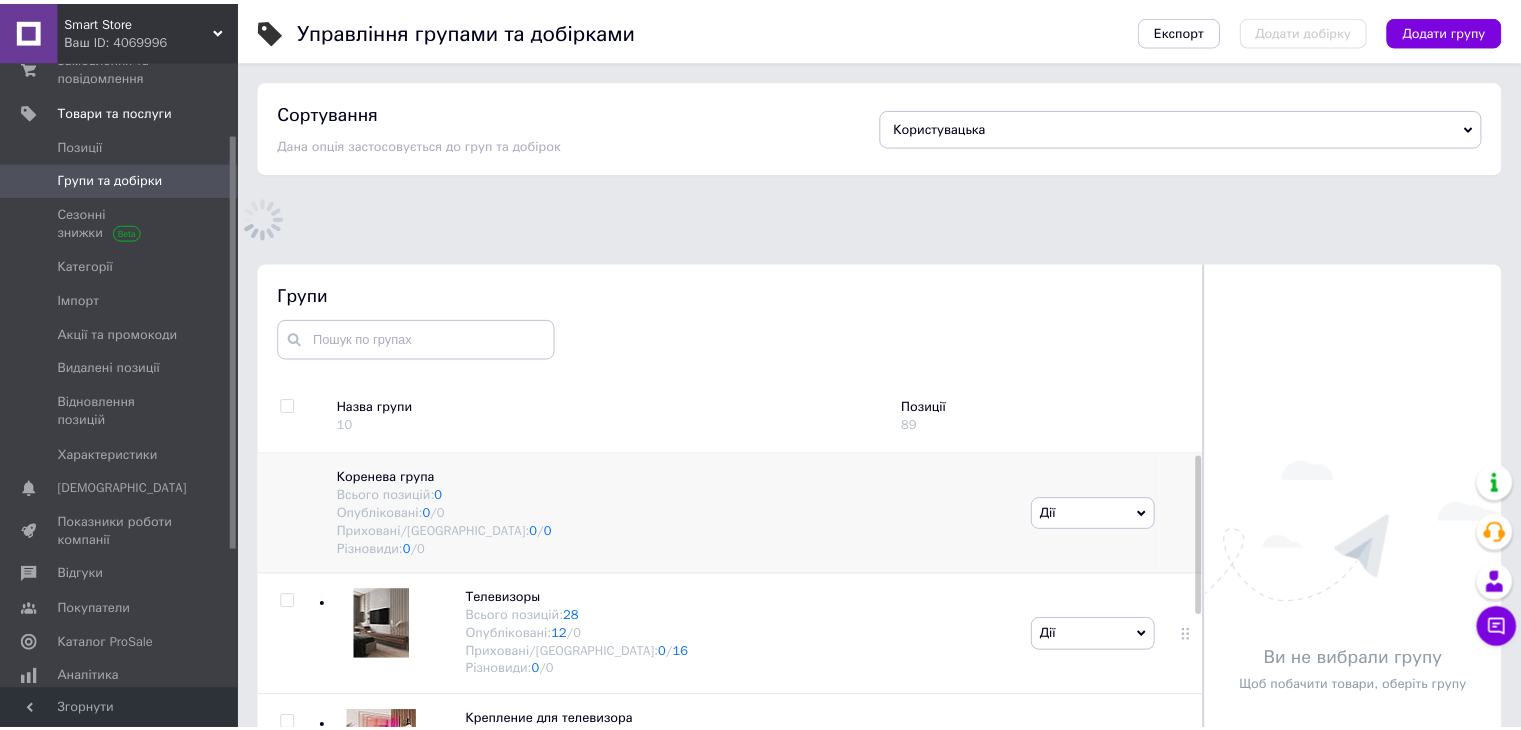 scroll, scrollTop: 41, scrollLeft: 0, axis: vertical 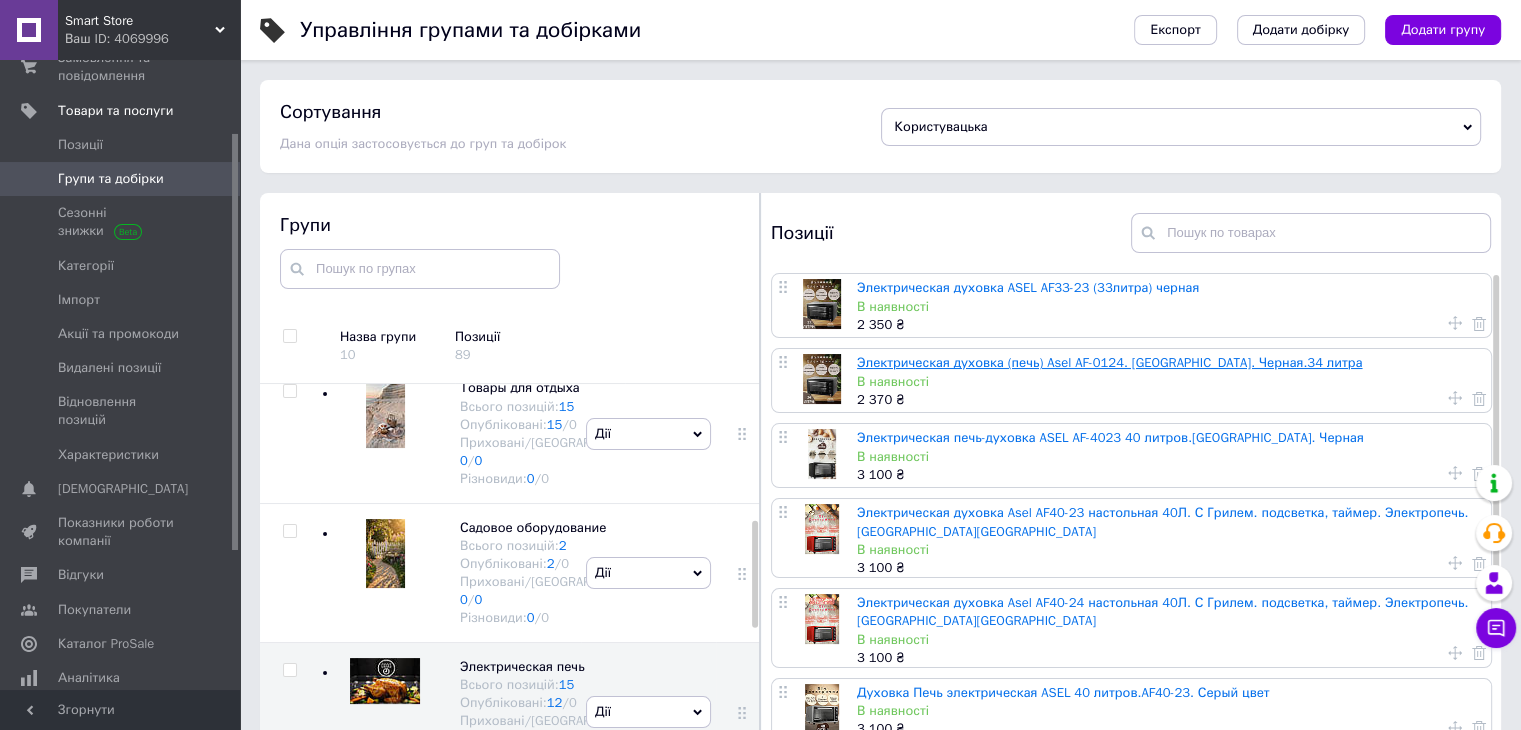 click on "Электрическая духовка (печь) Asel AF-0124. [GEOGRAPHIC_DATA]. Черная.34 литра" at bounding box center [1109, 362] 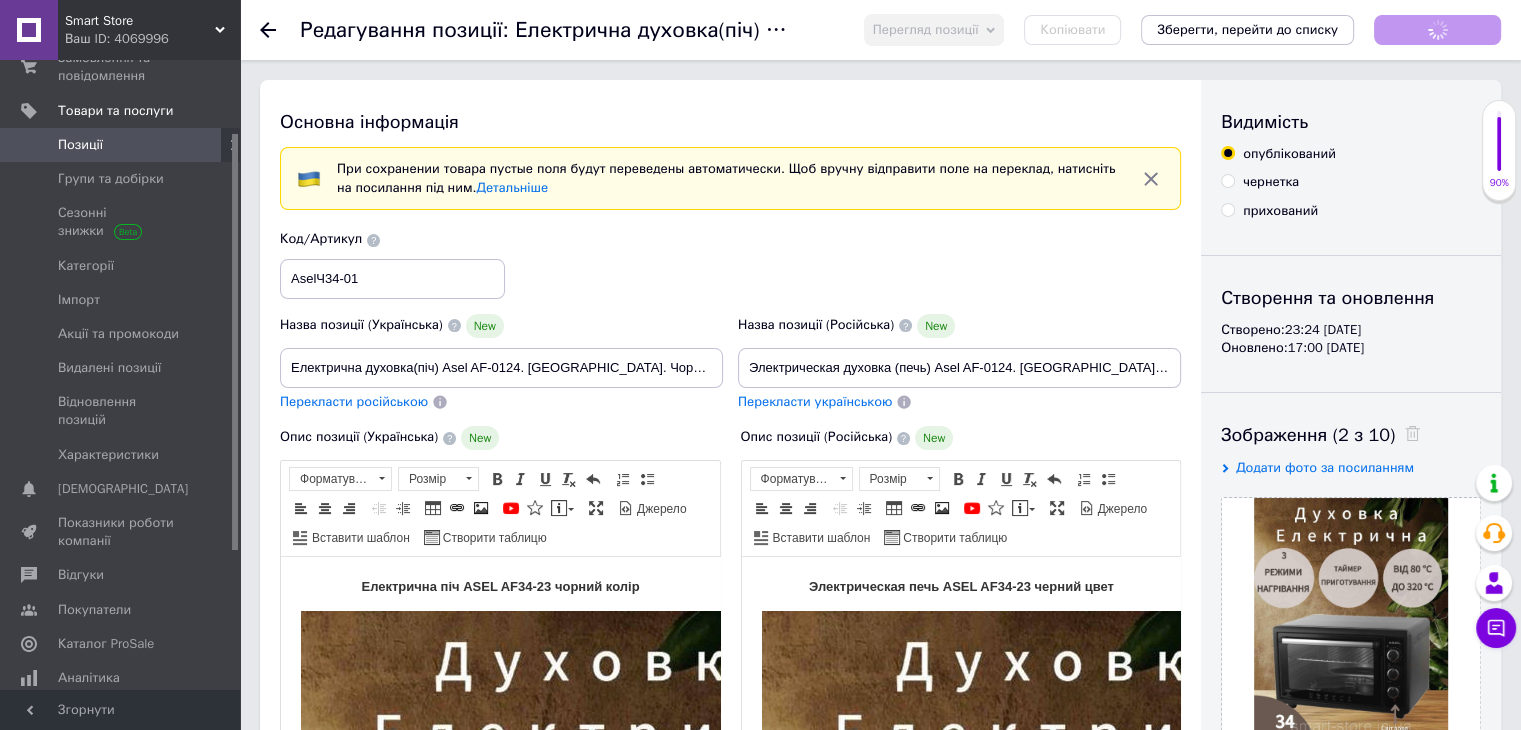 scroll, scrollTop: 0, scrollLeft: 0, axis: both 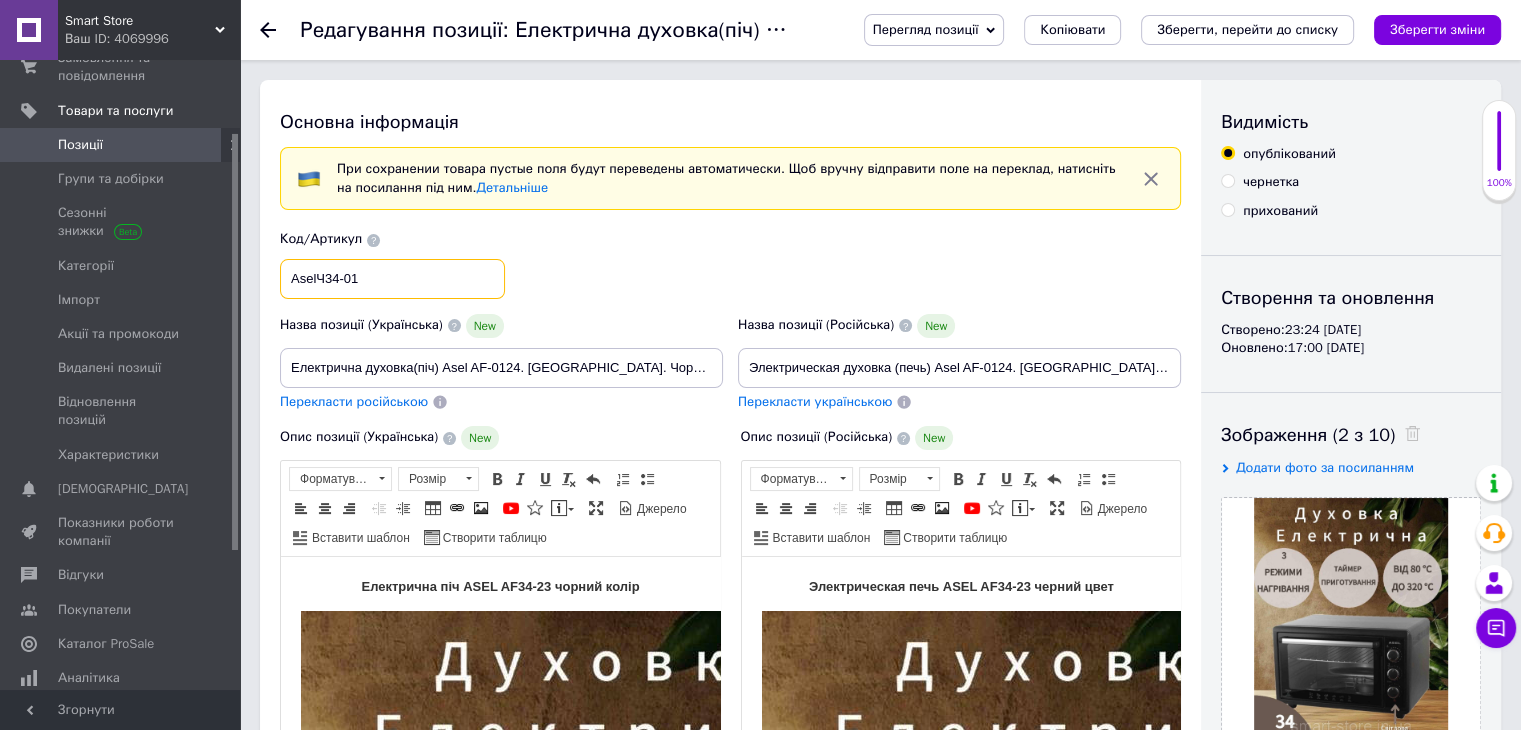 click on "AselЧ34-01" at bounding box center (392, 279) 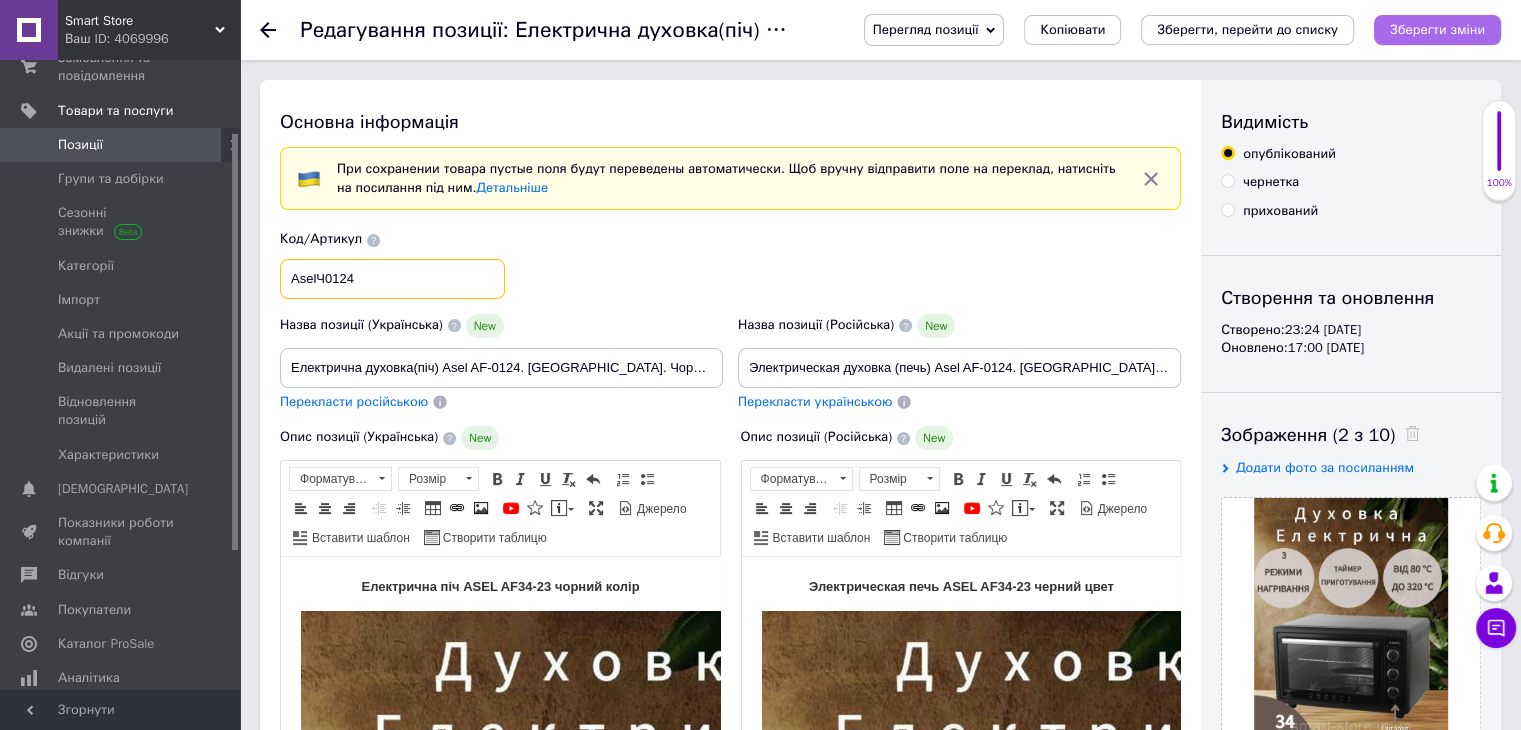 type on "AselЧ0124" 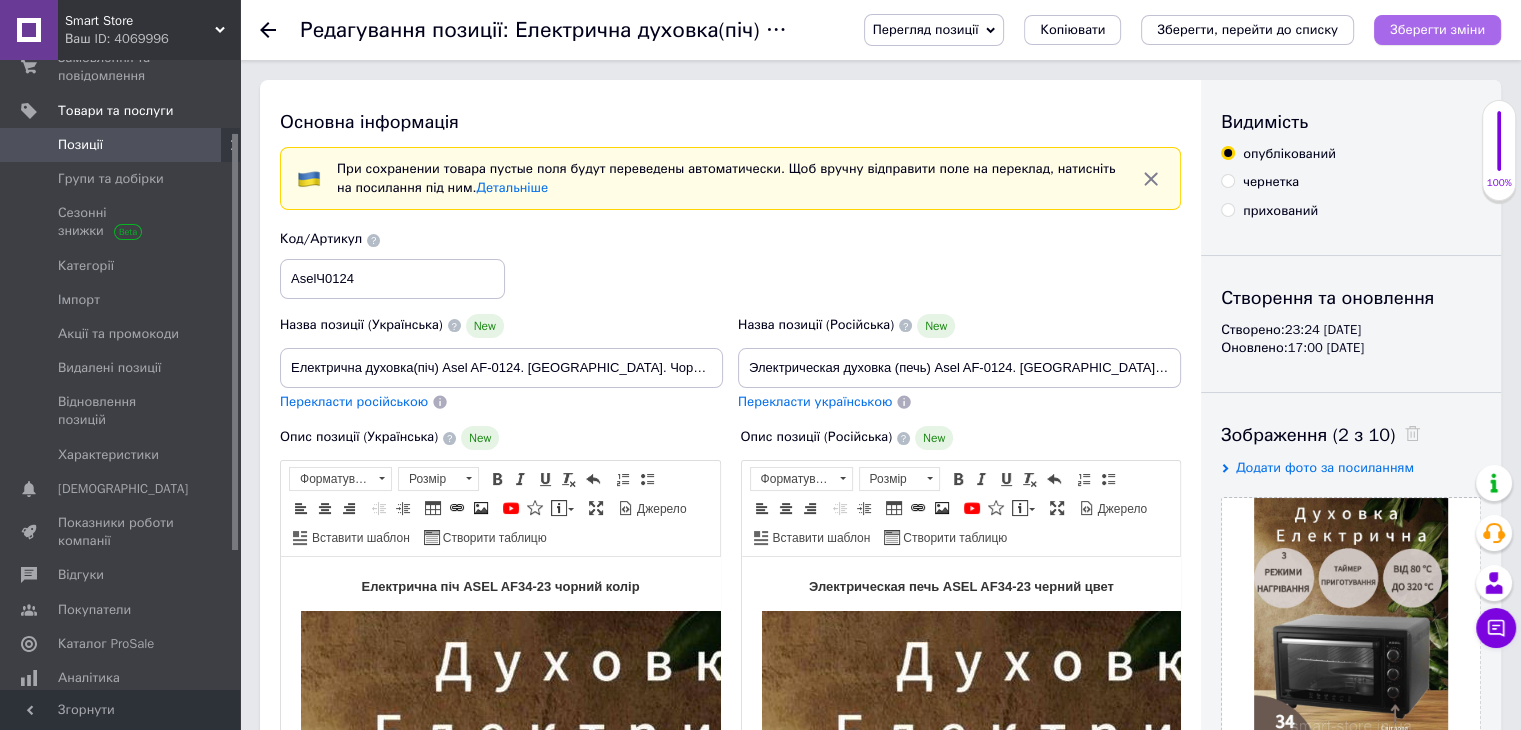 click on "Зберегти зміни" at bounding box center (1437, 29) 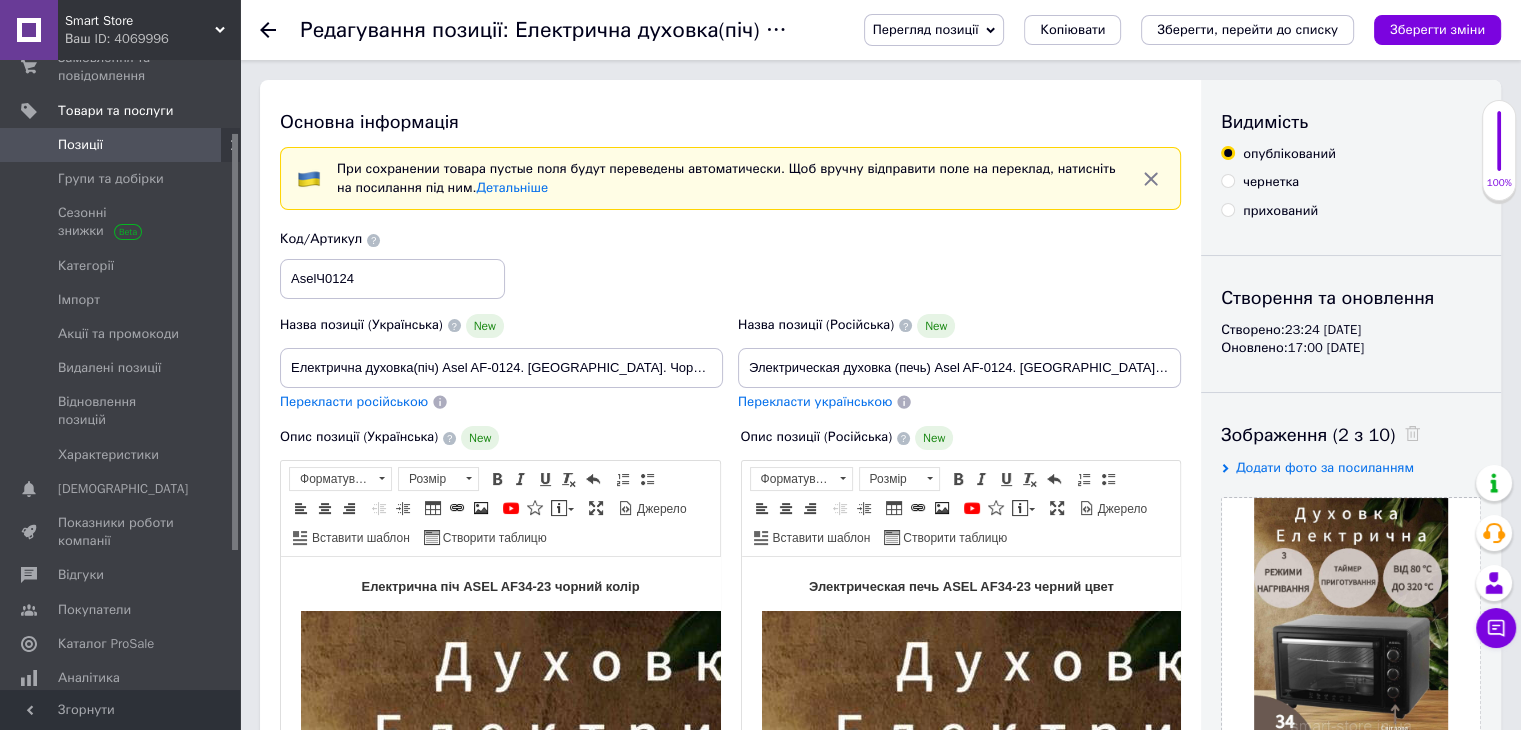 click 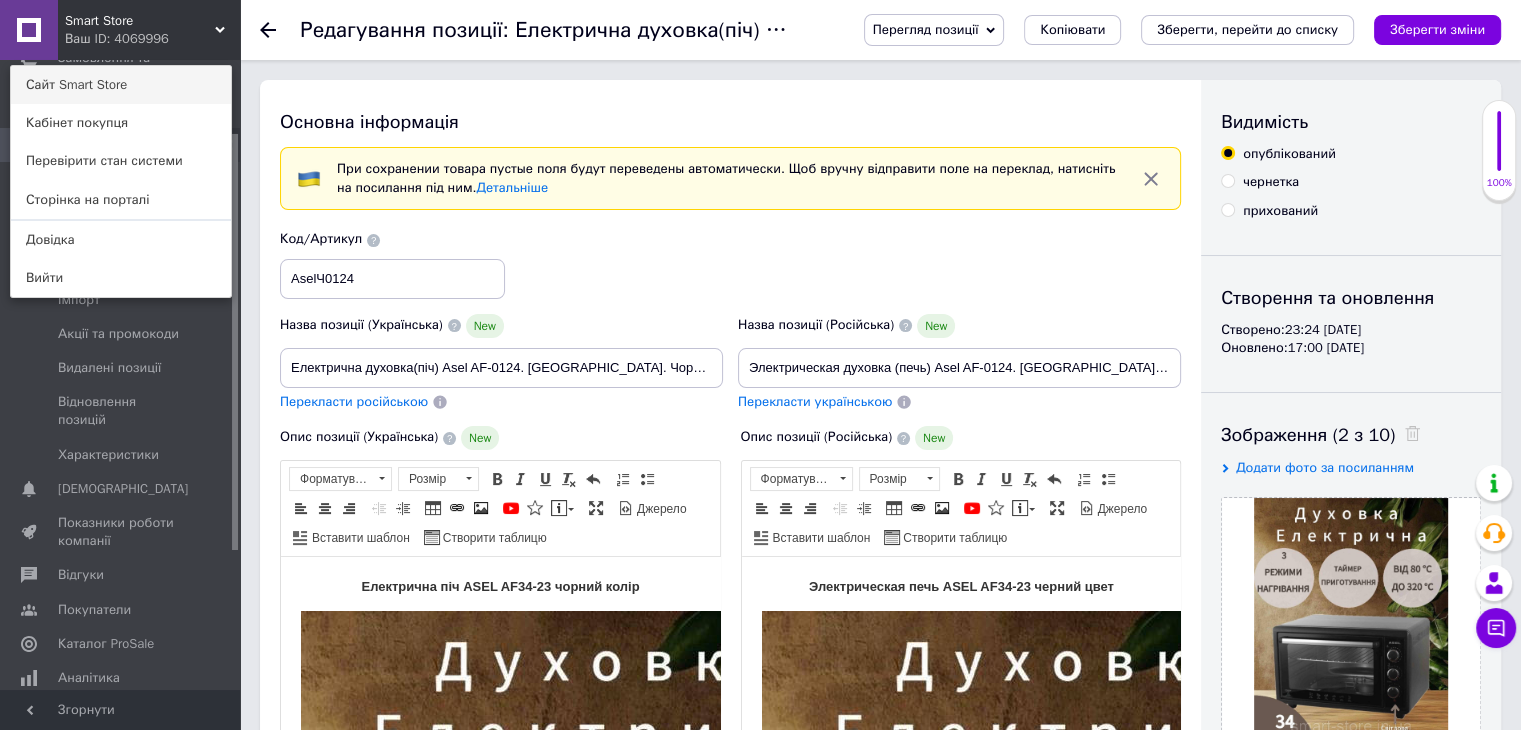 click on "Сайт Smart Store" at bounding box center (121, 85) 